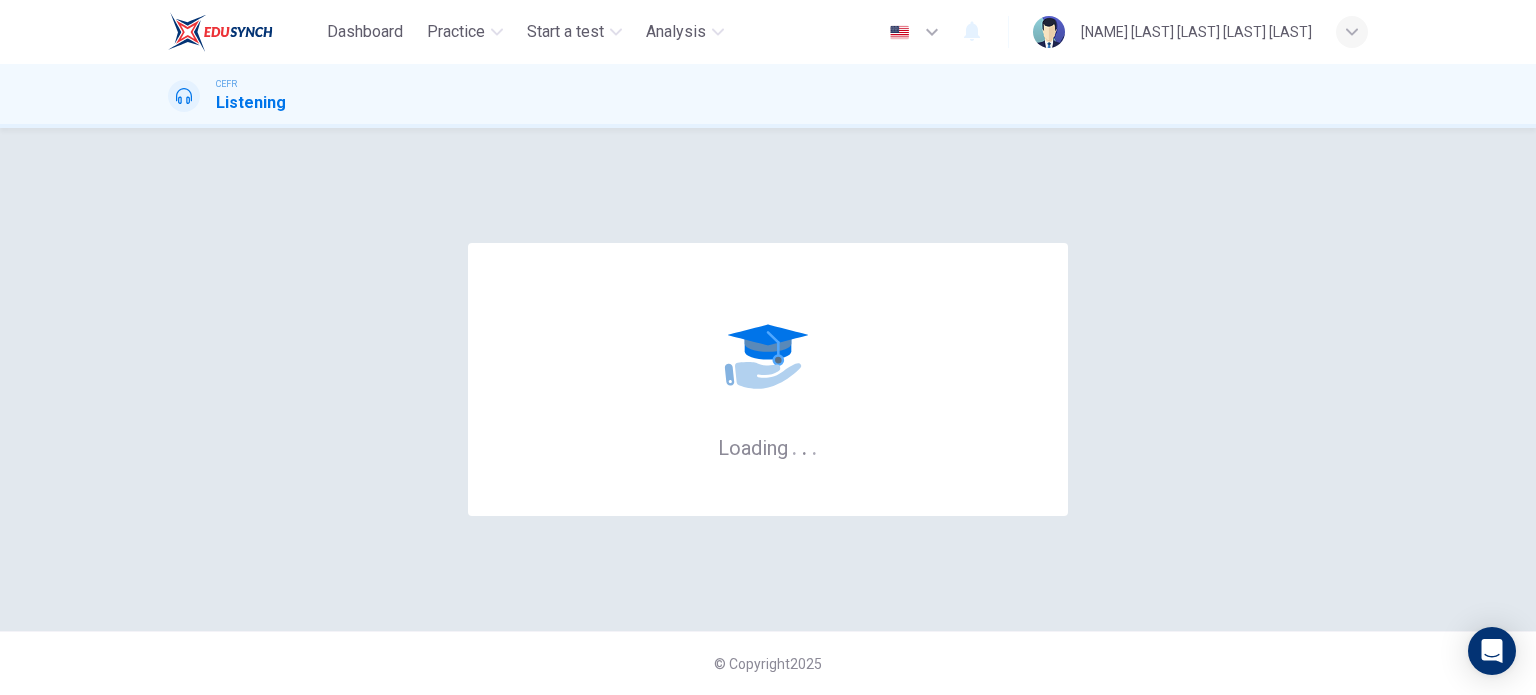 scroll, scrollTop: 0, scrollLeft: 0, axis: both 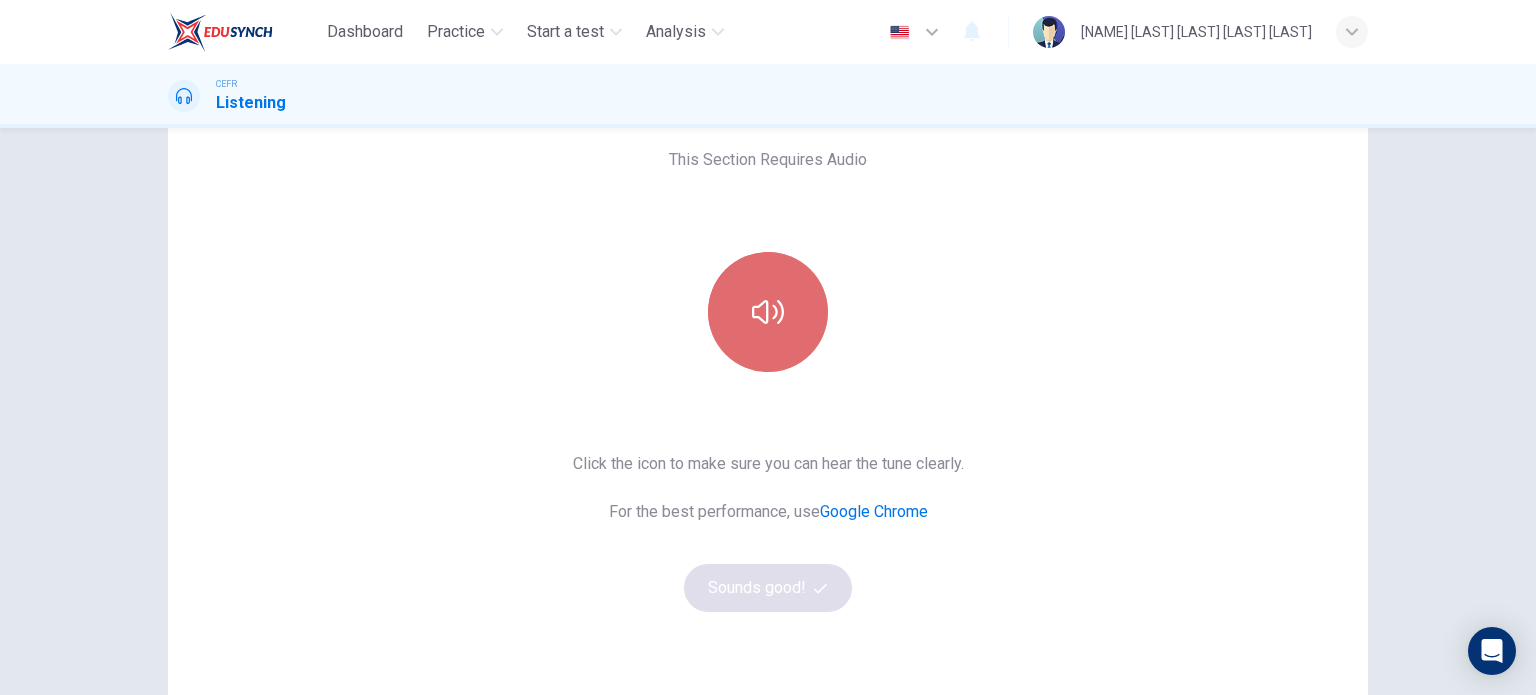 click at bounding box center [768, 312] 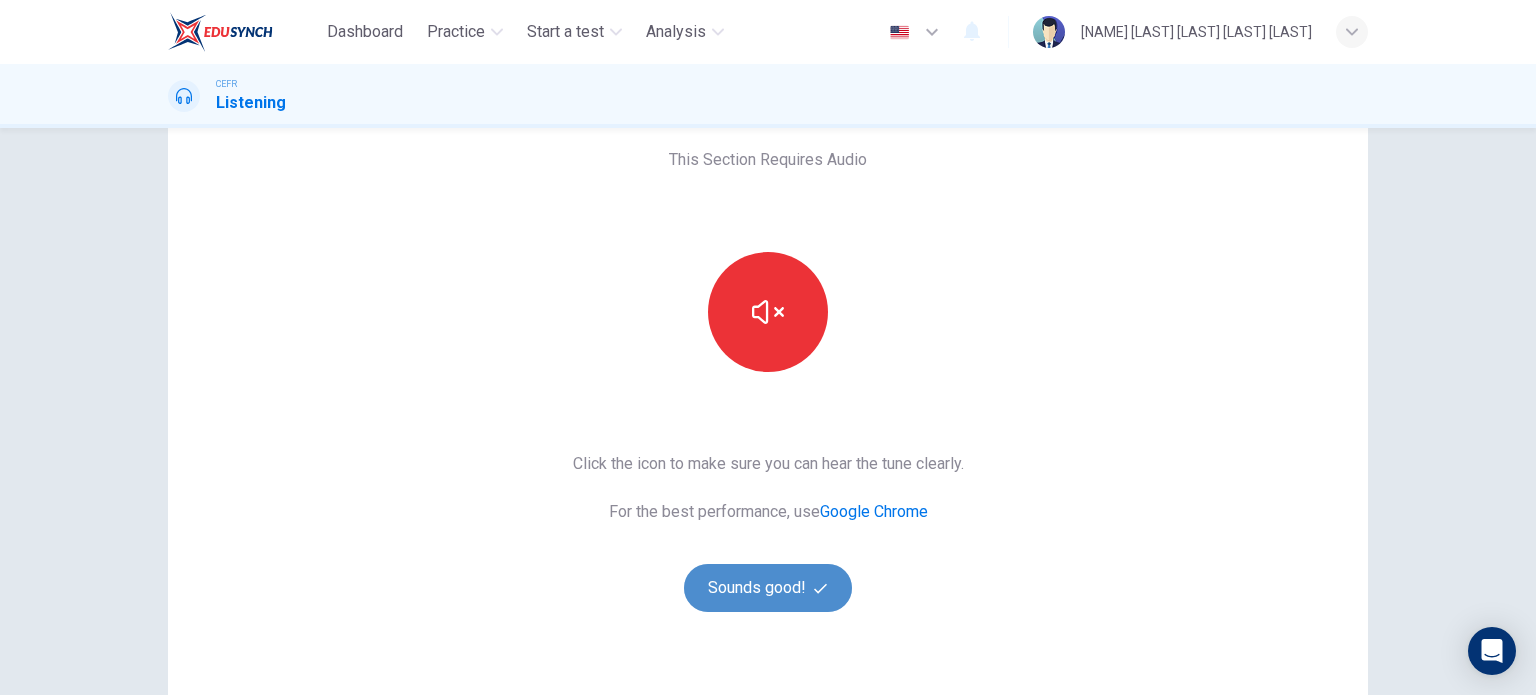 click on "Sounds good!" at bounding box center [768, 588] 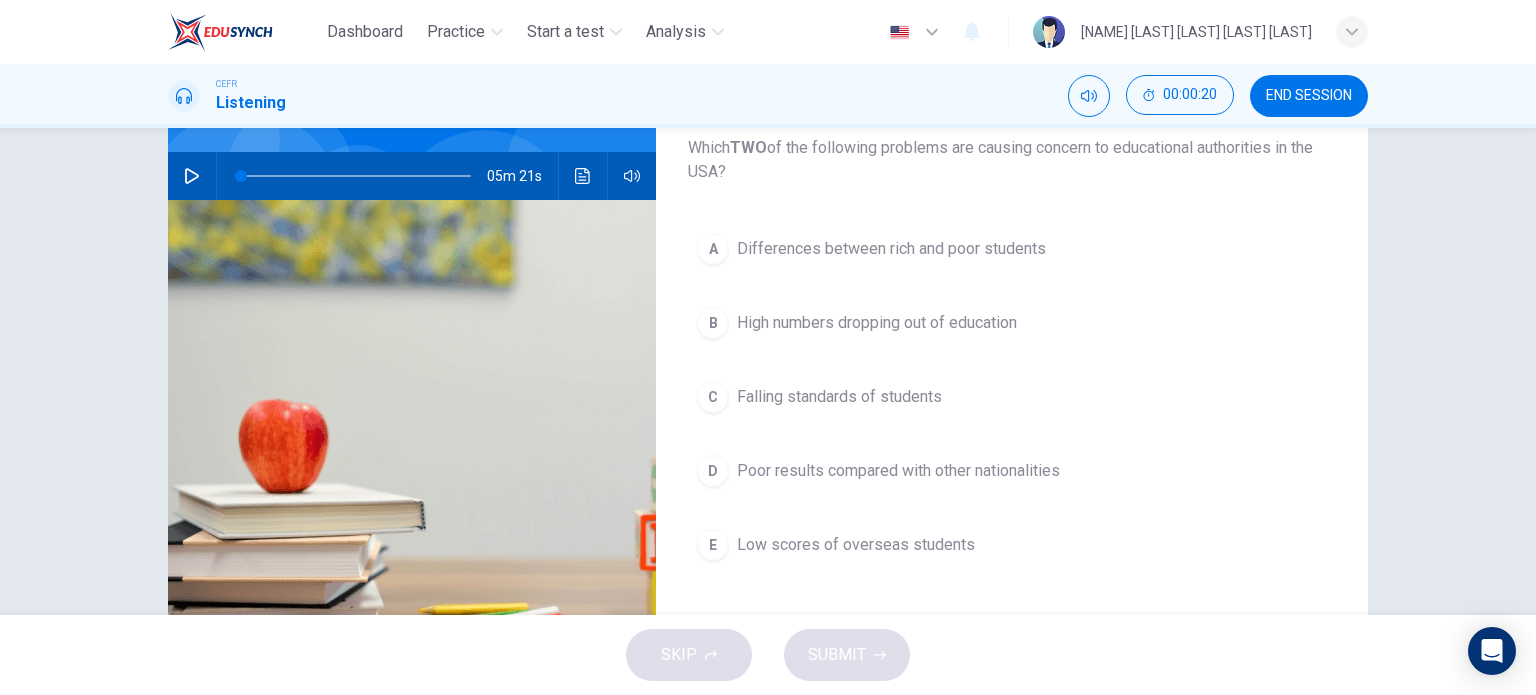 scroll, scrollTop: 174, scrollLeft: 0, axis: vertical 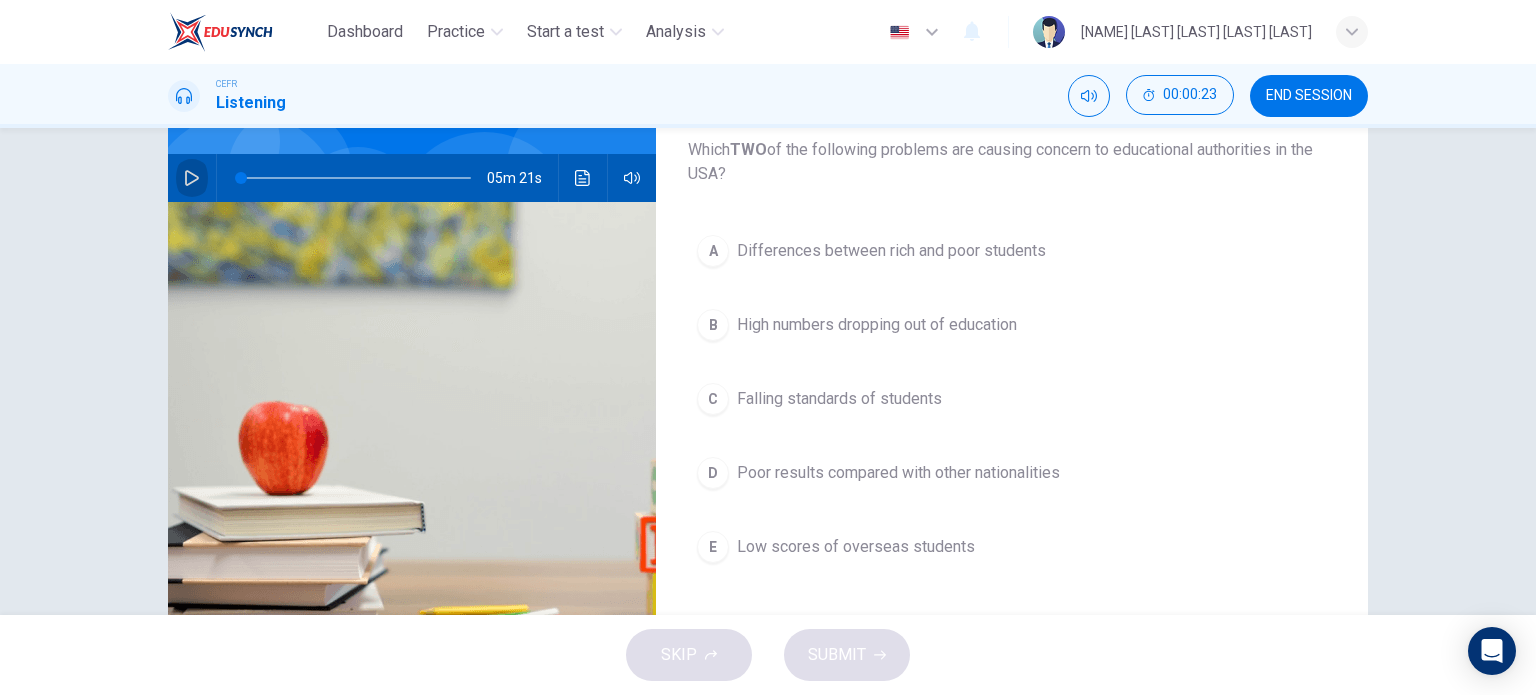 click at bounding box center [192, 178] 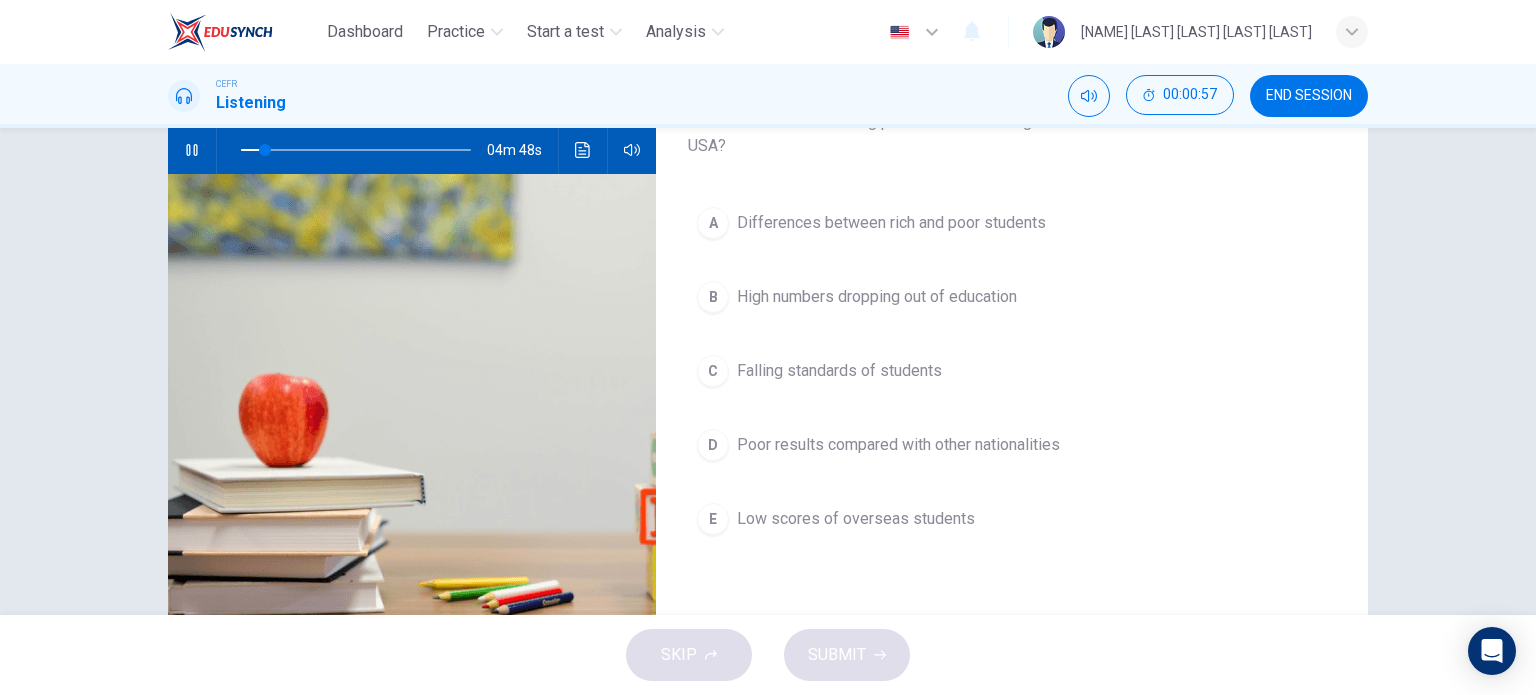 scroll, scrollTop: 190, scrollLeft: 0, axis: vertical 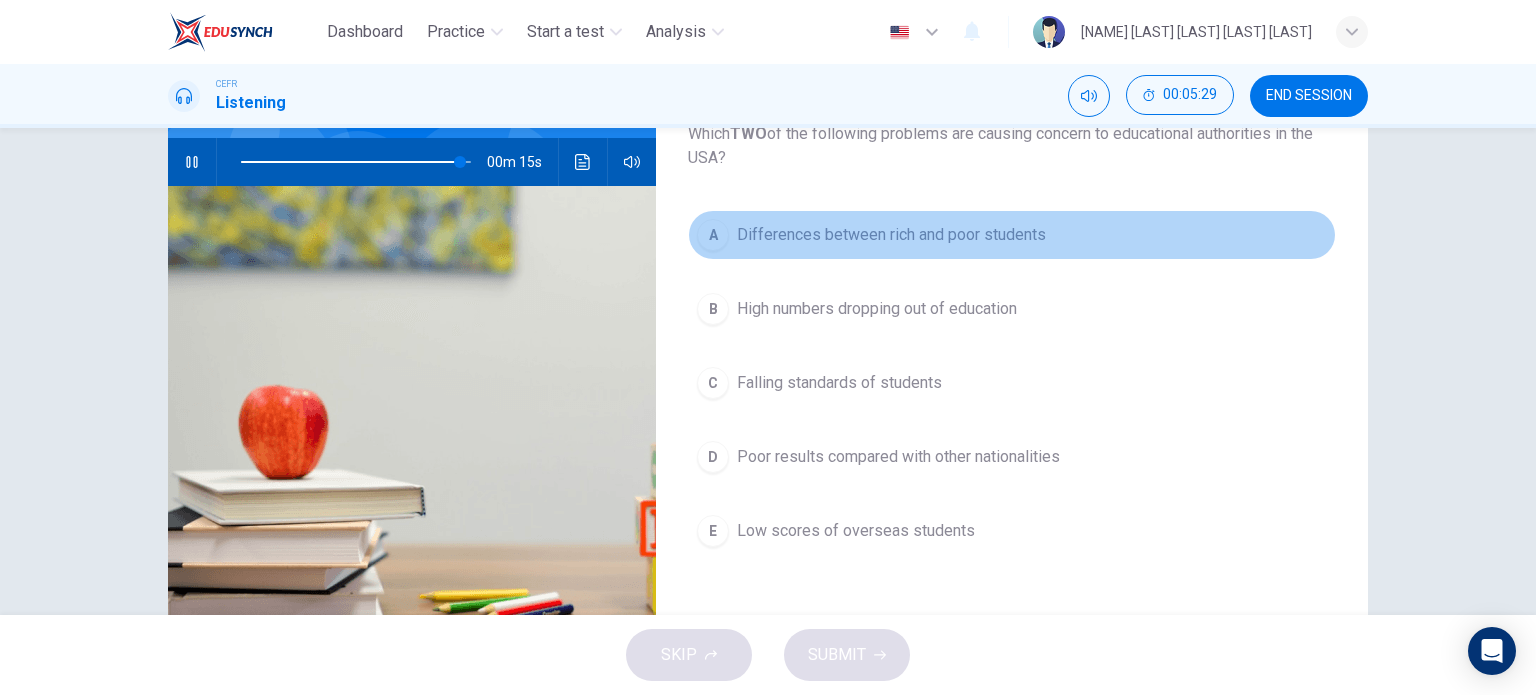 click on "A" at bounding box center (713, 235) 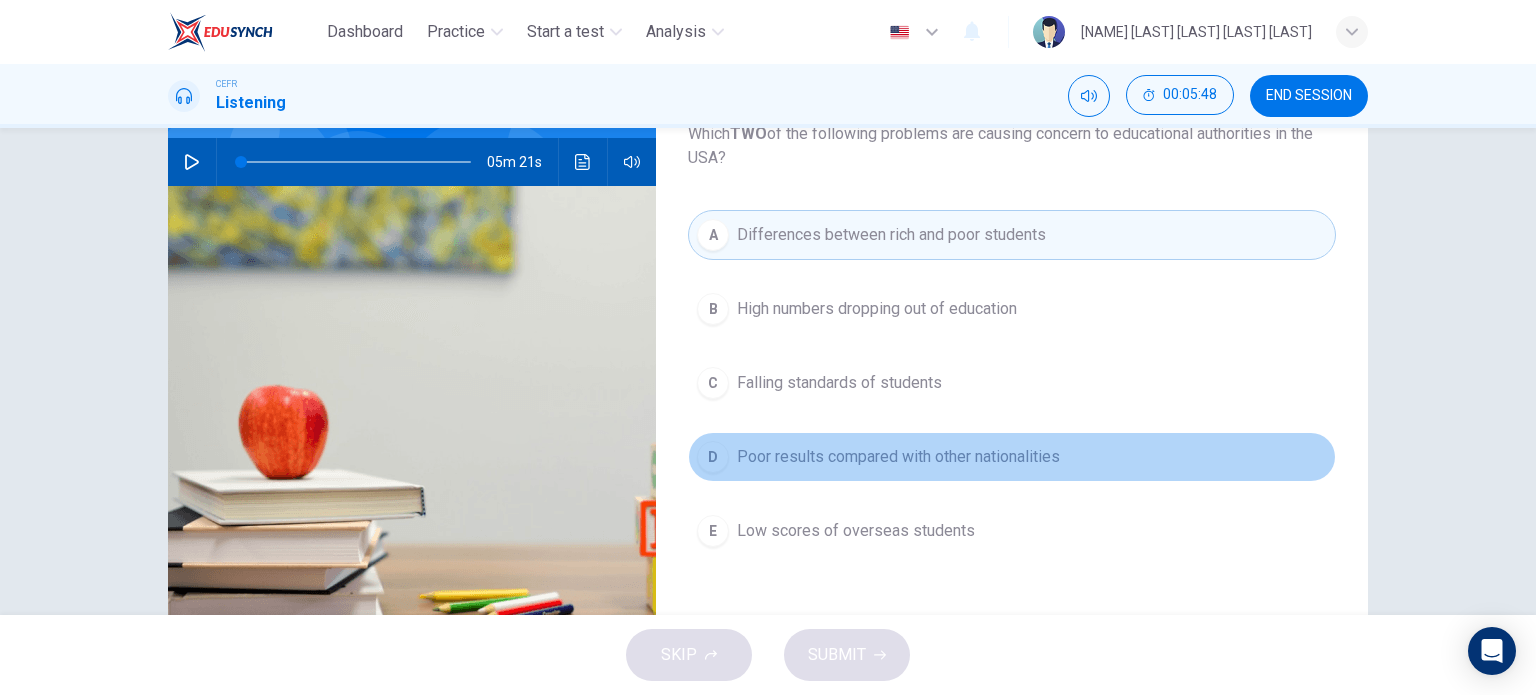 click on "Poor results compared with other nationalities" at bounding box center (877, 309) 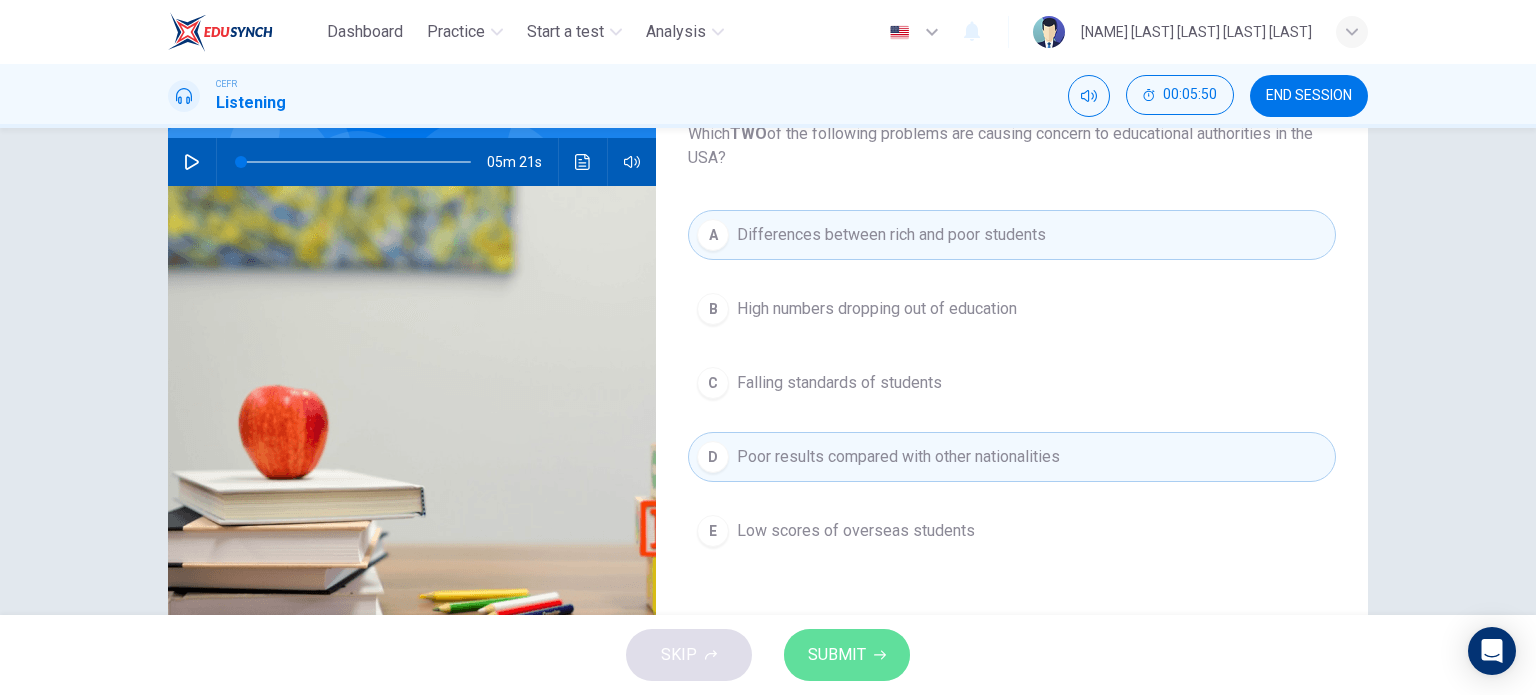click on "SUBMIT" at bounding box center (837, 655) 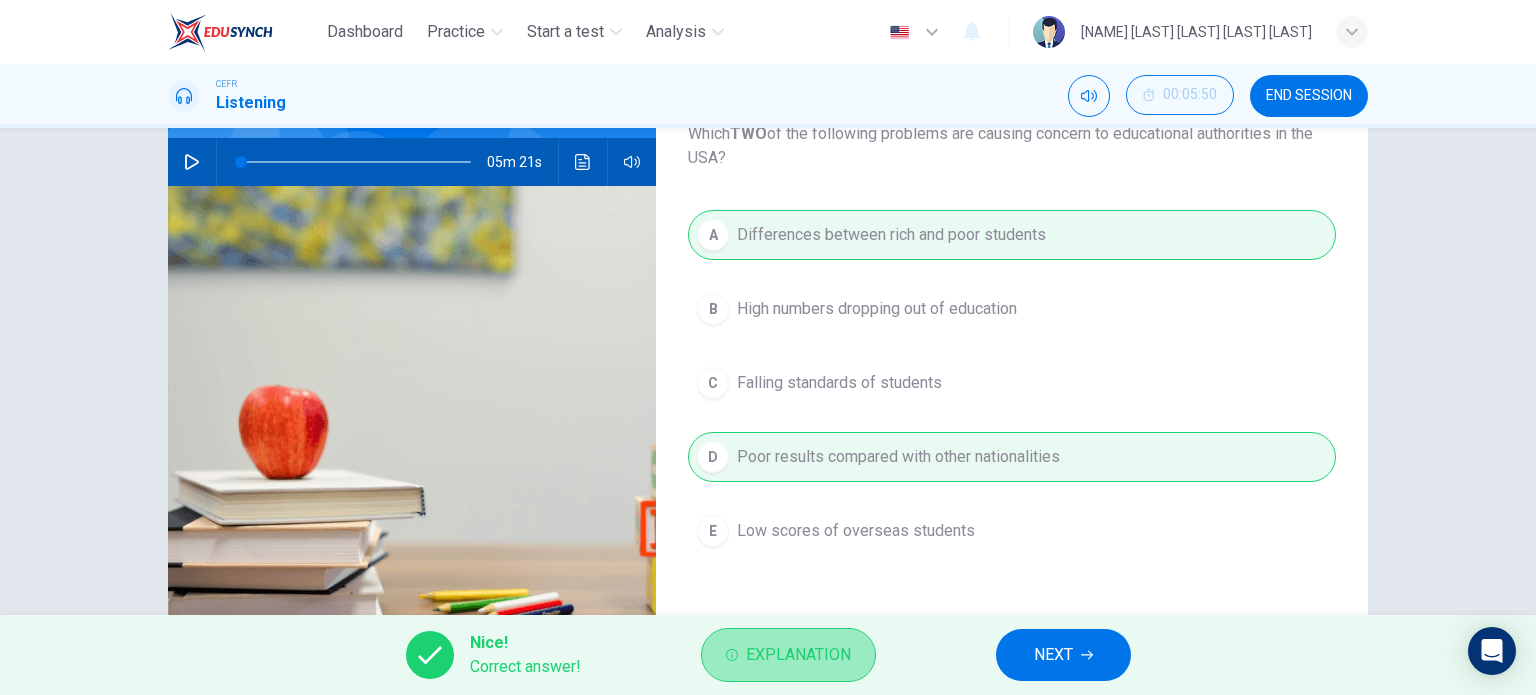 click on "Explanation" at bounding box center [798, 655] 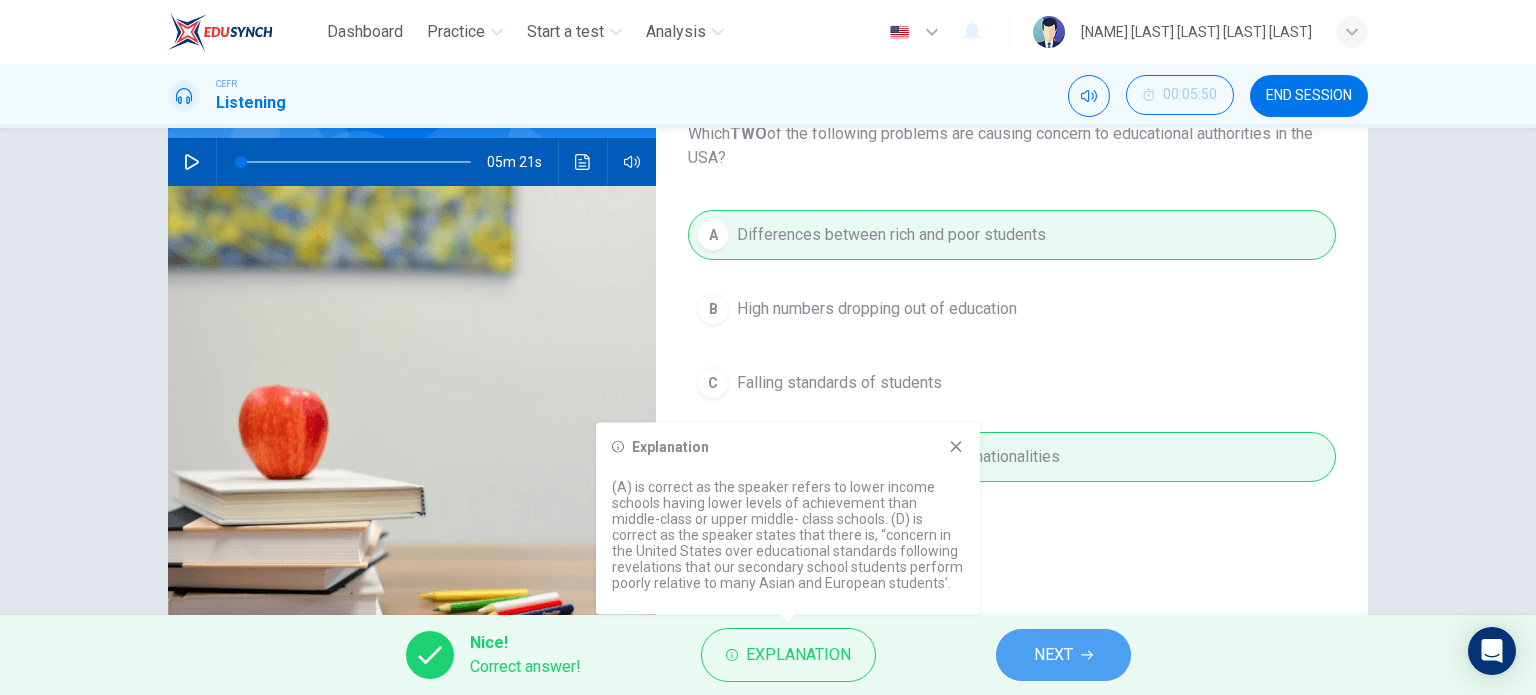 click on "NEXT" at bounding box center (1063, 655) 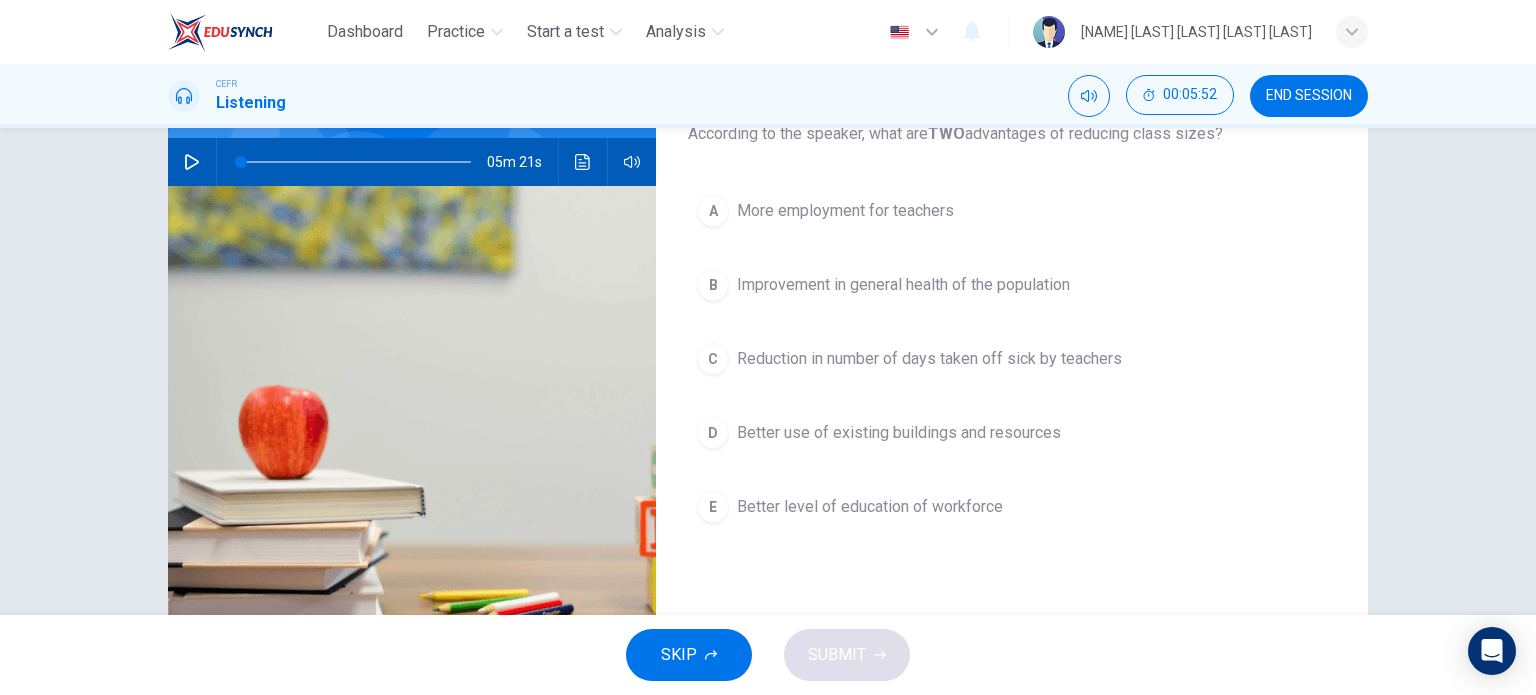 scroll, scrollTop: 178, scrollLeft: 0, axis: vertical 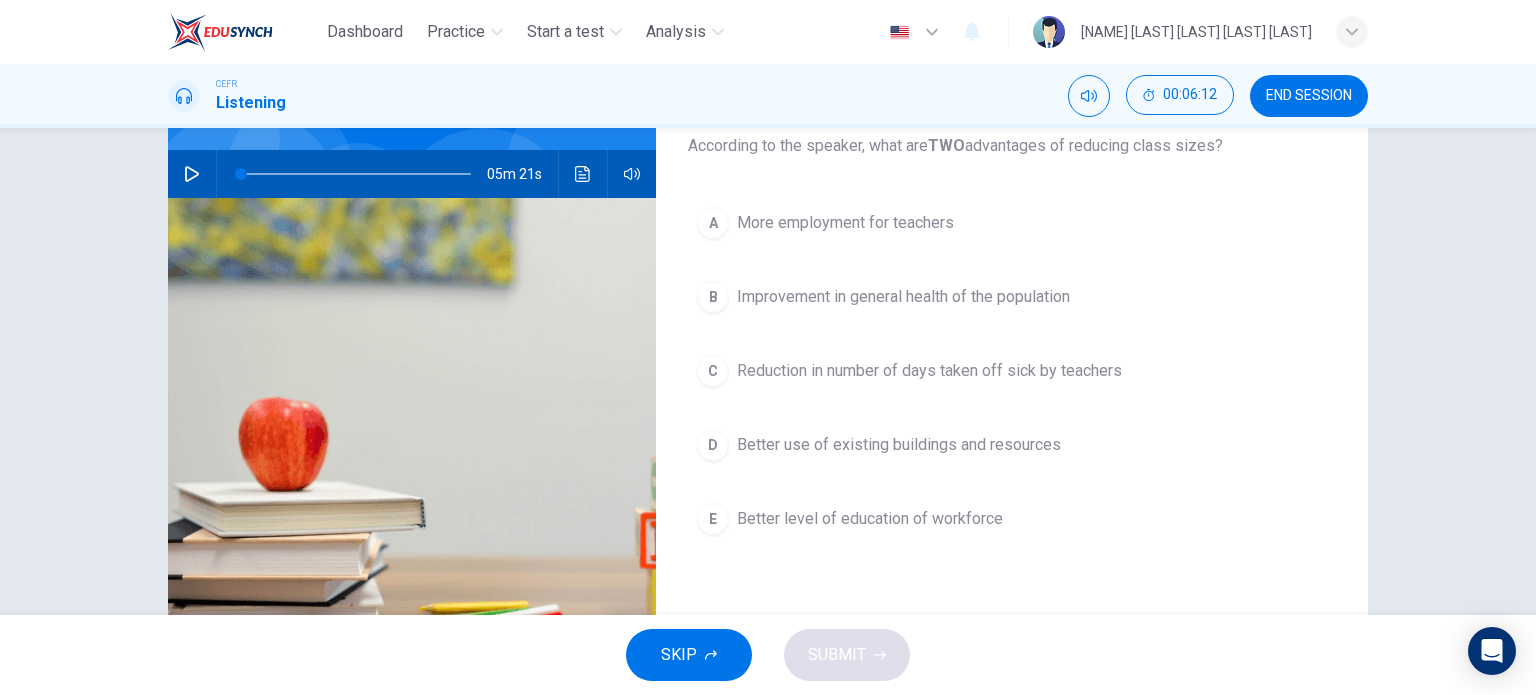 click on "E Better level of education of workforce" at bounding box center [1012, 519] 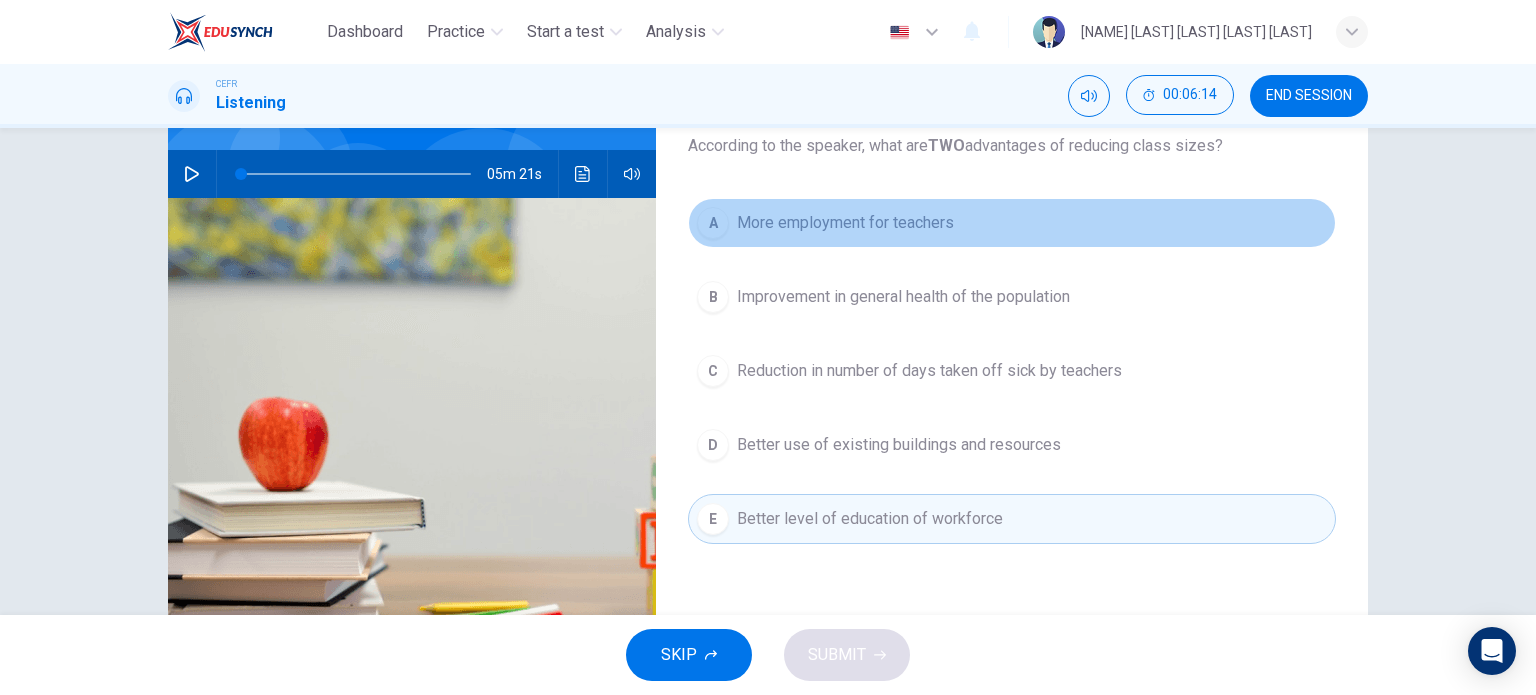 click on "More employment for teachers" at bounding box center (845, 223) 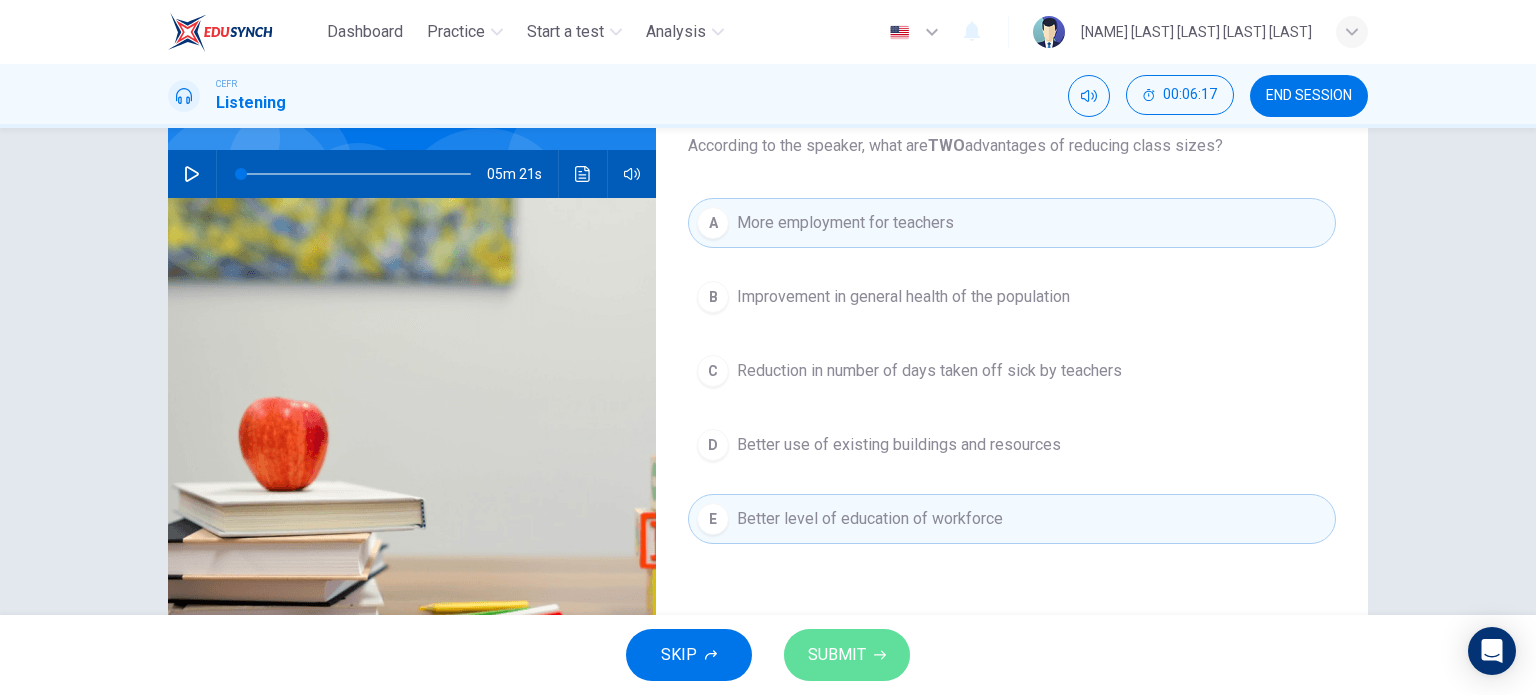 click on "SUBMIT" at bounding box center [847, 655] 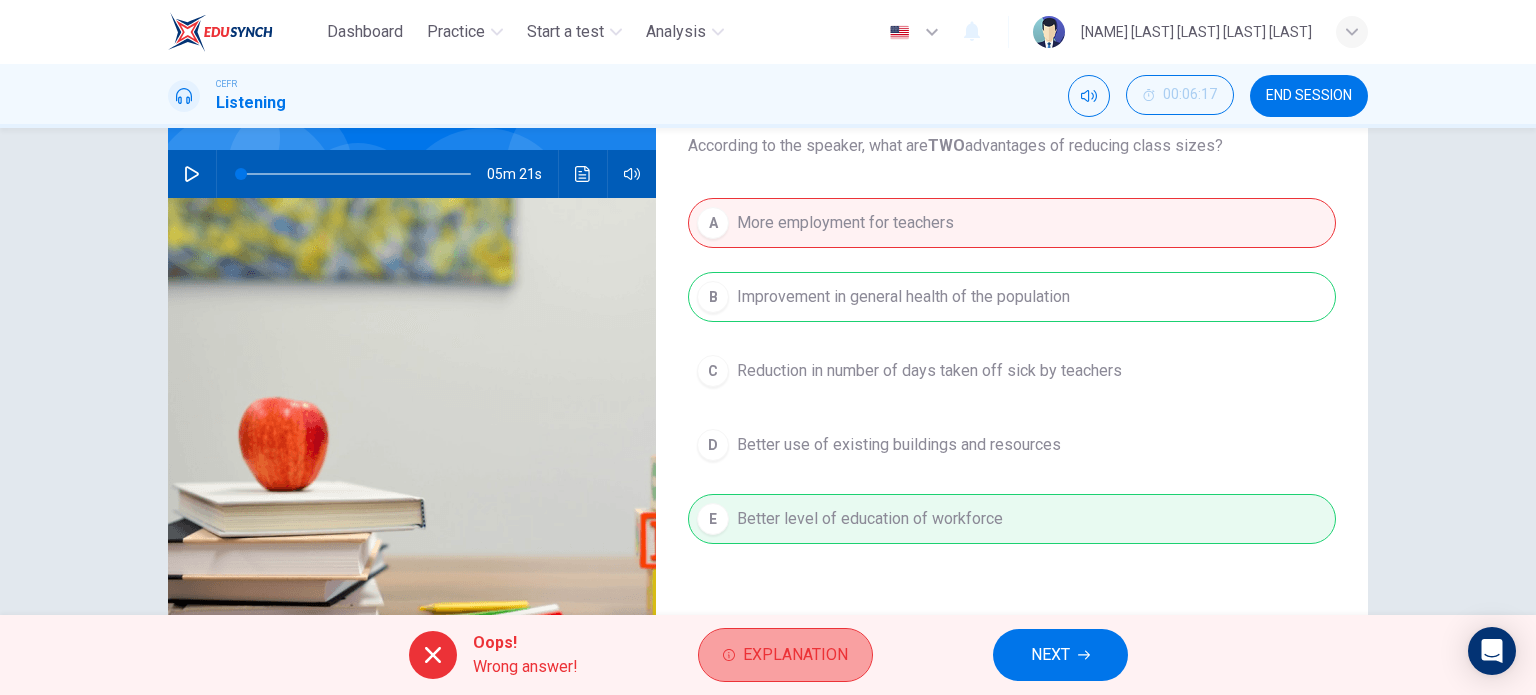 click on "Explanation" at bounding box center (795, 655) 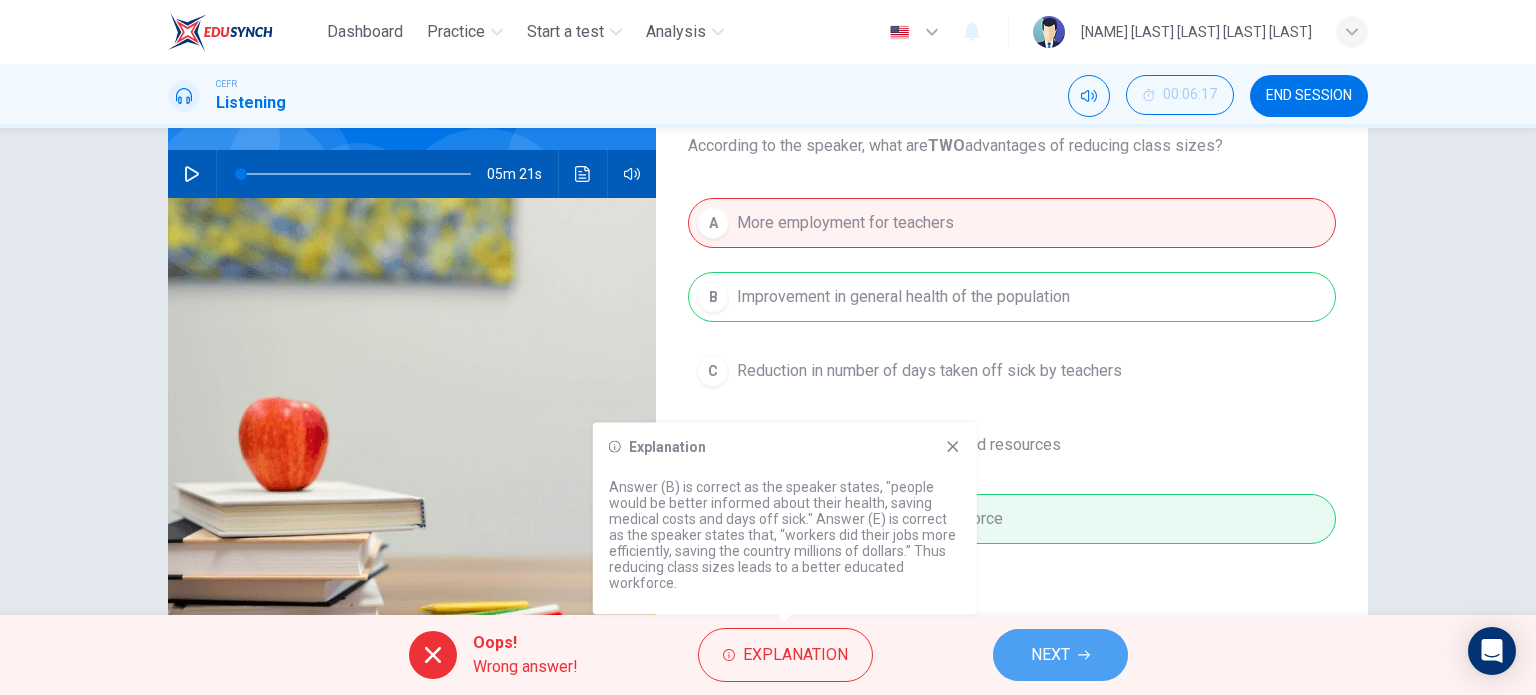 click on "NEXT" at bounding box center [1060, 655] 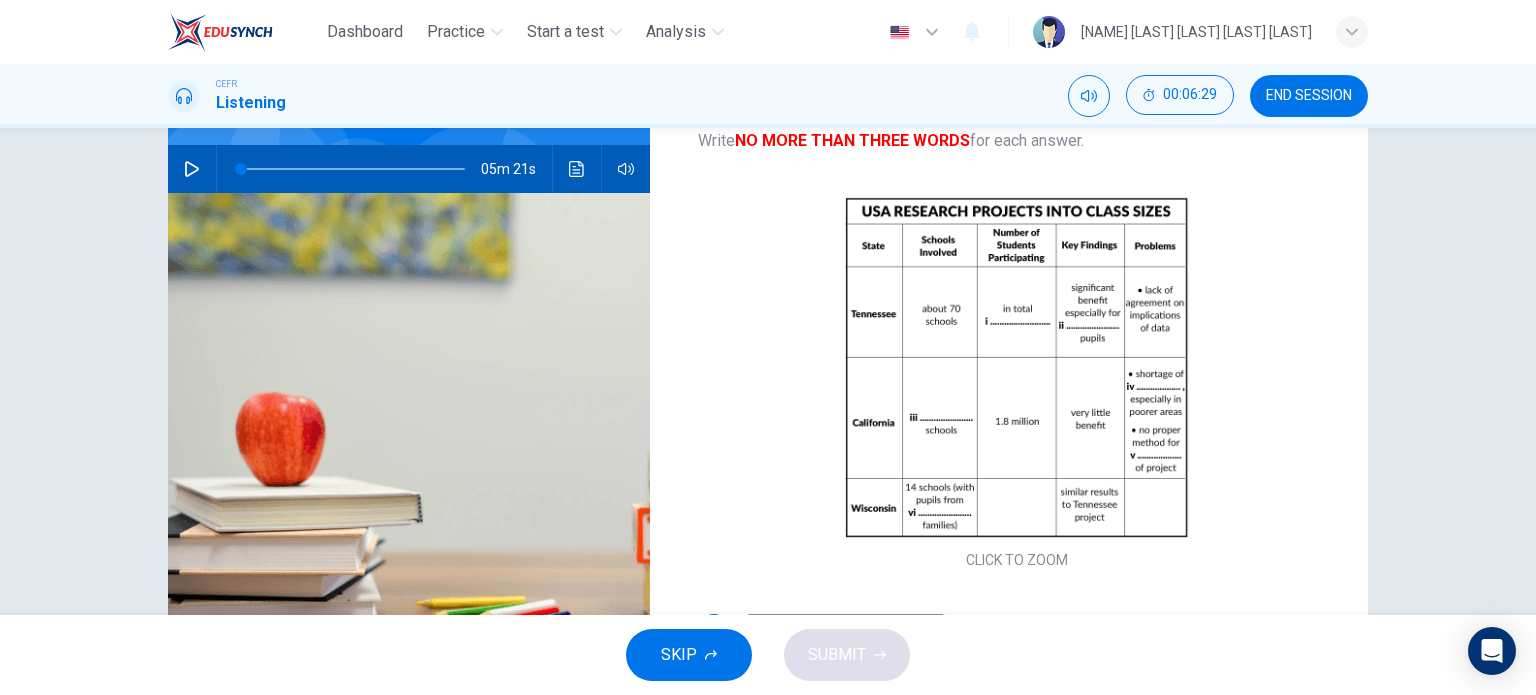scroll, scrollTop: 288, scrollLeft: 0, axis: vertical 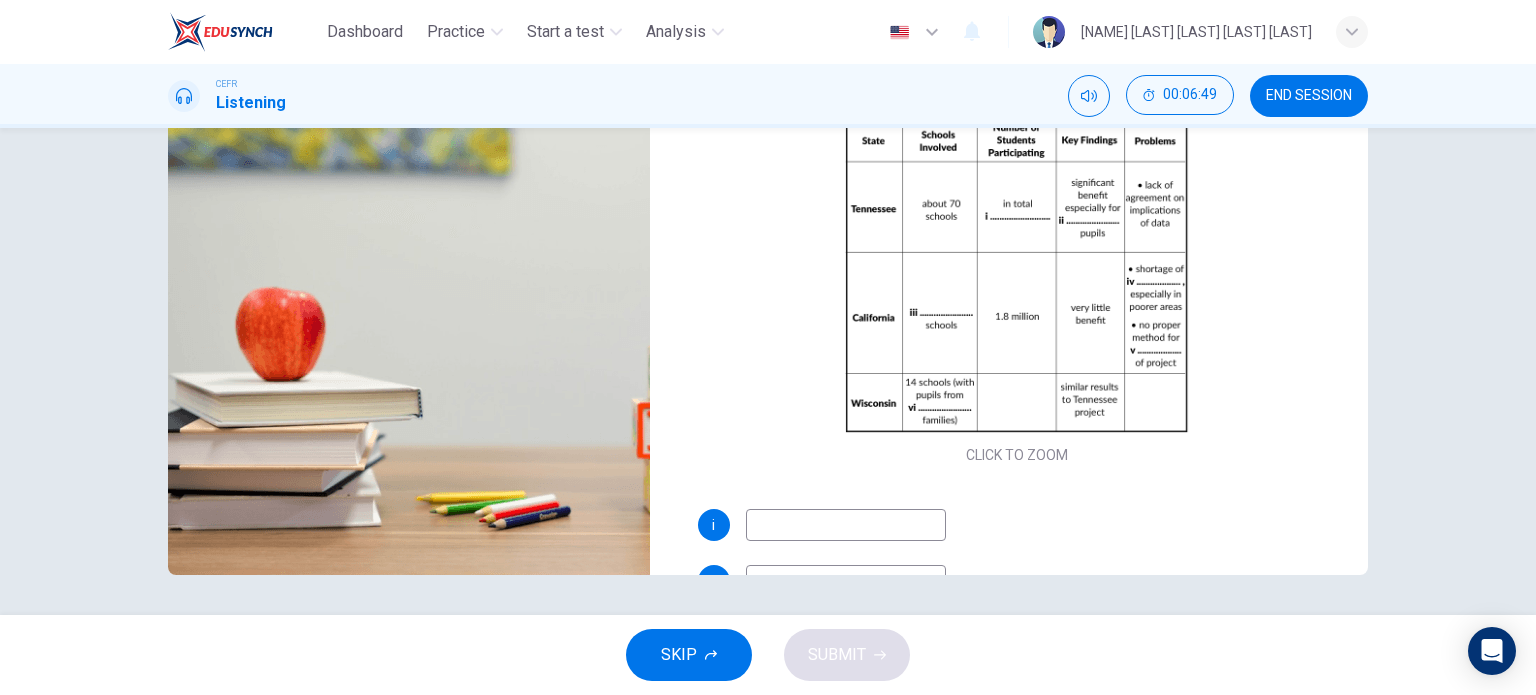 click at bounding box center [846, 525] 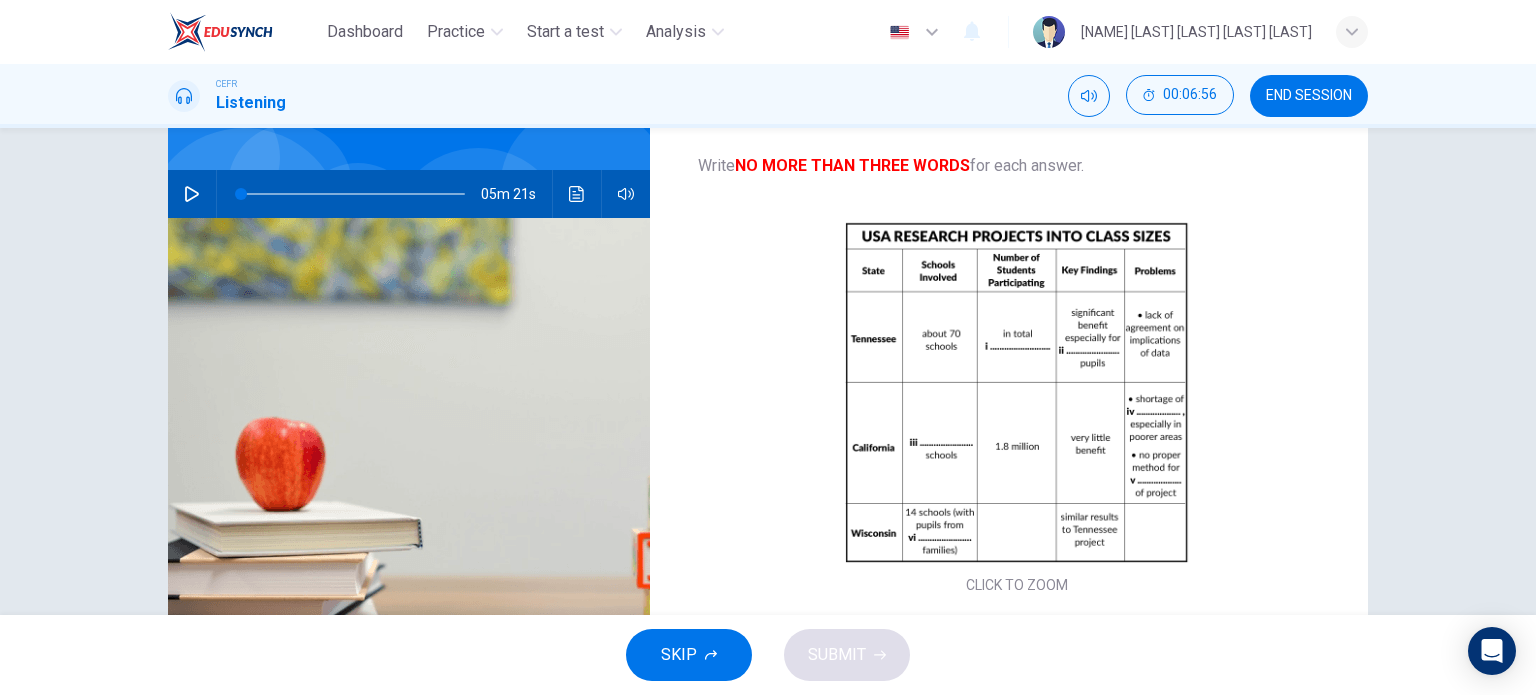 scroll, scrollTop: 156, scrollLeft: 0, axis: vertical 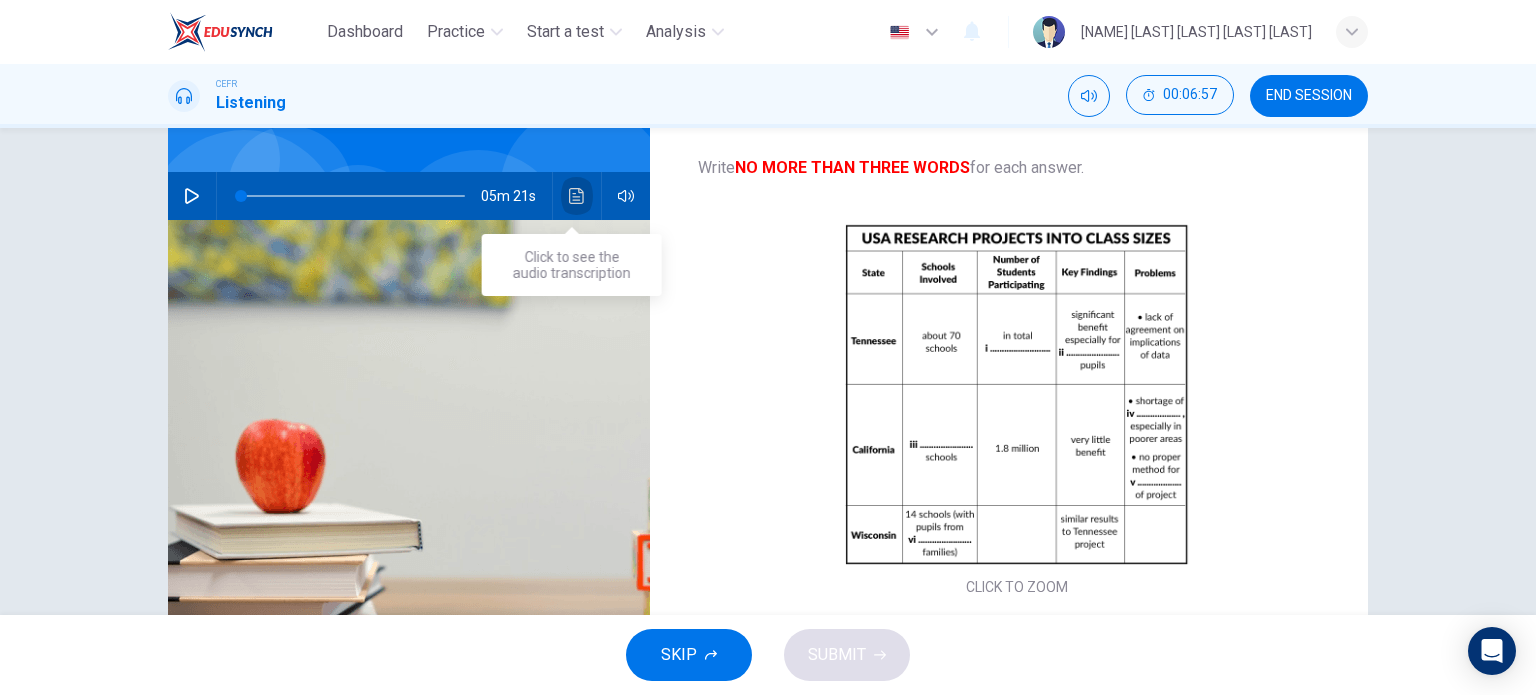 click at bounding box center [577, 196] 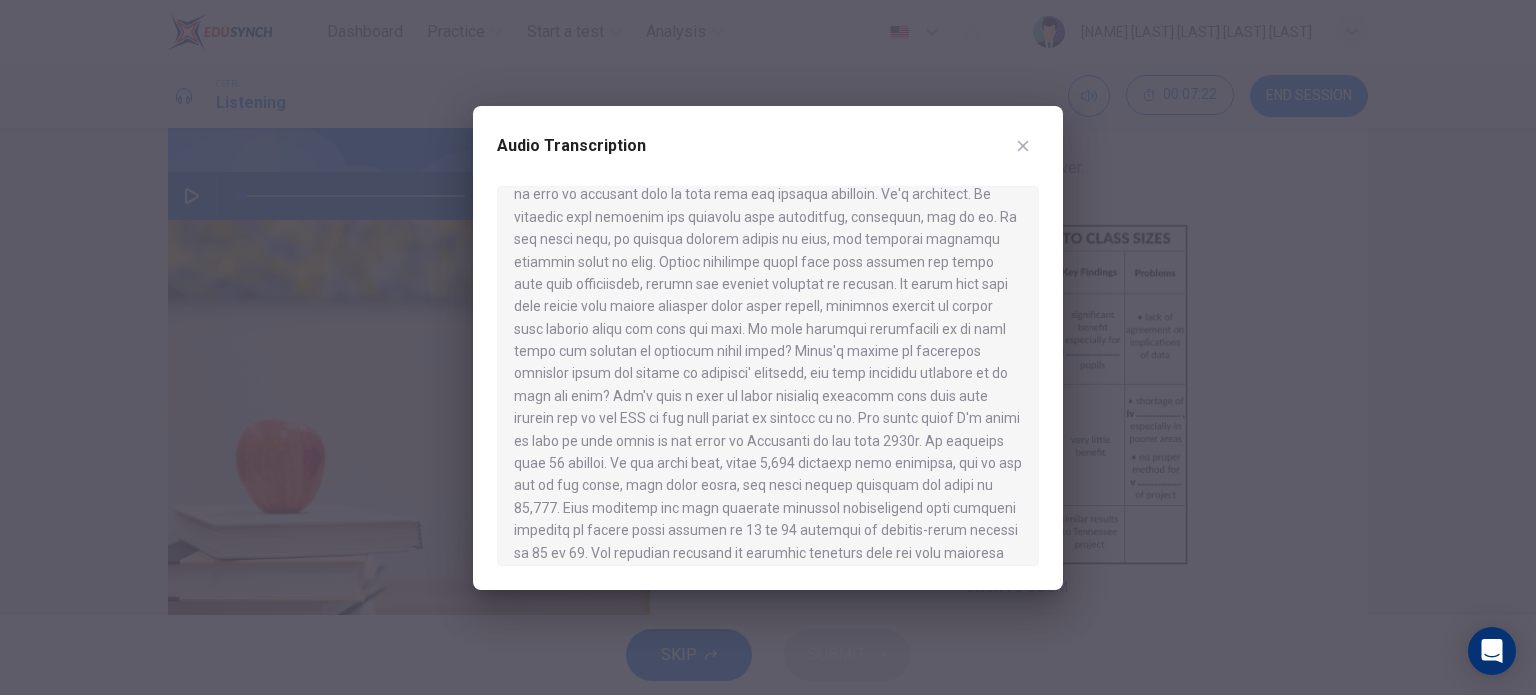 scroll, scrollTop: 363, scrollLeft: 0, axis: vertical 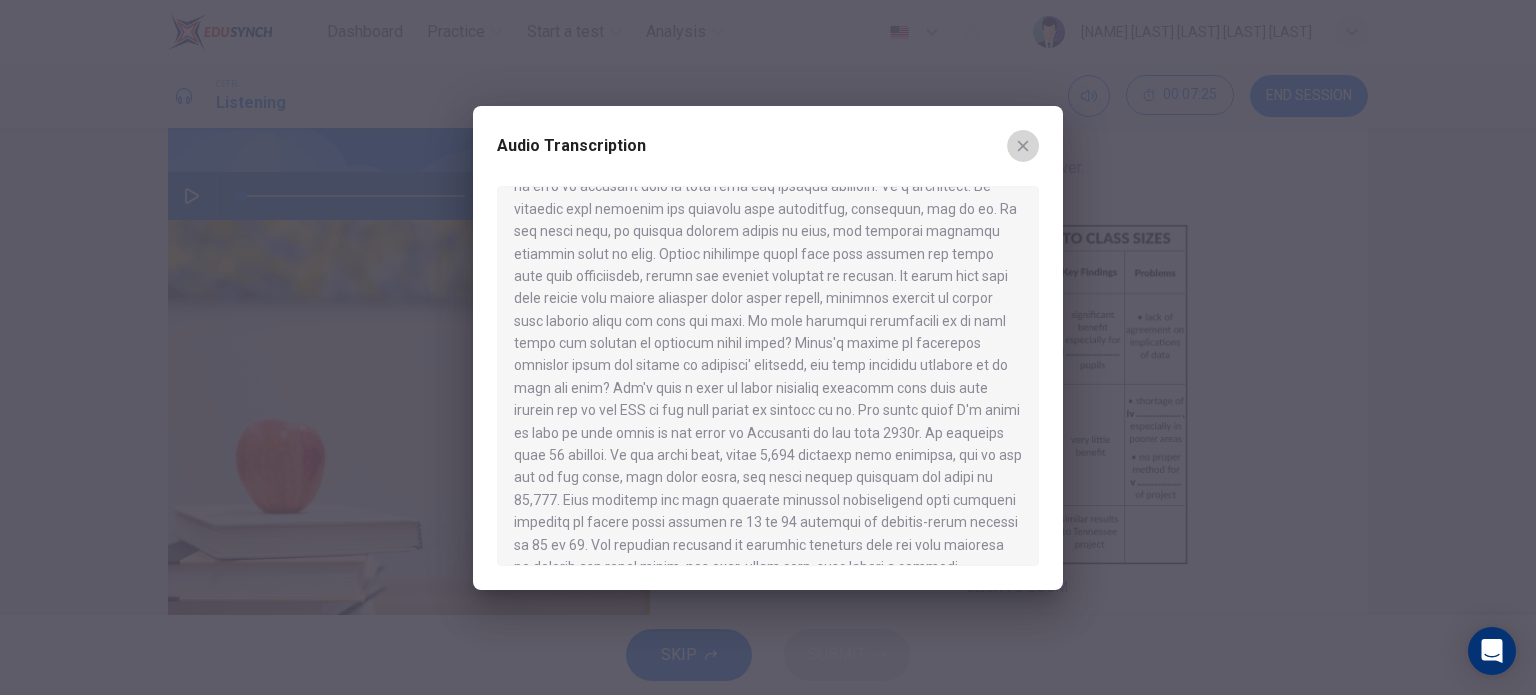 click at bounding box center [1023, 146] 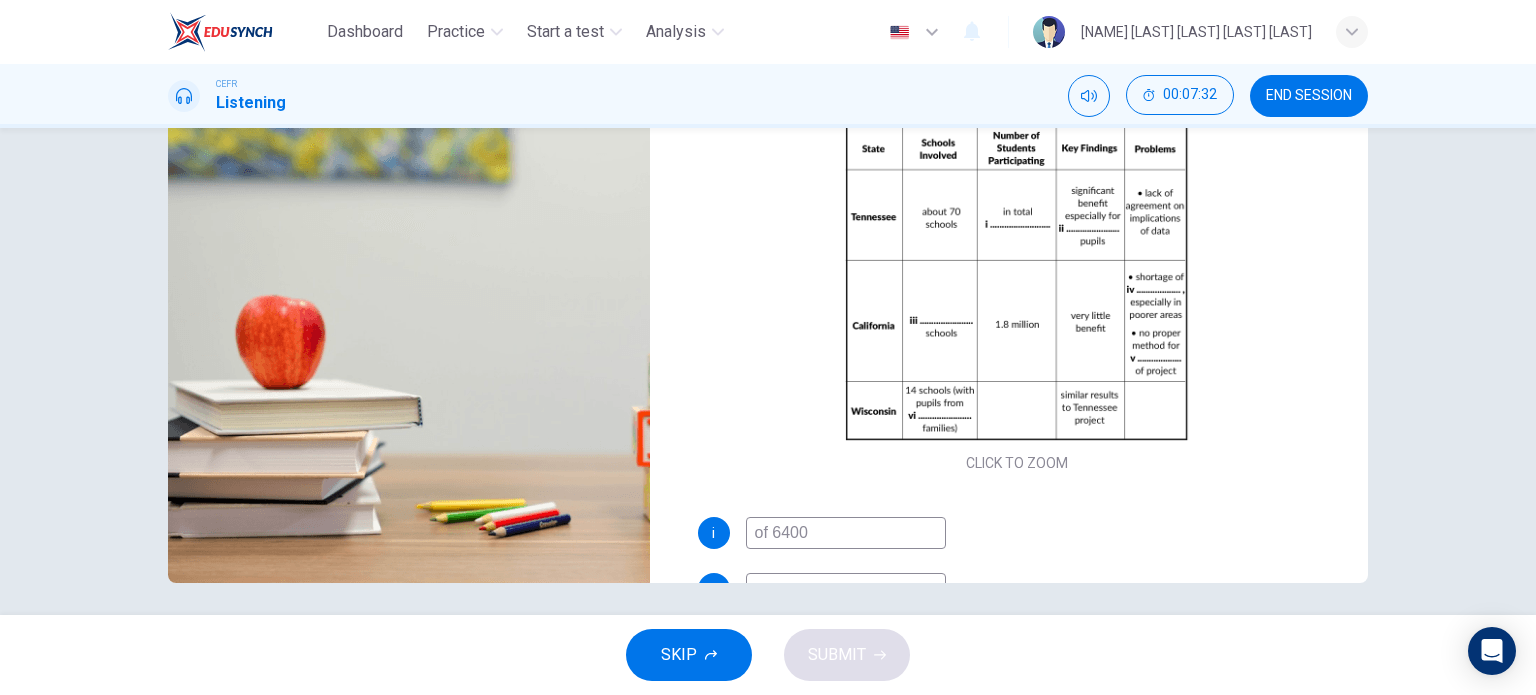 scroll, scrollTop: 283, scrollLeft: 0, axis: vertical 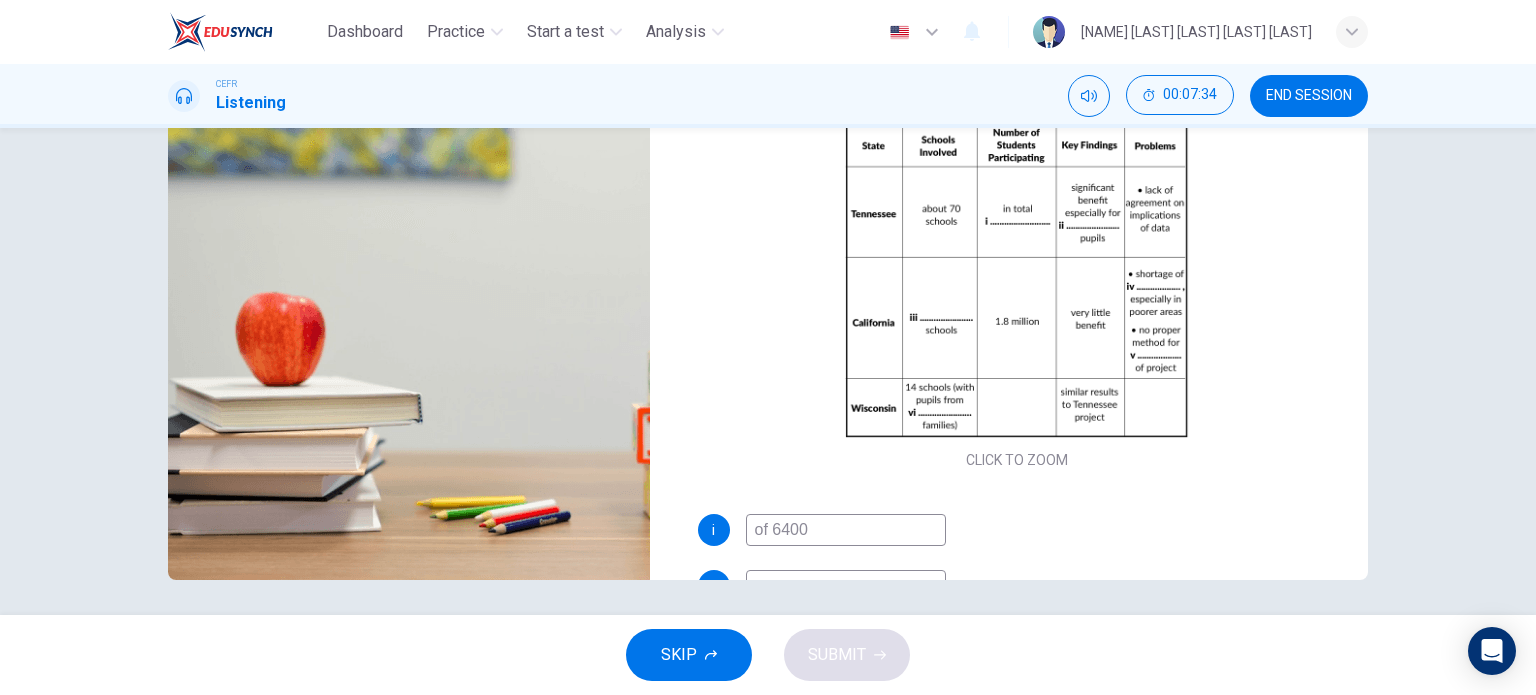 drag, startPoint x: 816, startPoint y: 521, endPoint x: 771, endPoint y: 526, distance: 45.276924 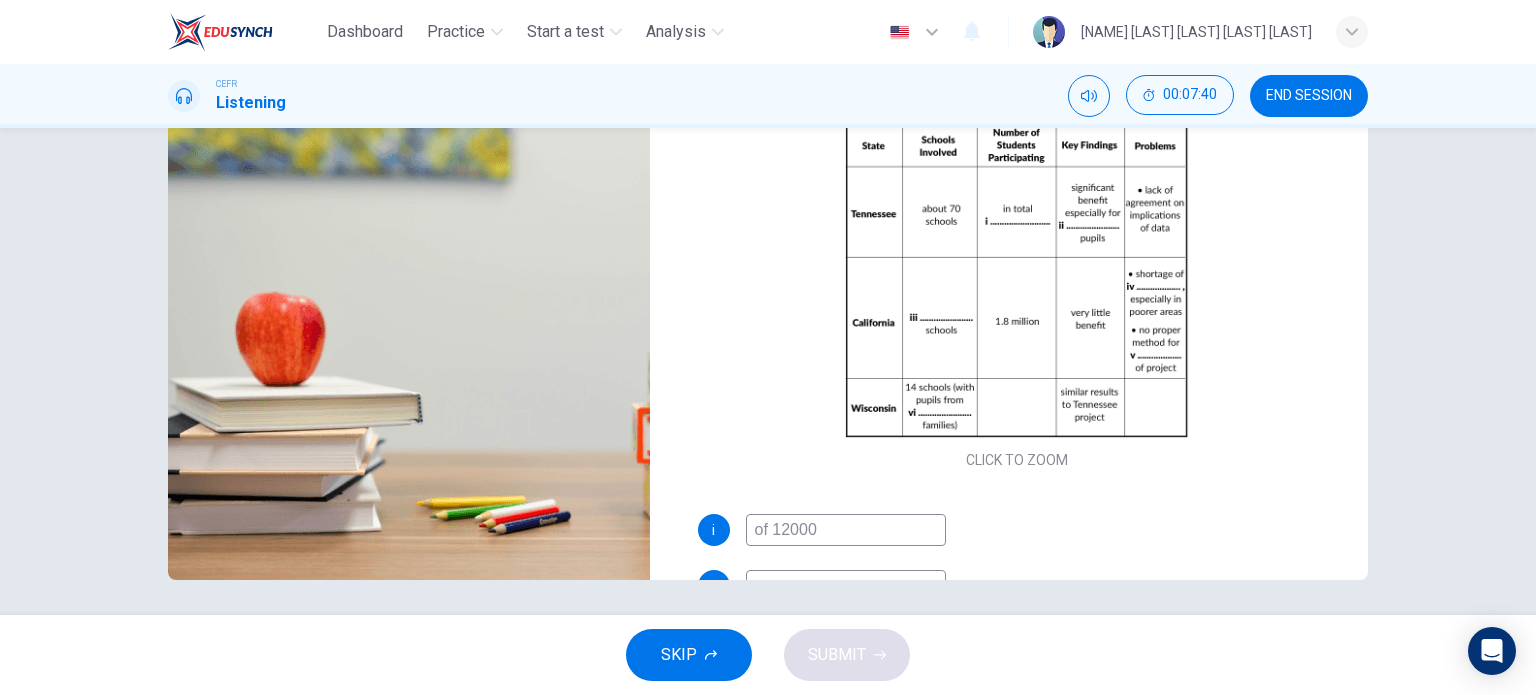 scroll, scrollTop: 0, scrollLeft: 0, axis: both 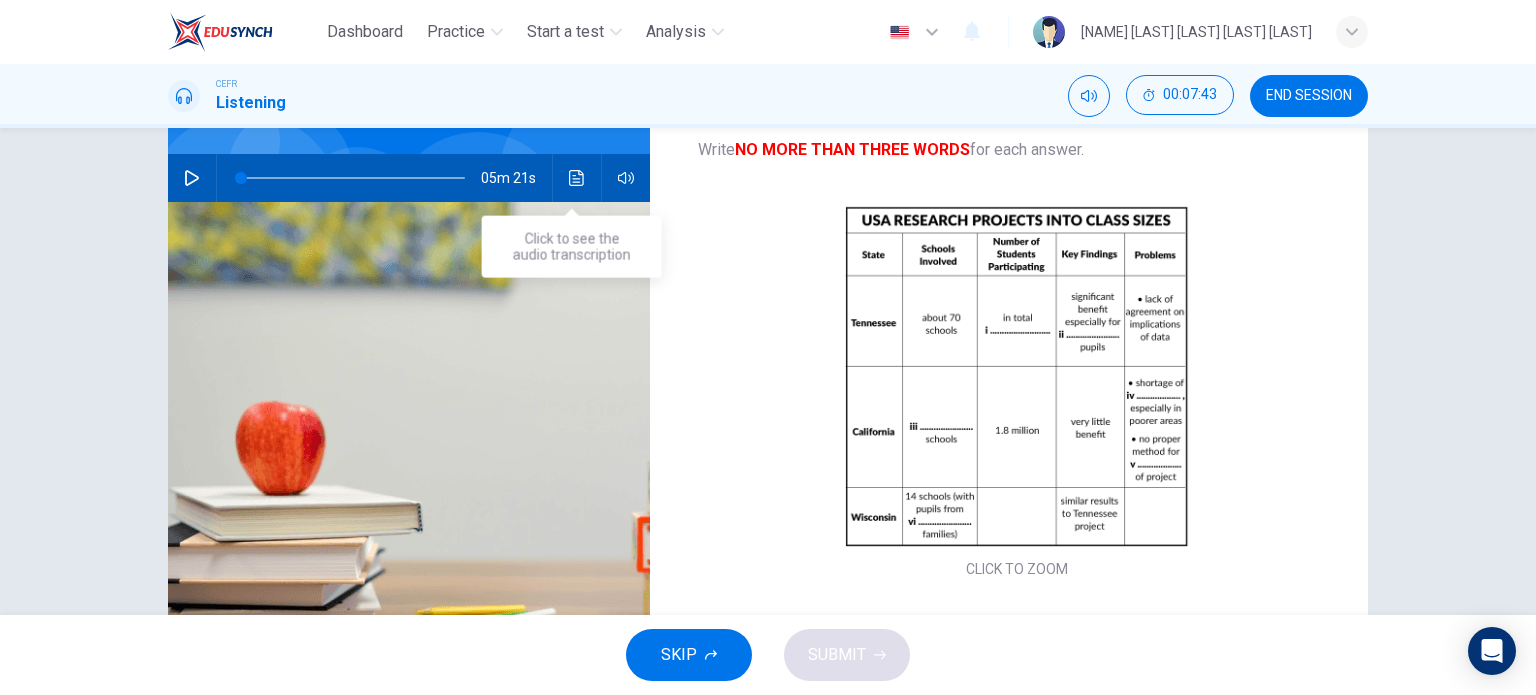 type on "of 12000" 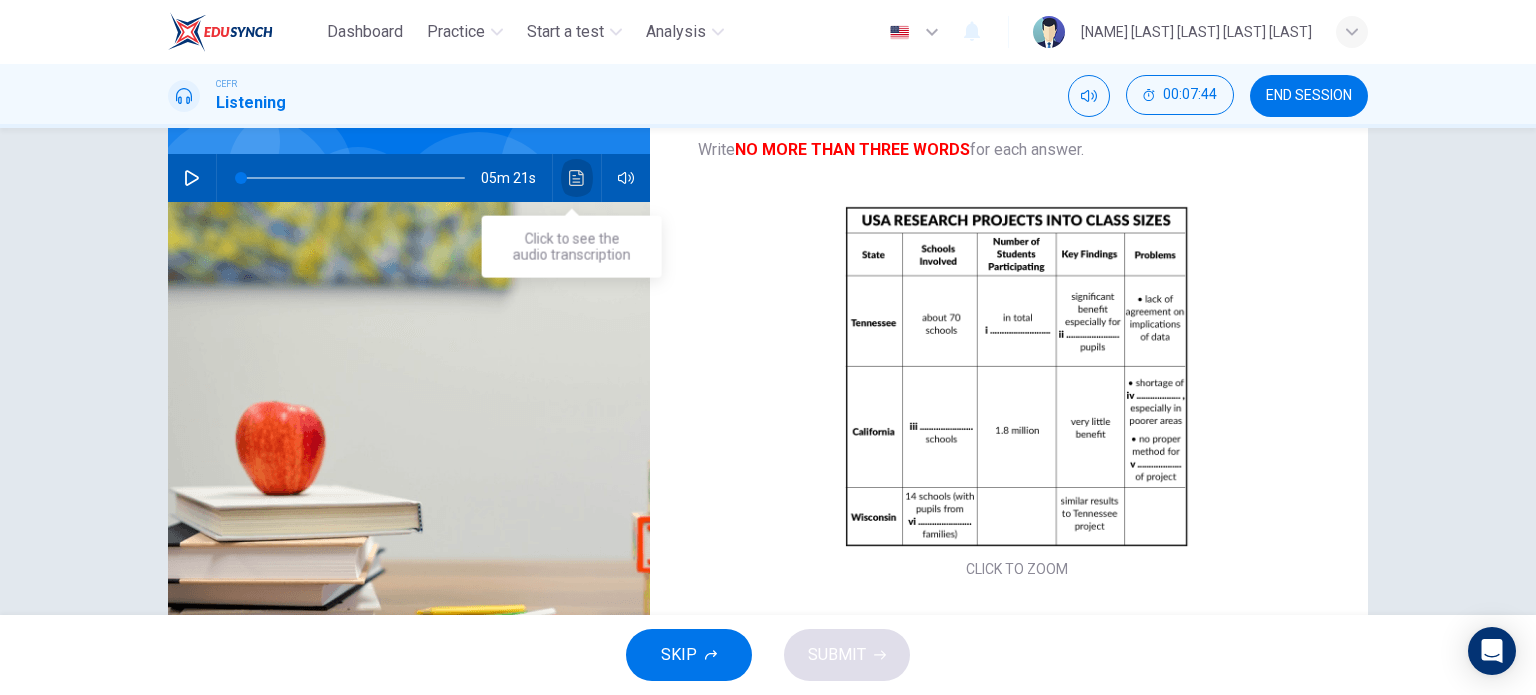 click at bounding box center [577, 178] 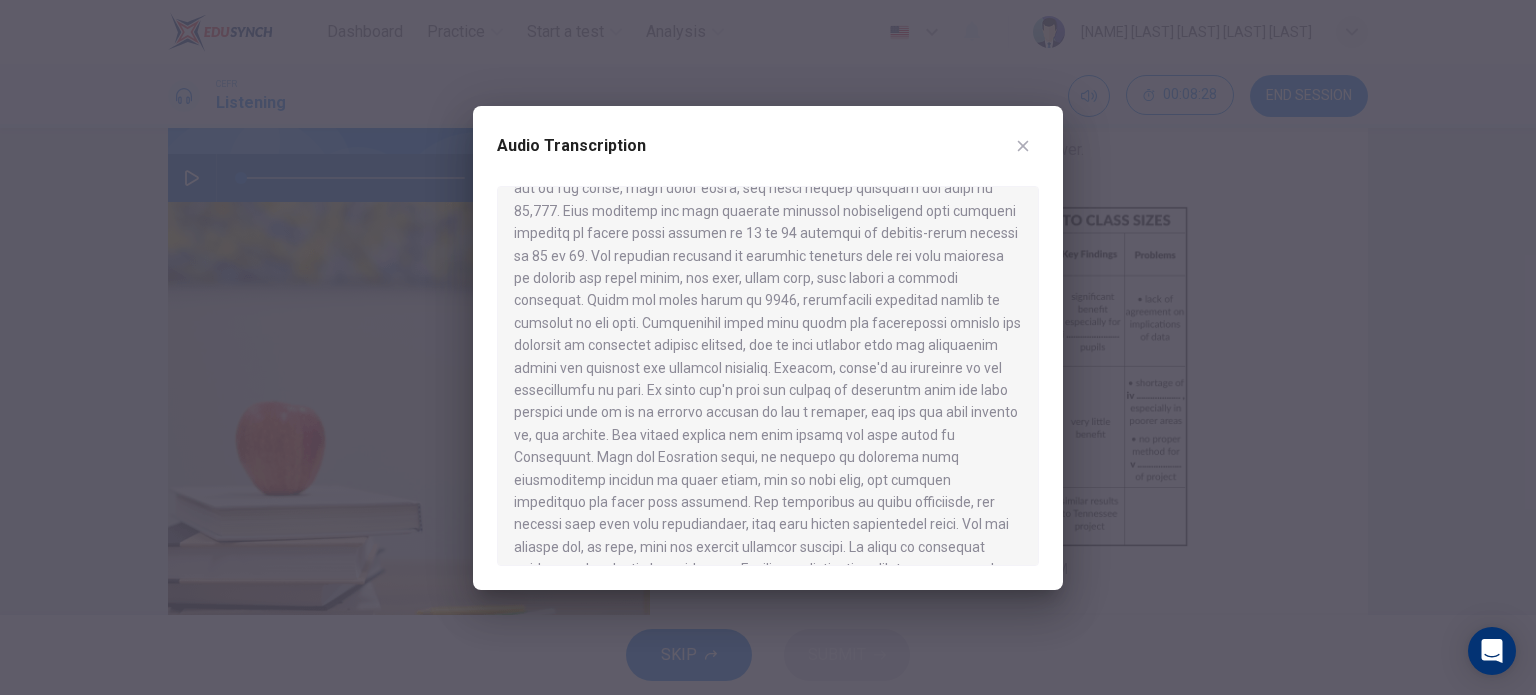 scroll, scrollTop: 660, scrollLeft: 0, axis: vertical 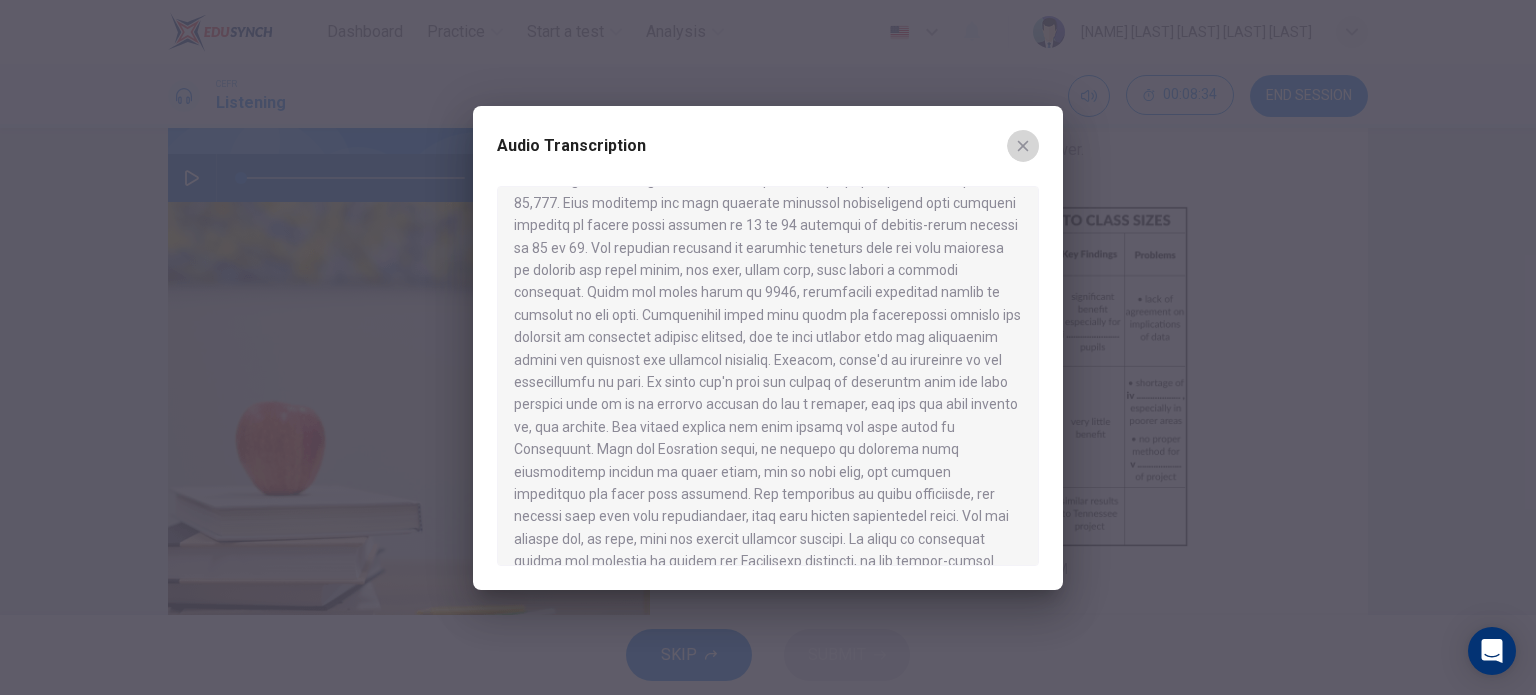 click at bounding box center (1023, 146) 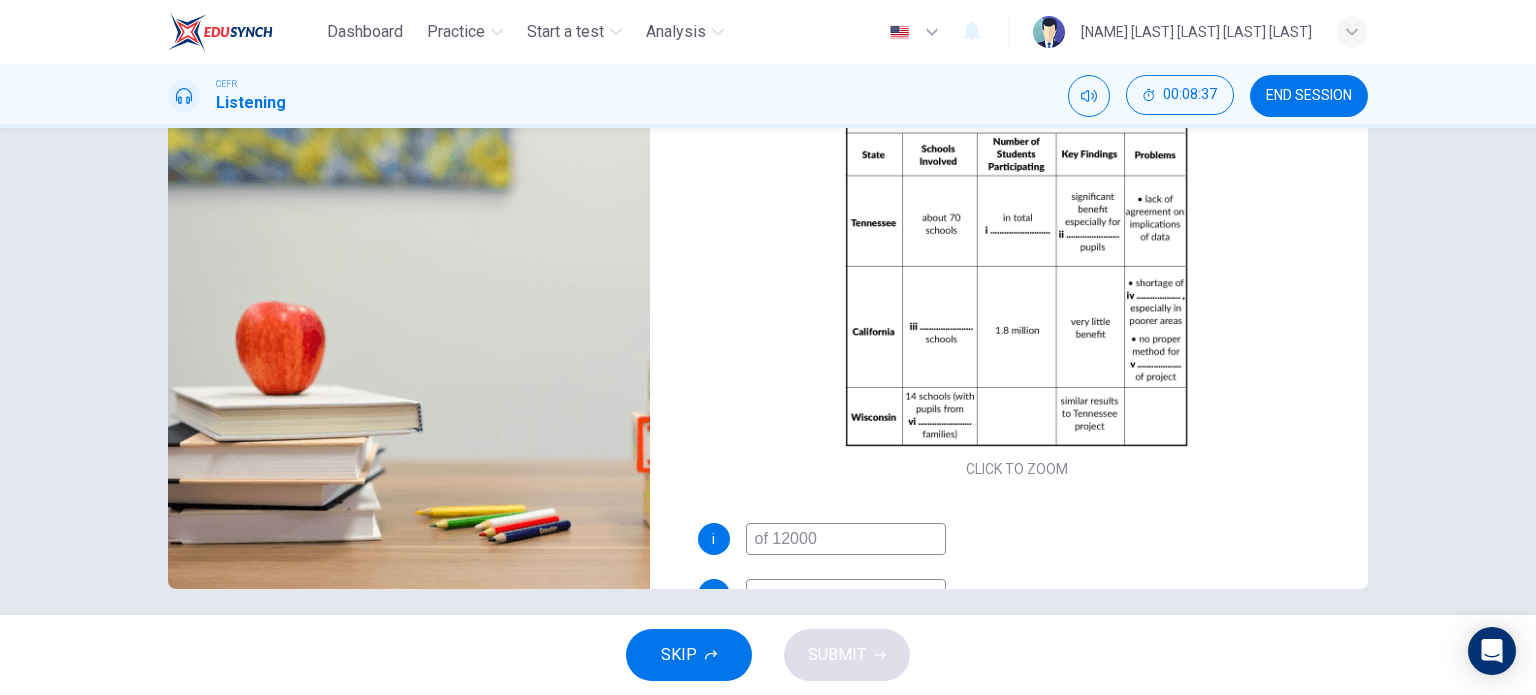 scroll, scrollTop: 288, scrollLeft: 0, axis: vertical 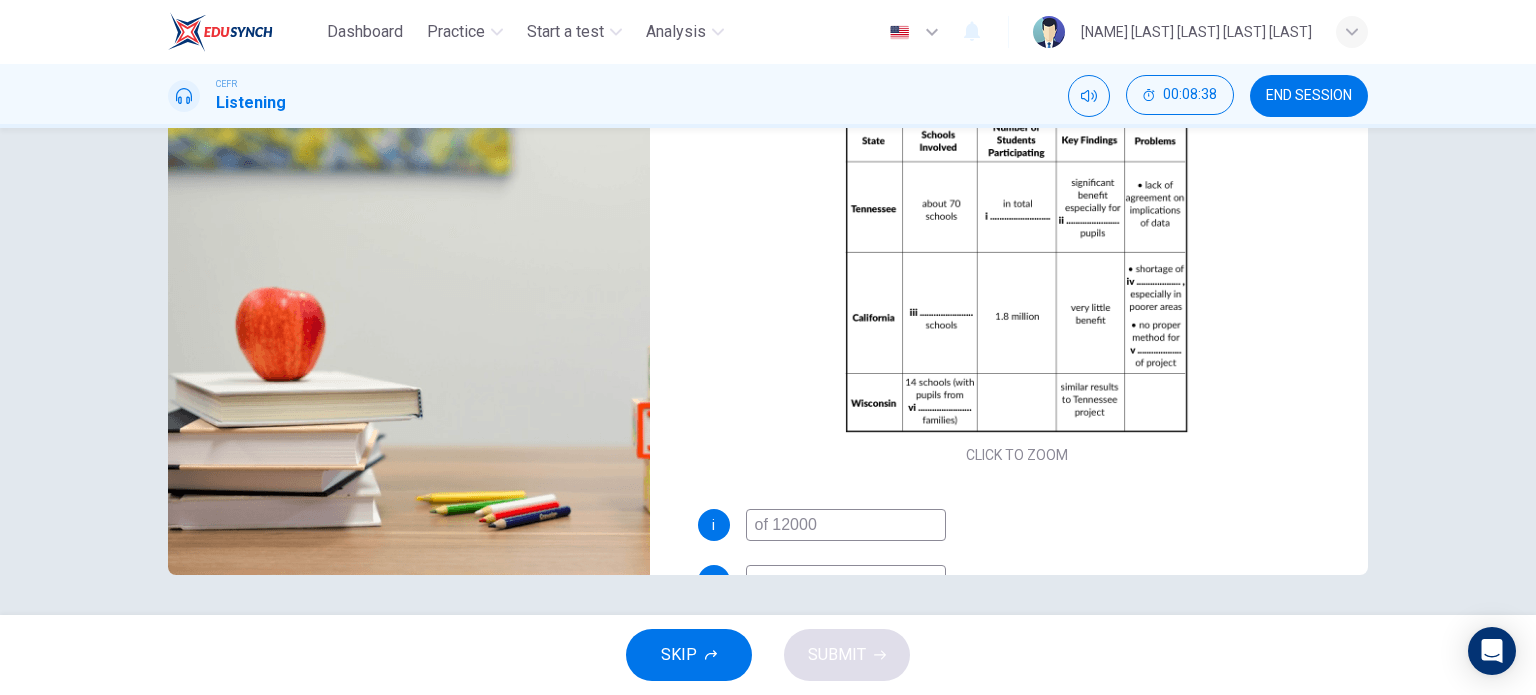 click at bounding box center (409, 331) 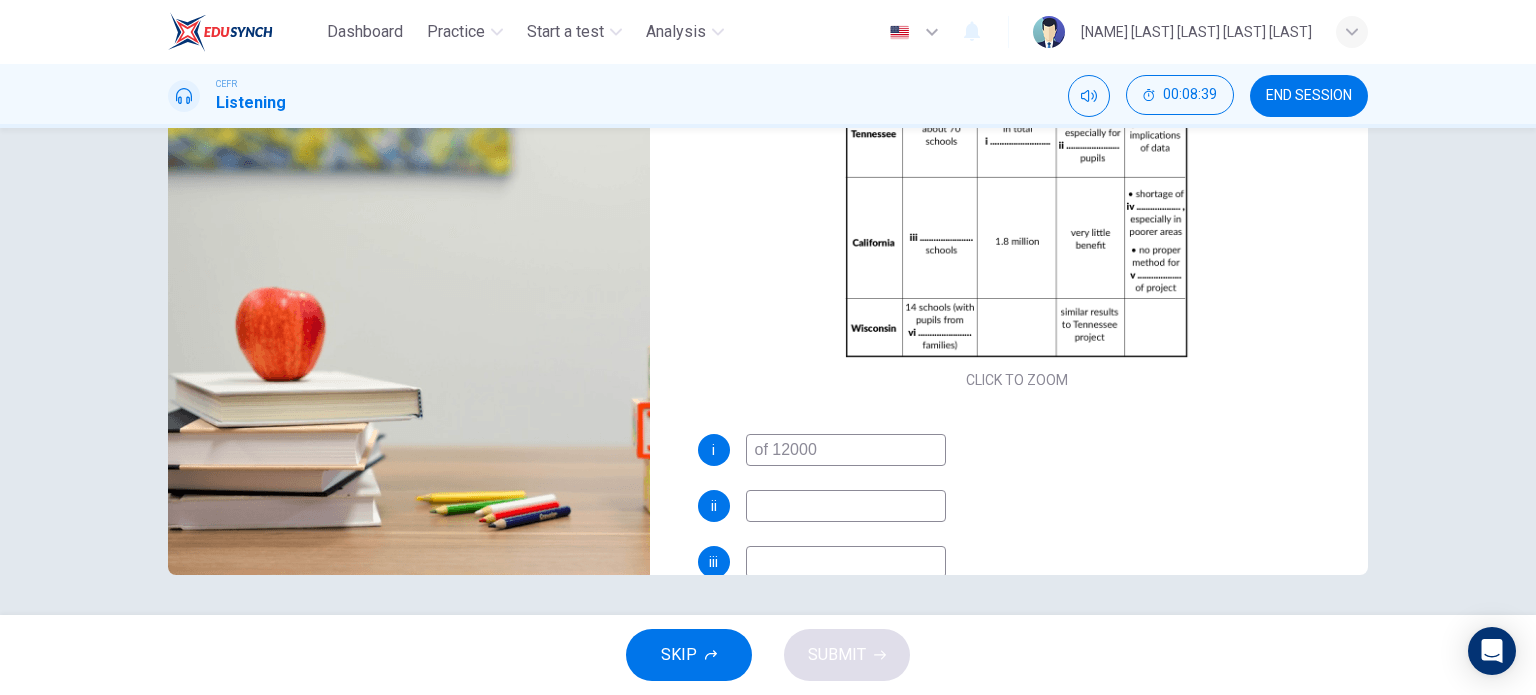scroll, scrollTop: 78, scrollLeft: 0, axis: vertical 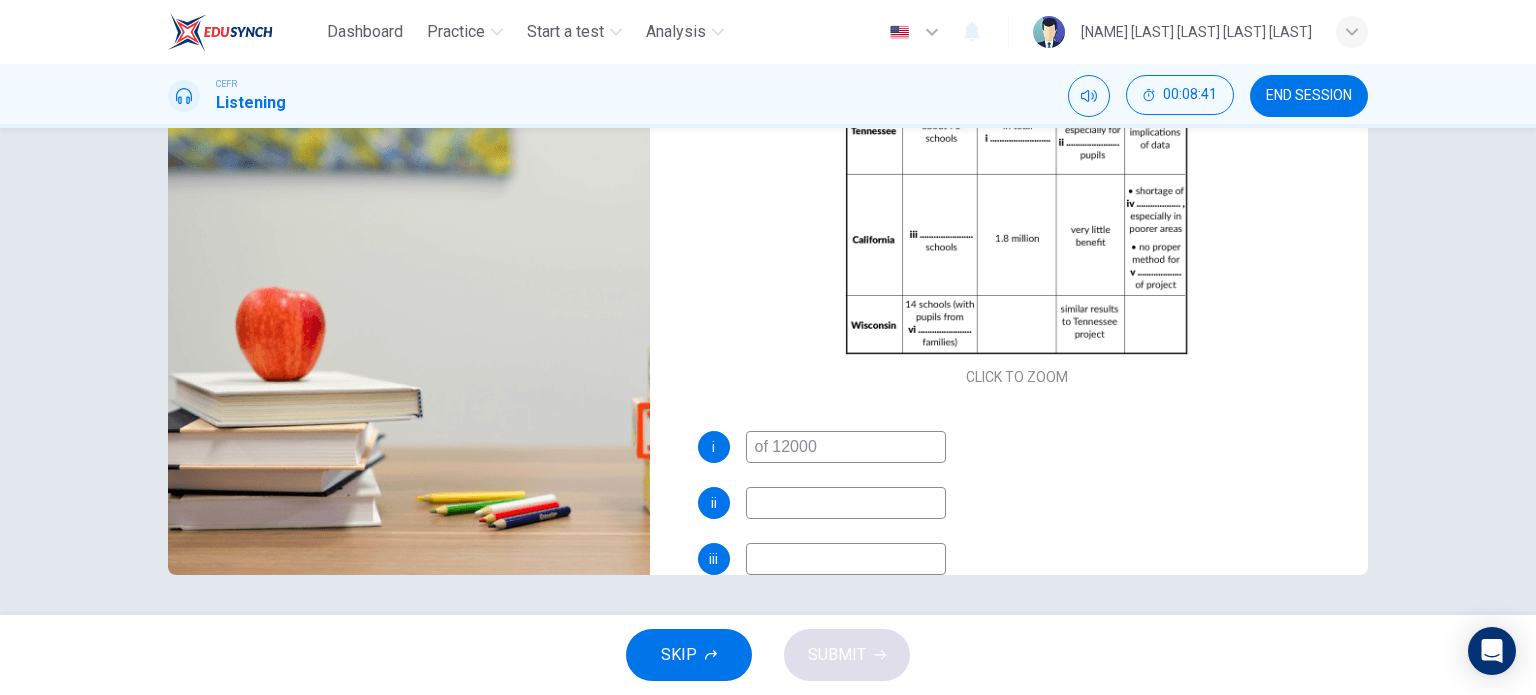 click at bounding box center (846, 447) 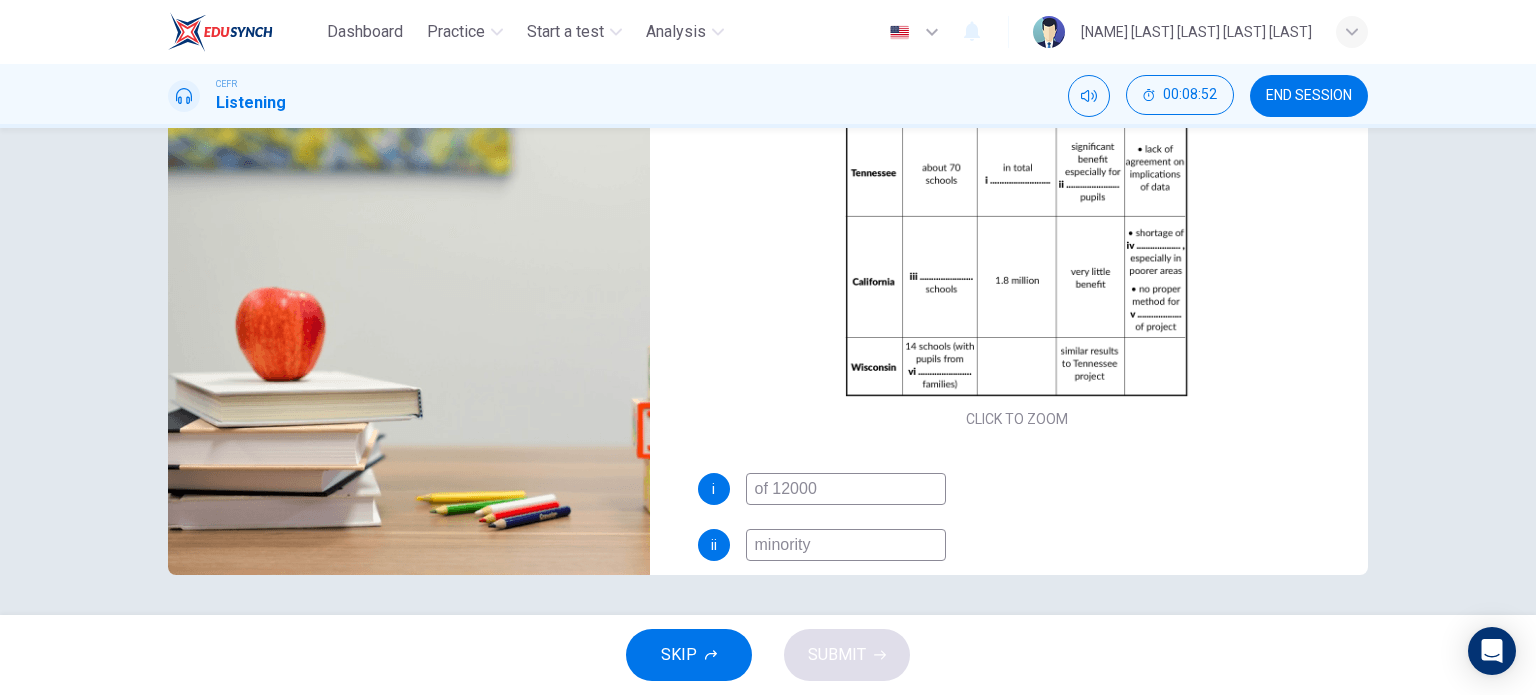scroll, scrollTop: 35, scrollLeft: 0, axis: vertical 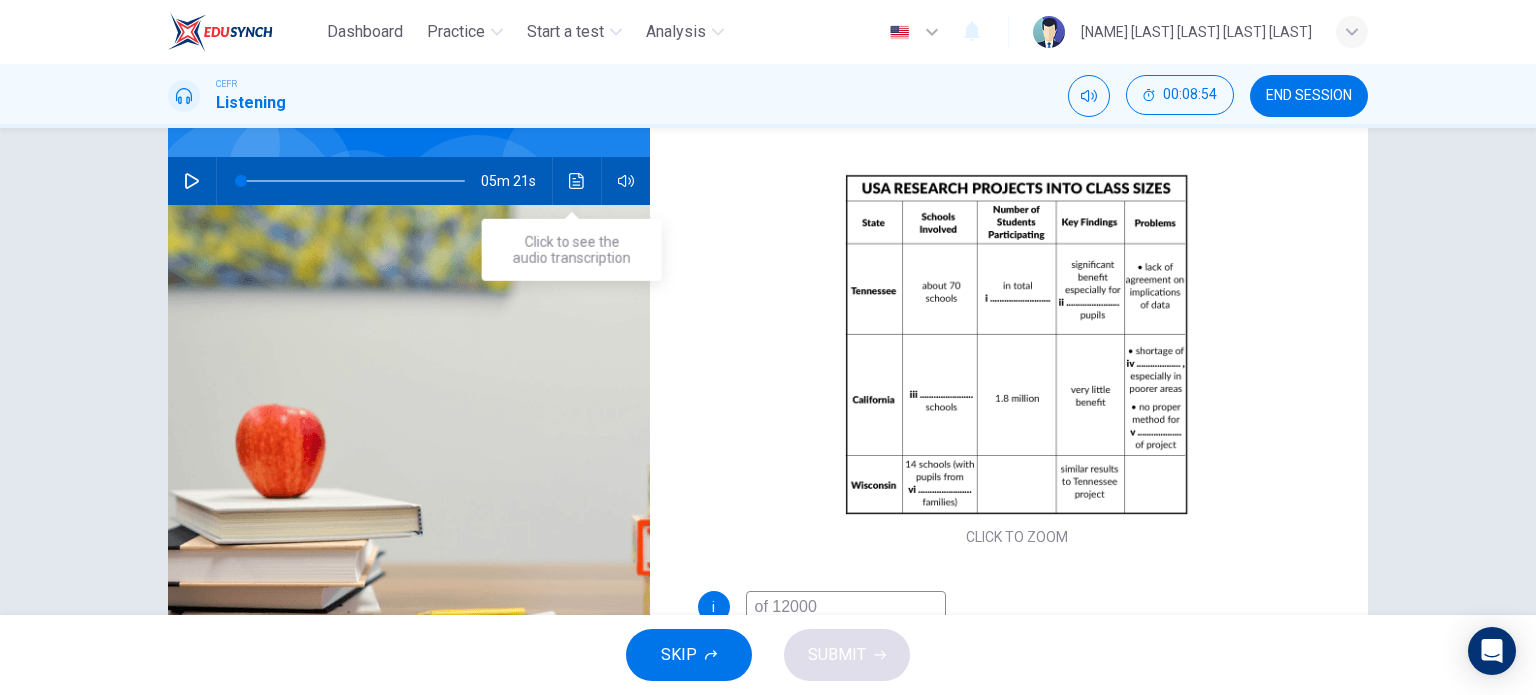 type on "minority" 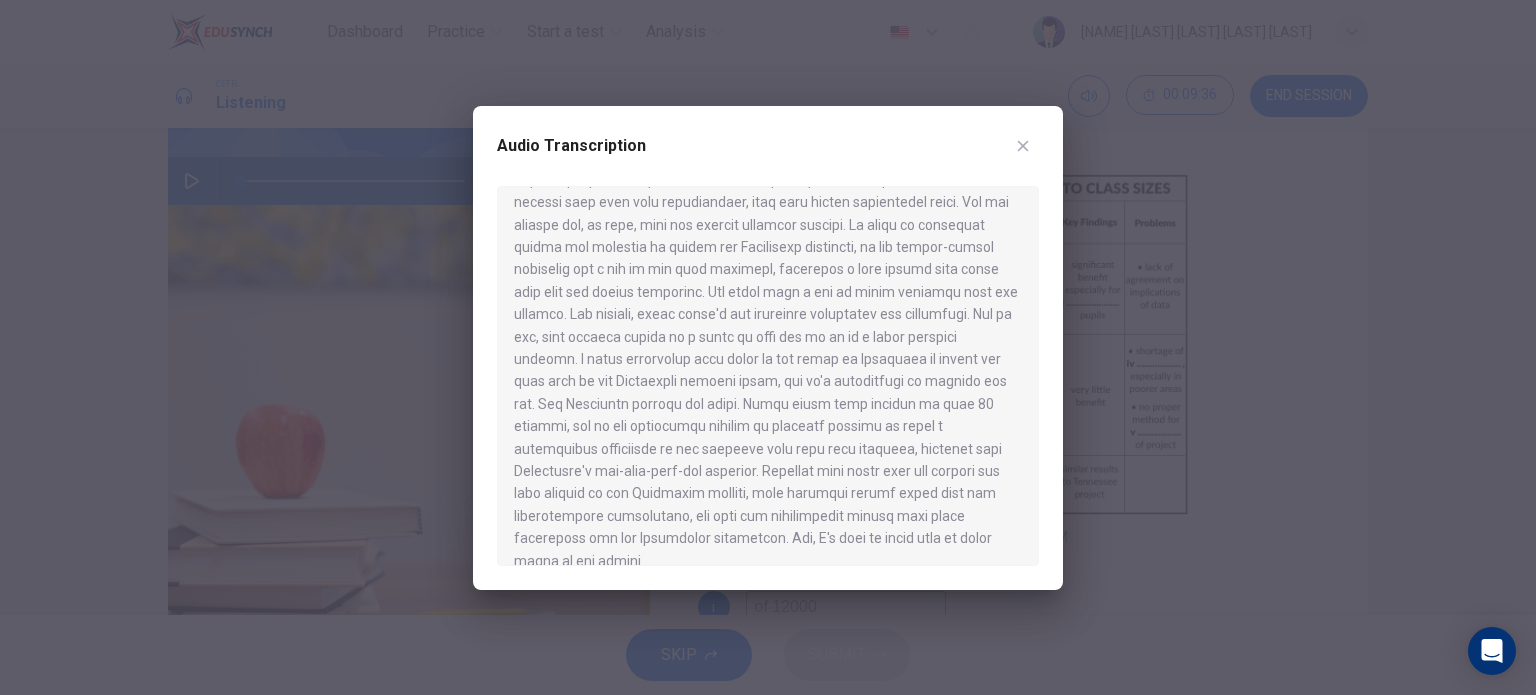 scroll, scrollTop: 975, scrollLeft: 0, axis: vertical 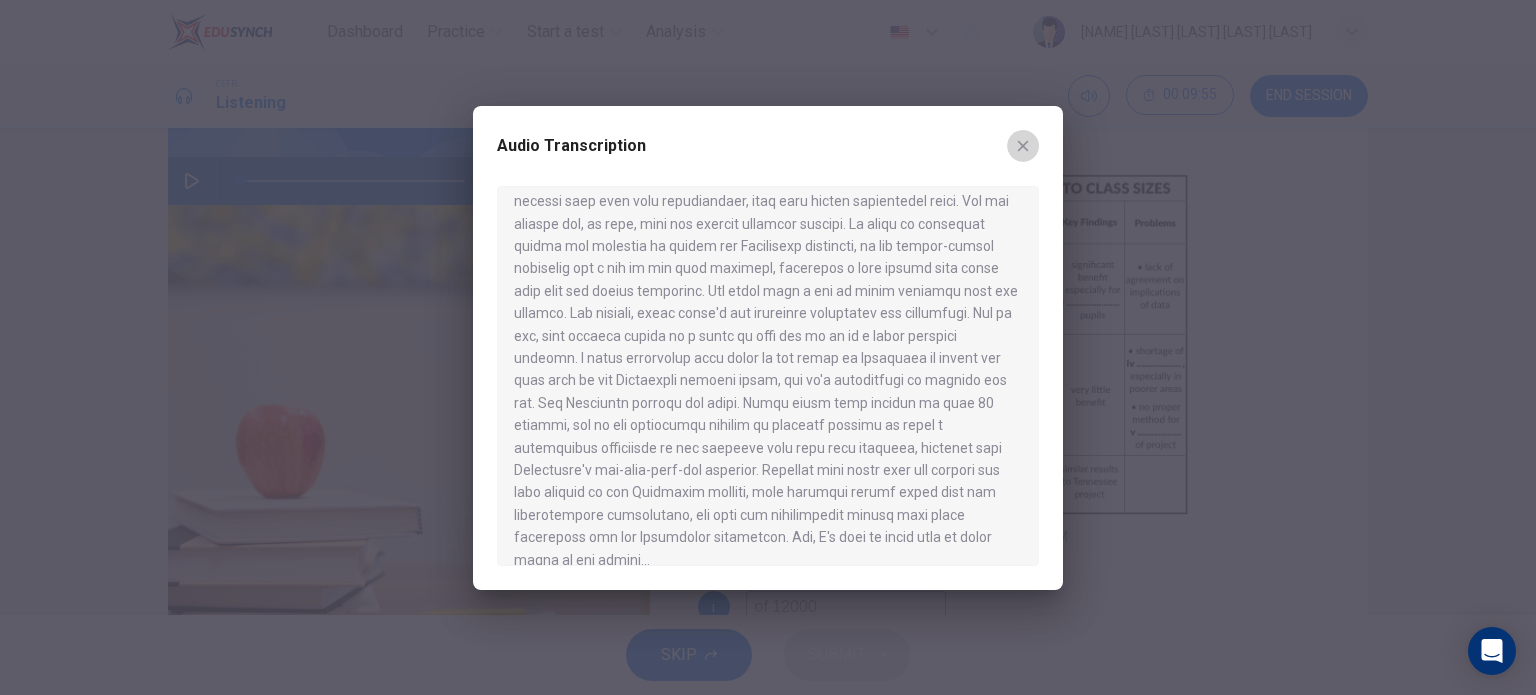 click at bounding box center (1023, 146) 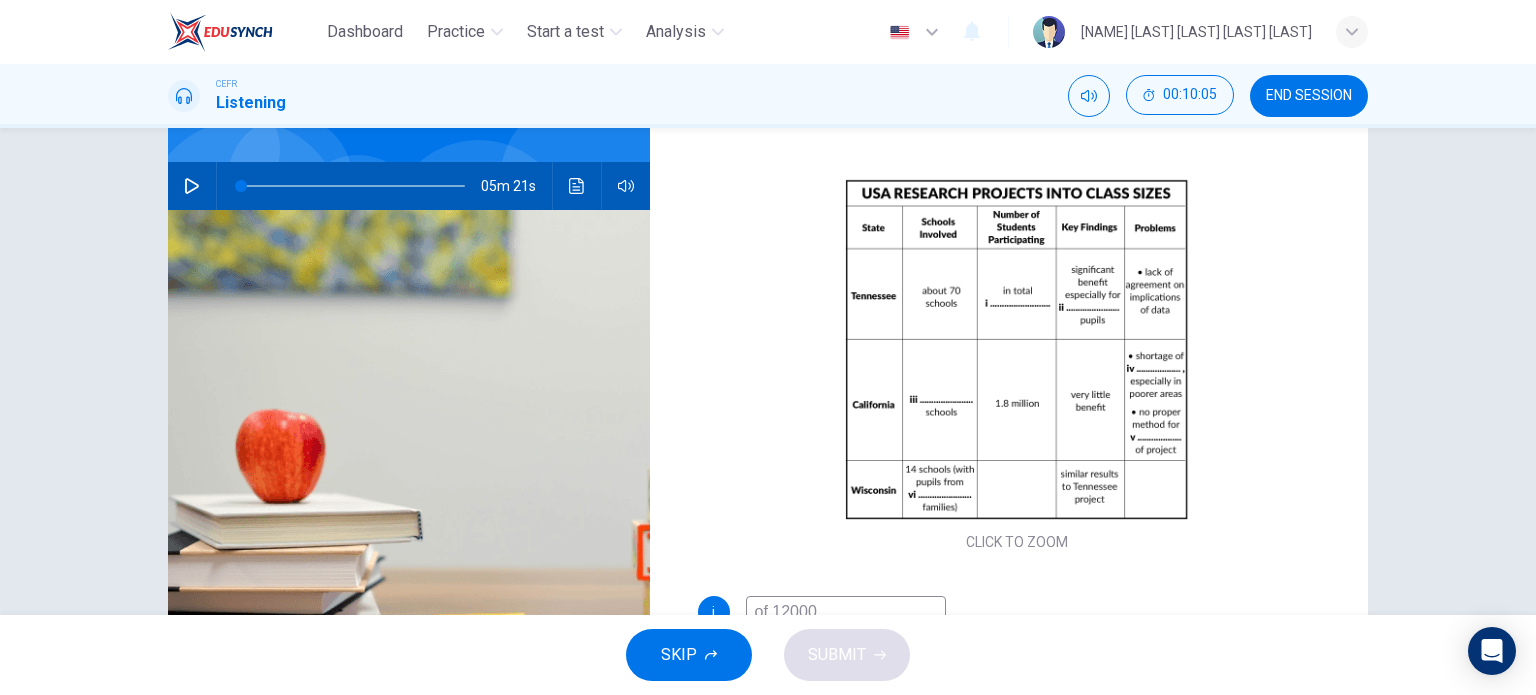 scroll, scrollTop: 164, scrollLeft: 0, axis: vertical 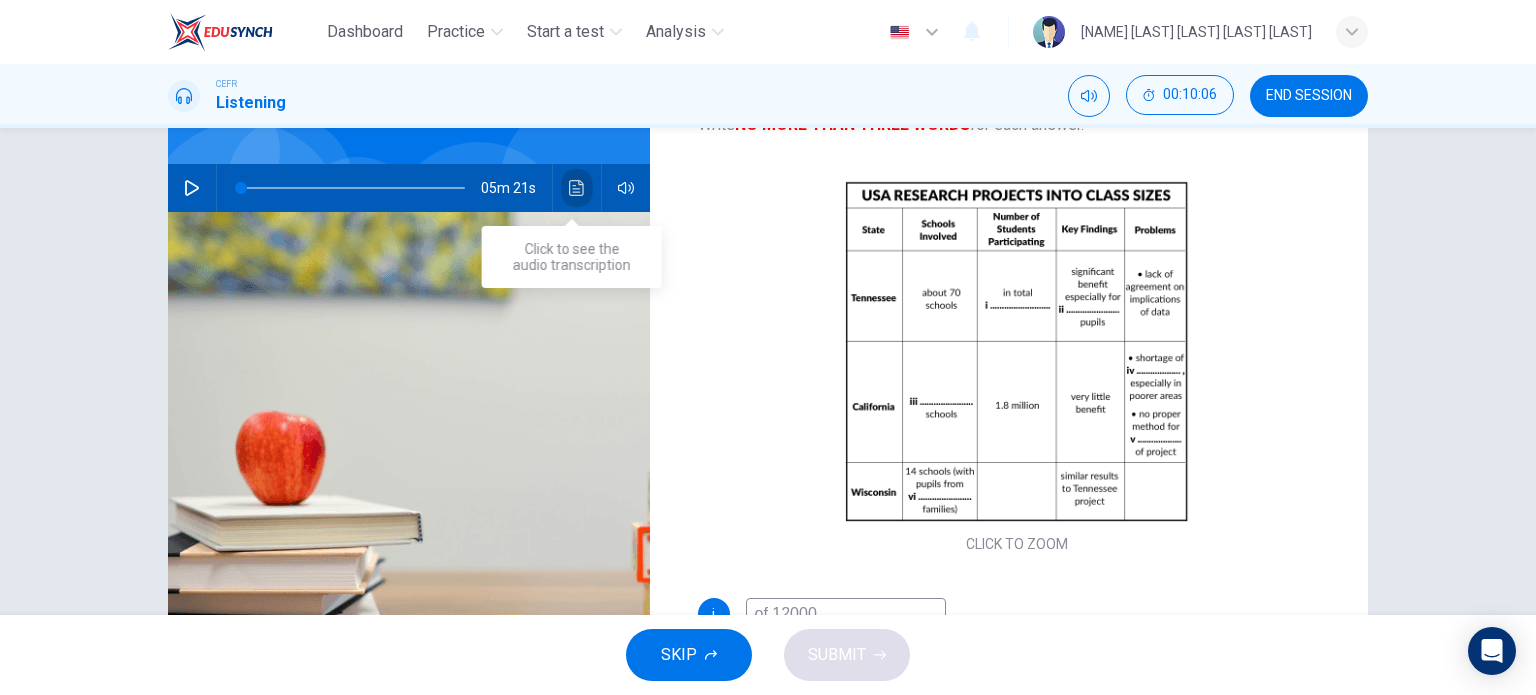 click at bounding box center [577, 188] 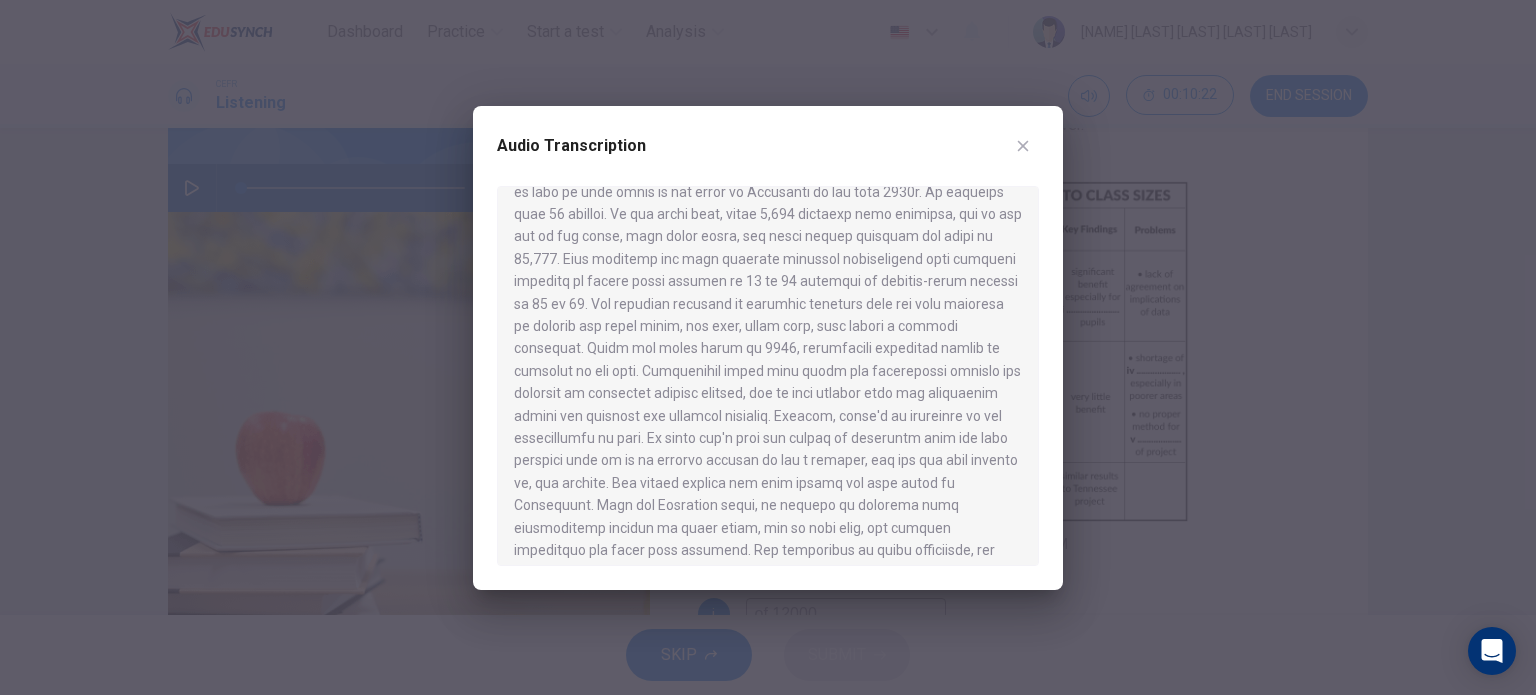scroll, scrollTop: 604, scrollLeft: 0, axis: vertical 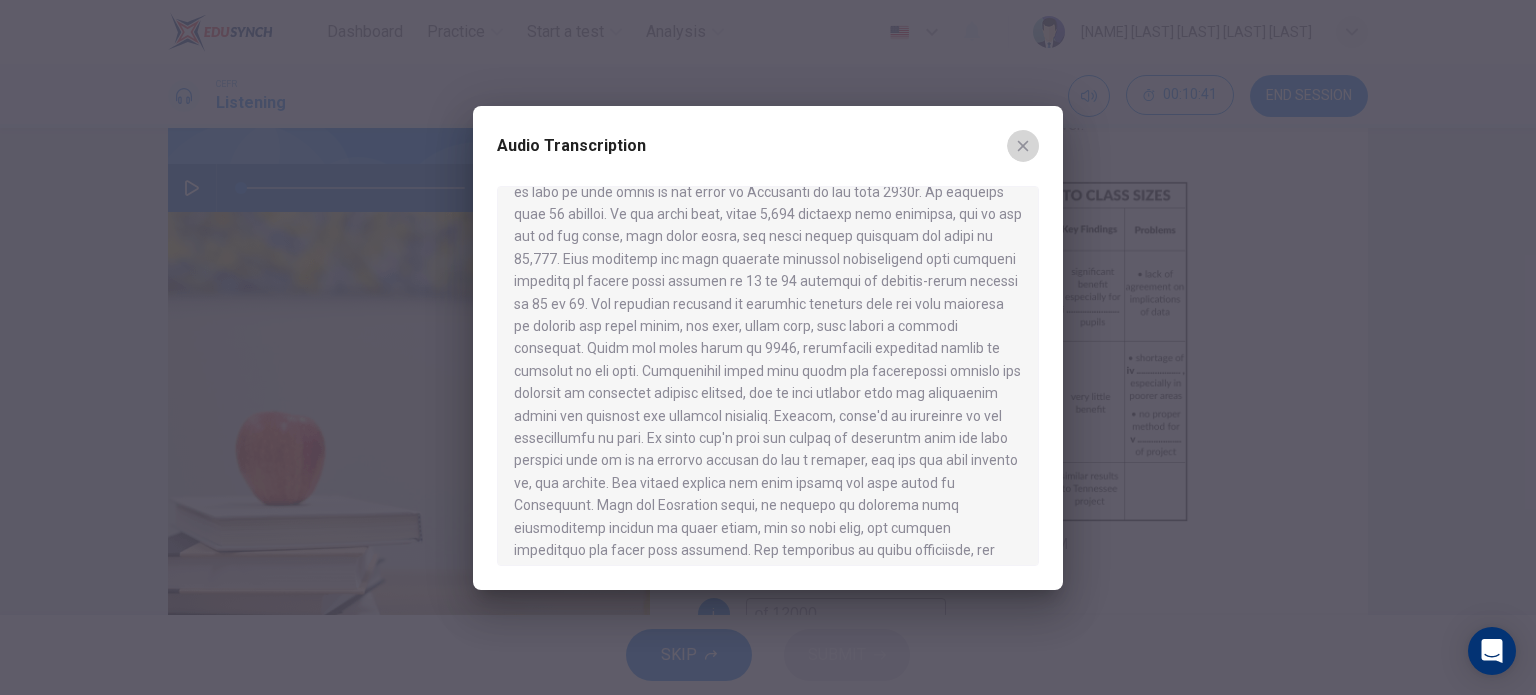 click at bounding box center (1023, 146) 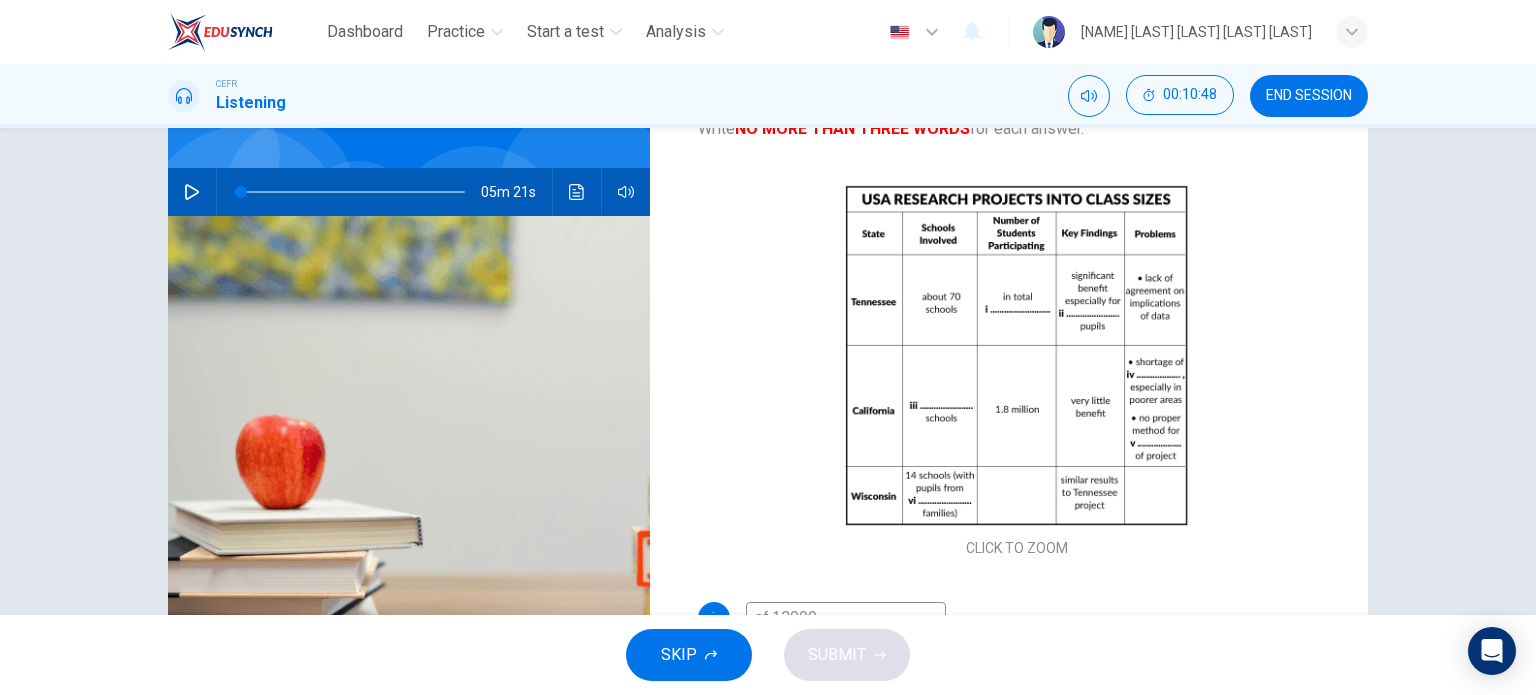 scroll, scrollTop: 288, scrollLeft: 0, axis: vertical 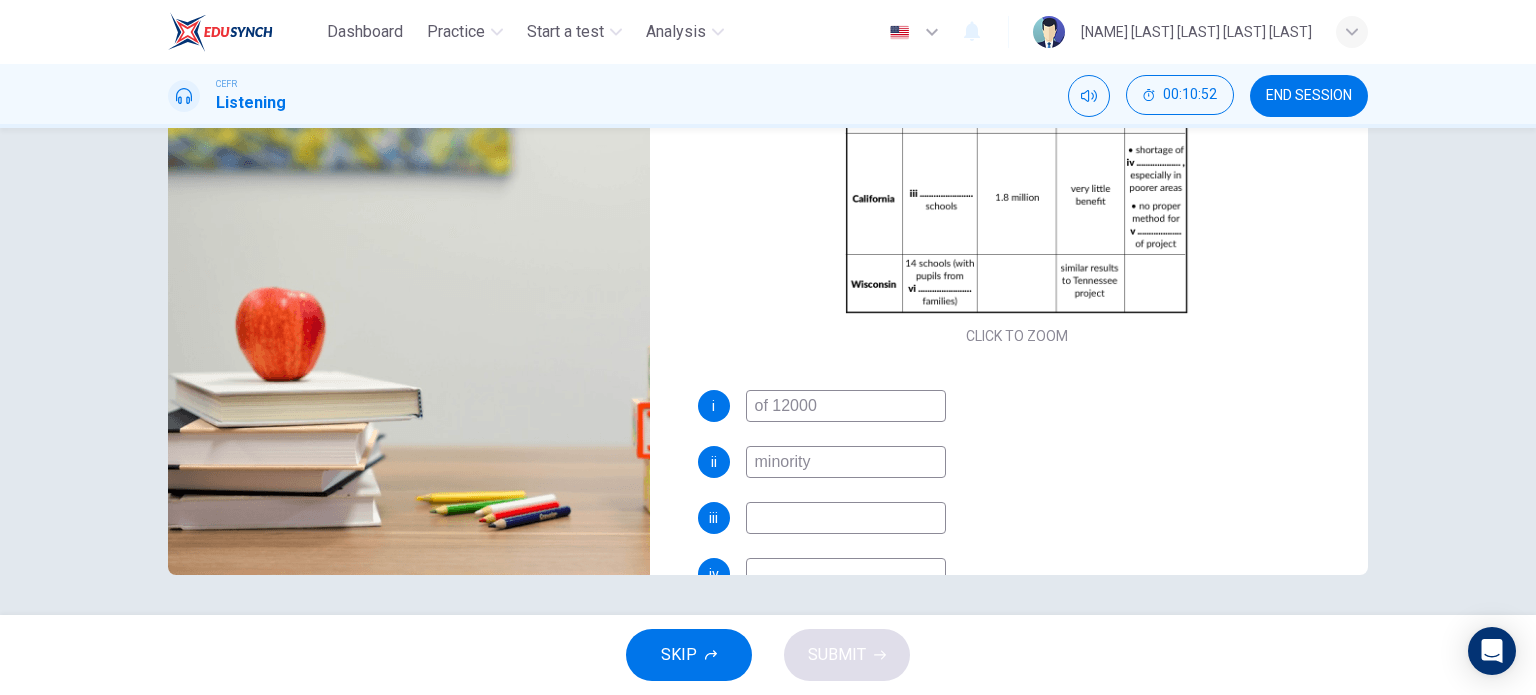 click at bounding box center (846, 406) 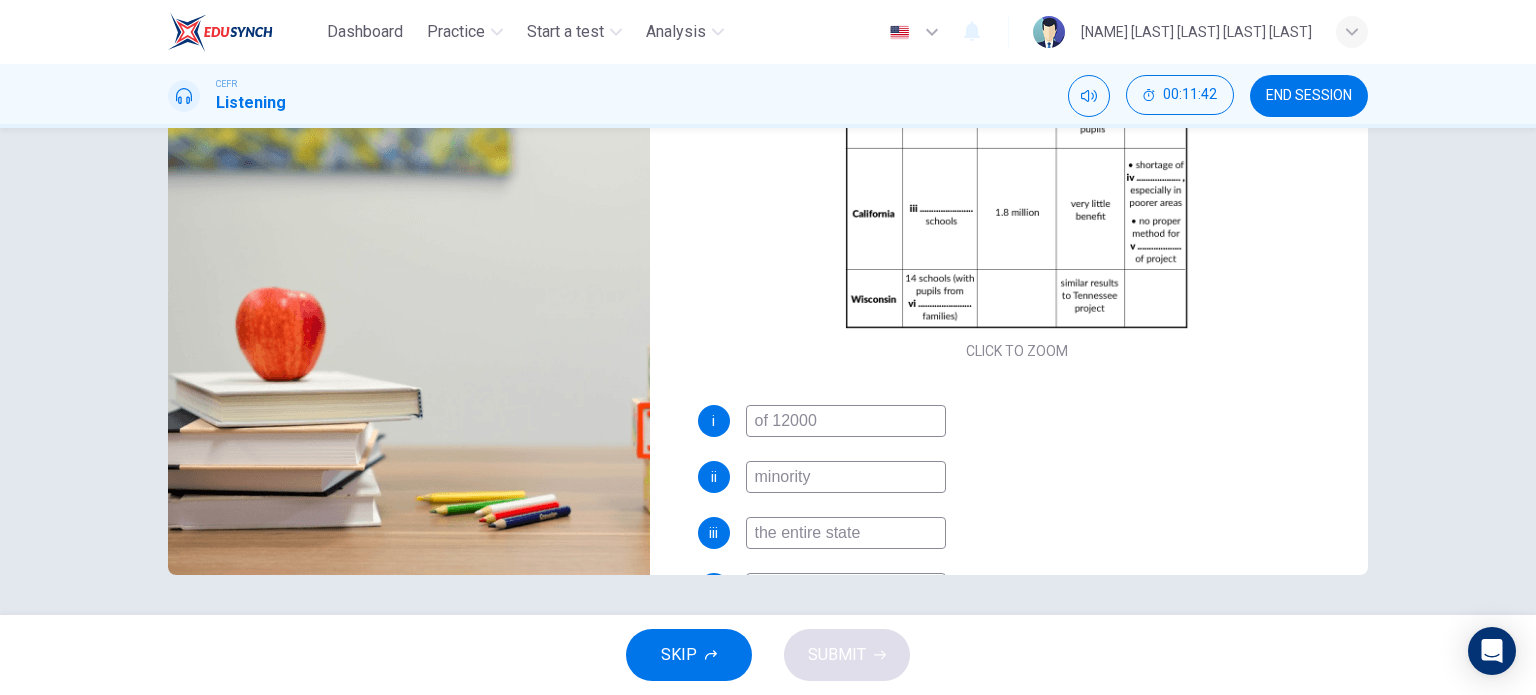 scroll, scrollTop: 104, scrollLeft: 0, axis: vertical 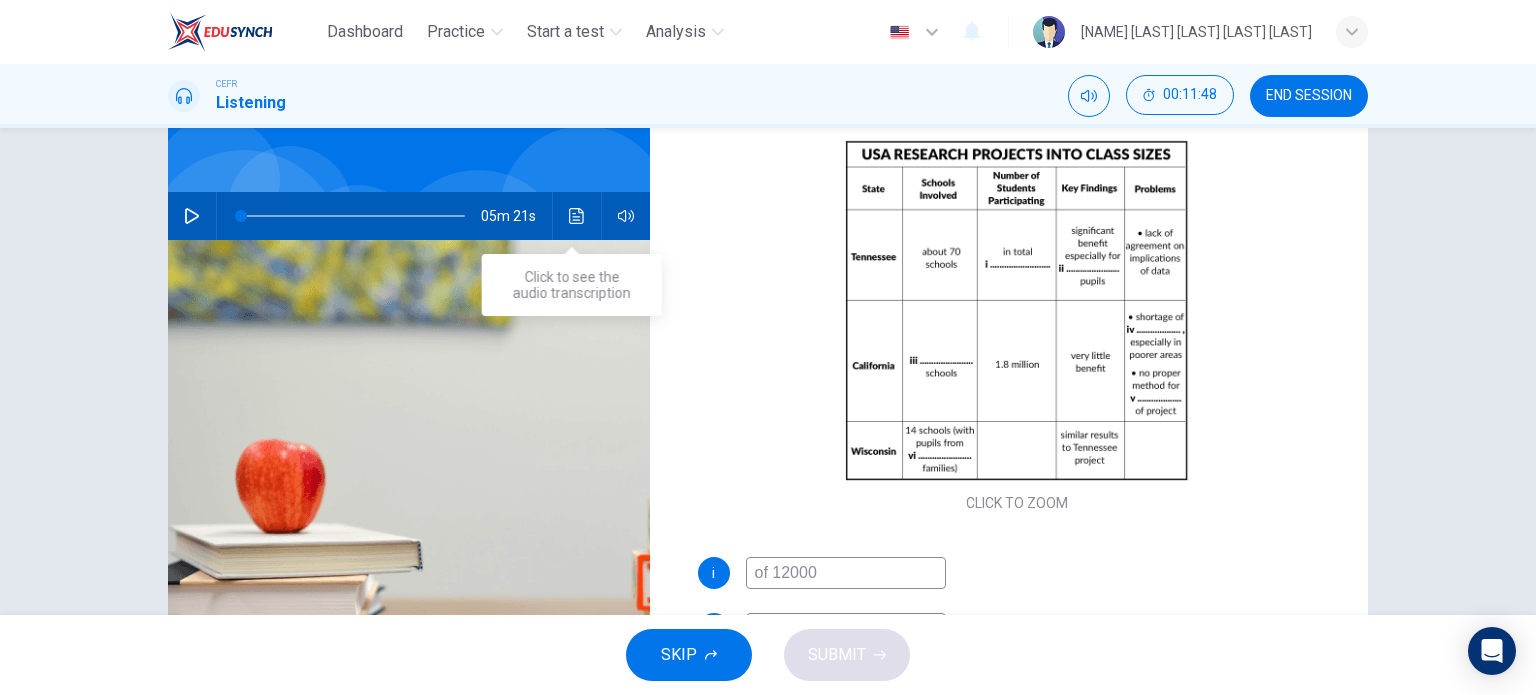 type on "the entire state" 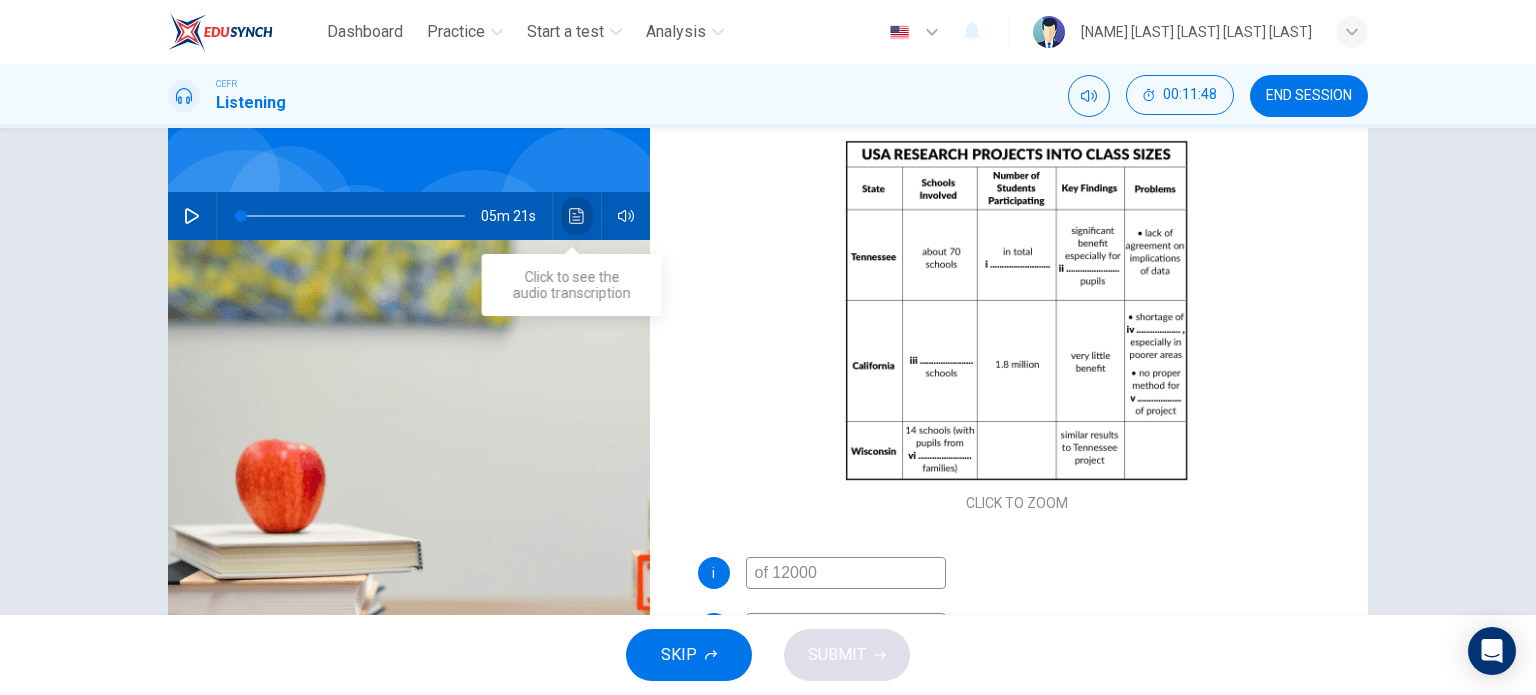 click at bounding box center [576, 216] 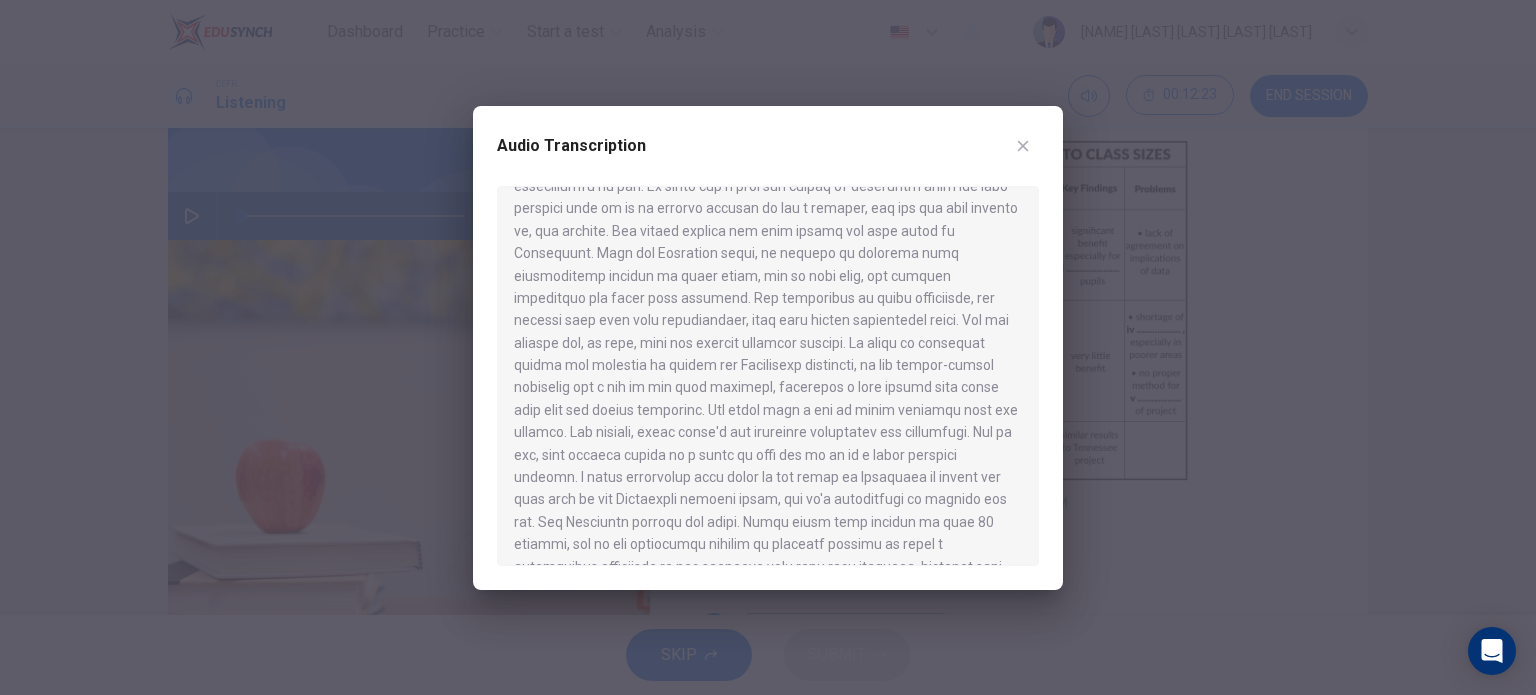 scroll, scrollTop: 860, scrollLeft: 0, axis: vertical 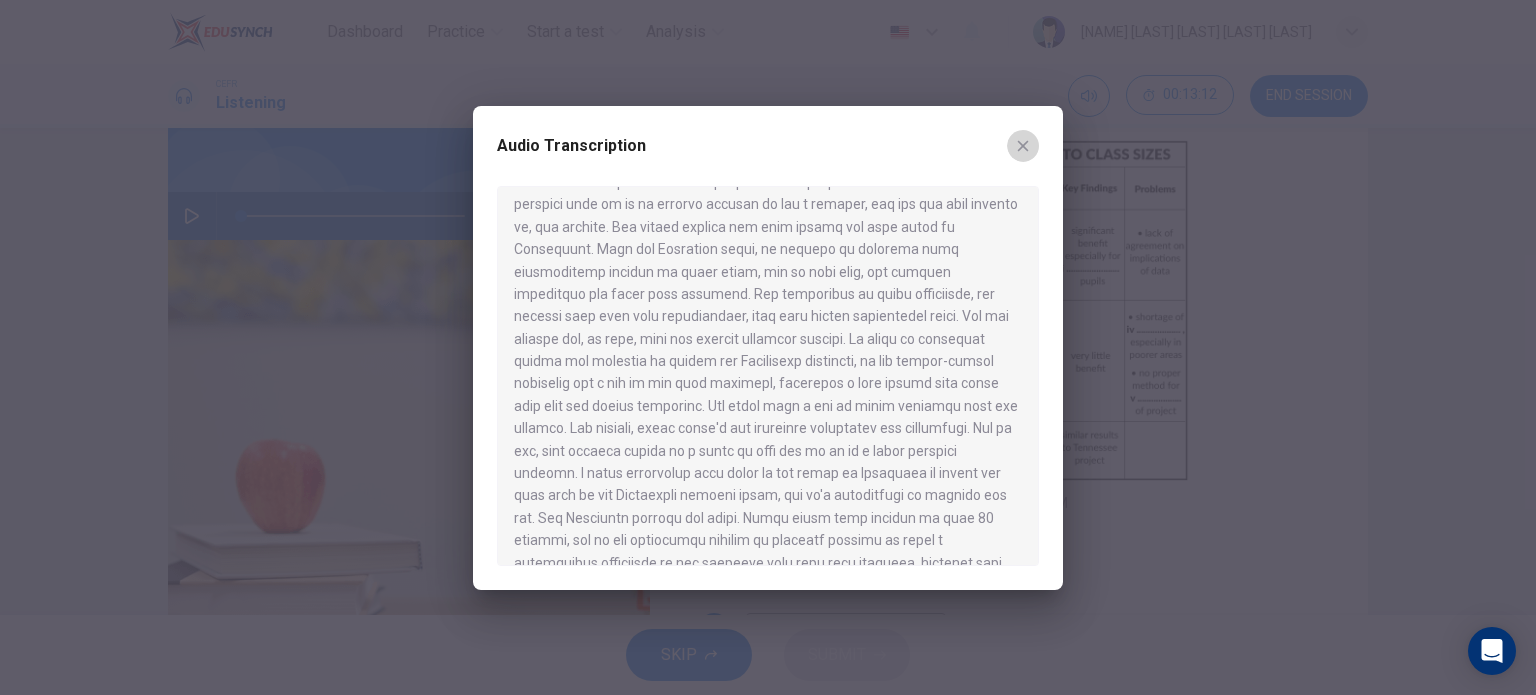 click at bounding box center [1023, 146] 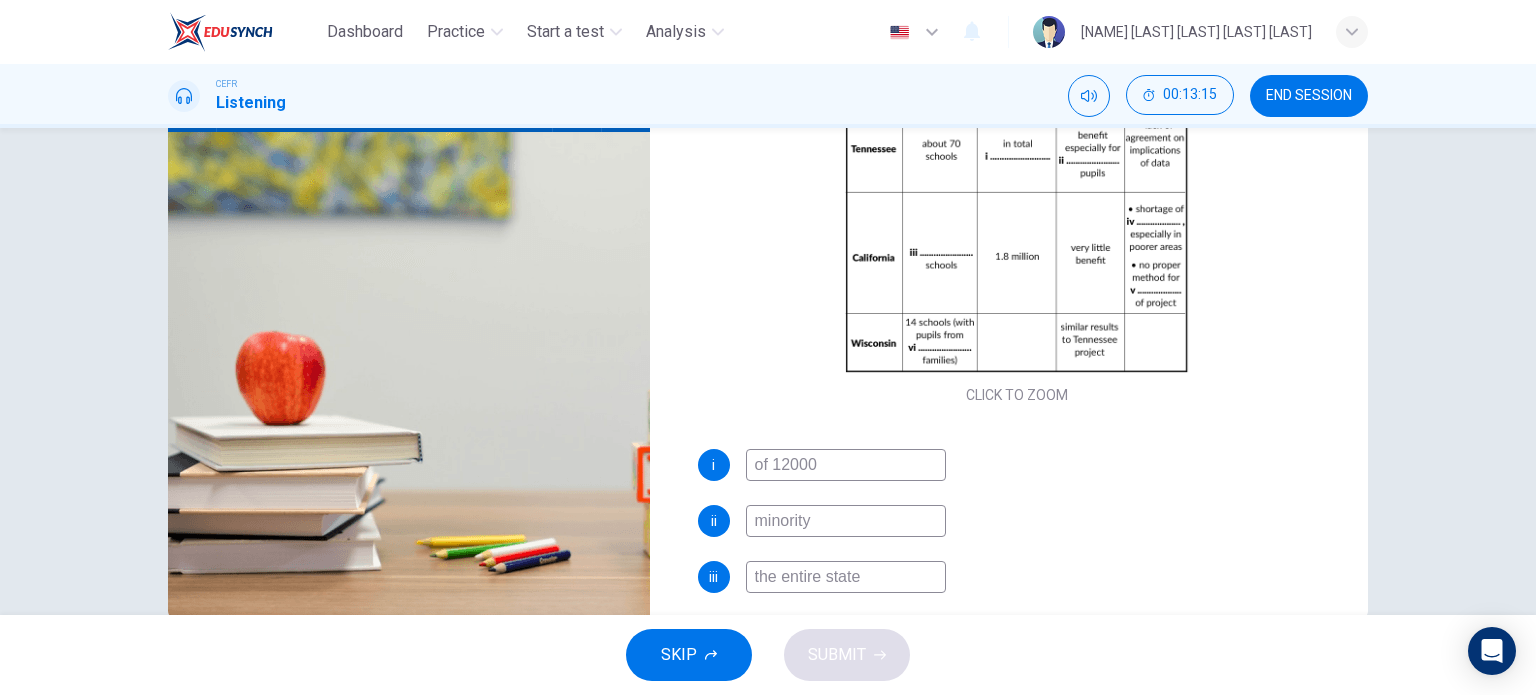 scroll, scrollTop: 247, scrollLeft: 0, axis: vertical 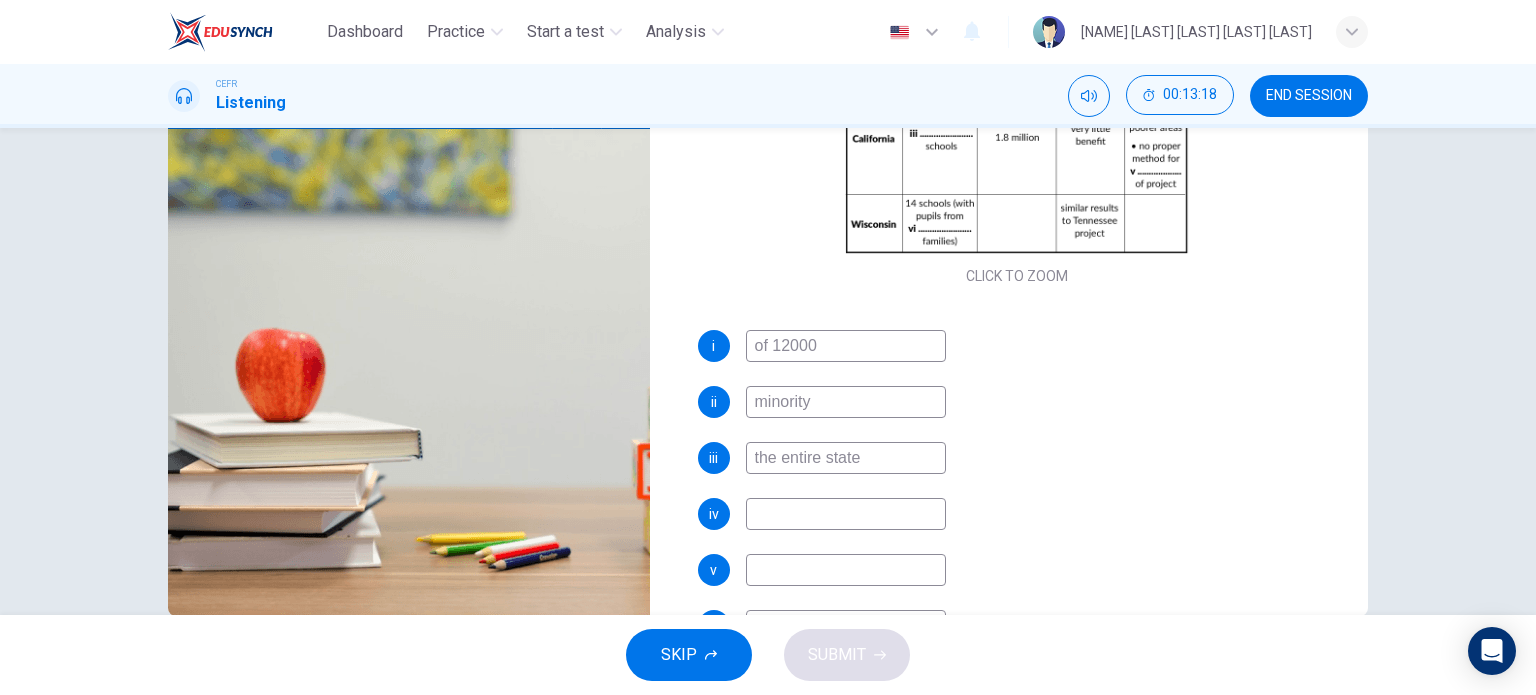 click at bounding box center (846, 346) 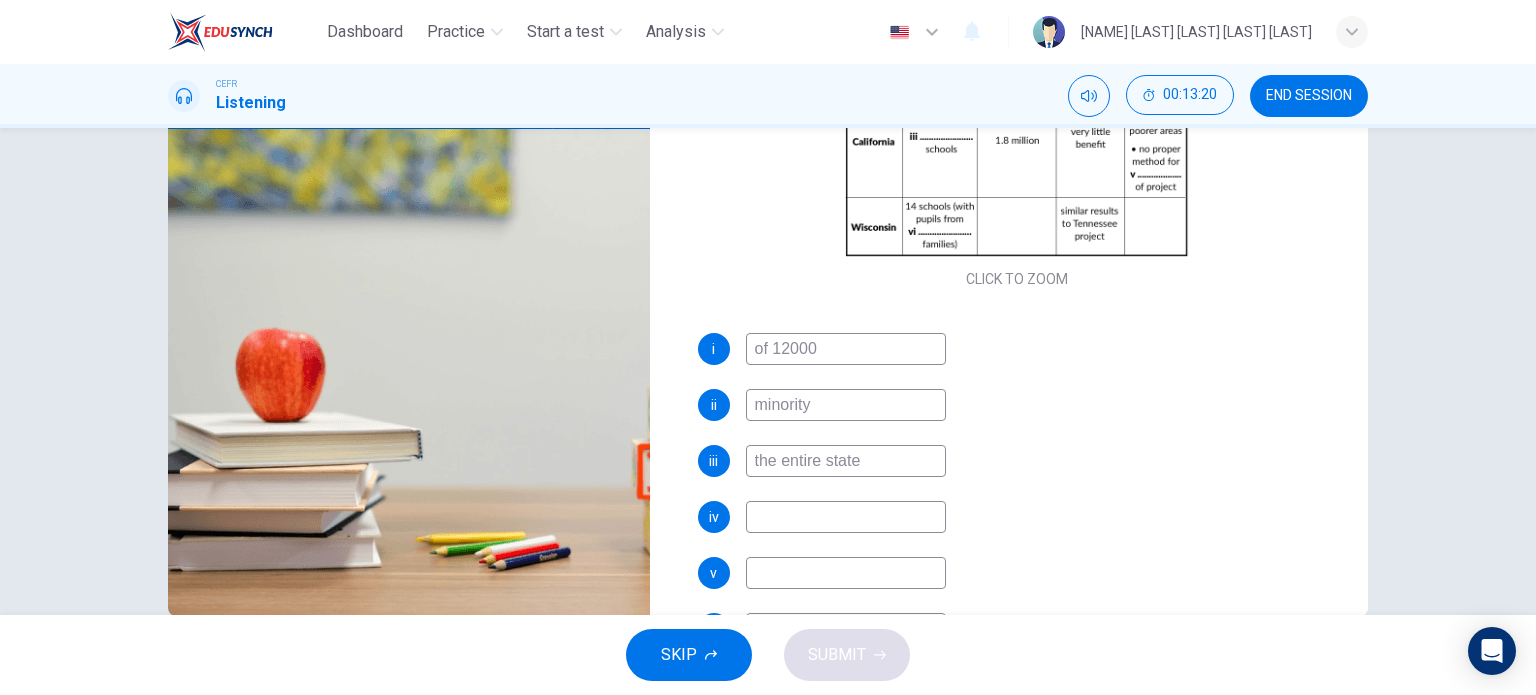 scroll, scrollTop: 220, scrollLeft: 0, axis: vertical 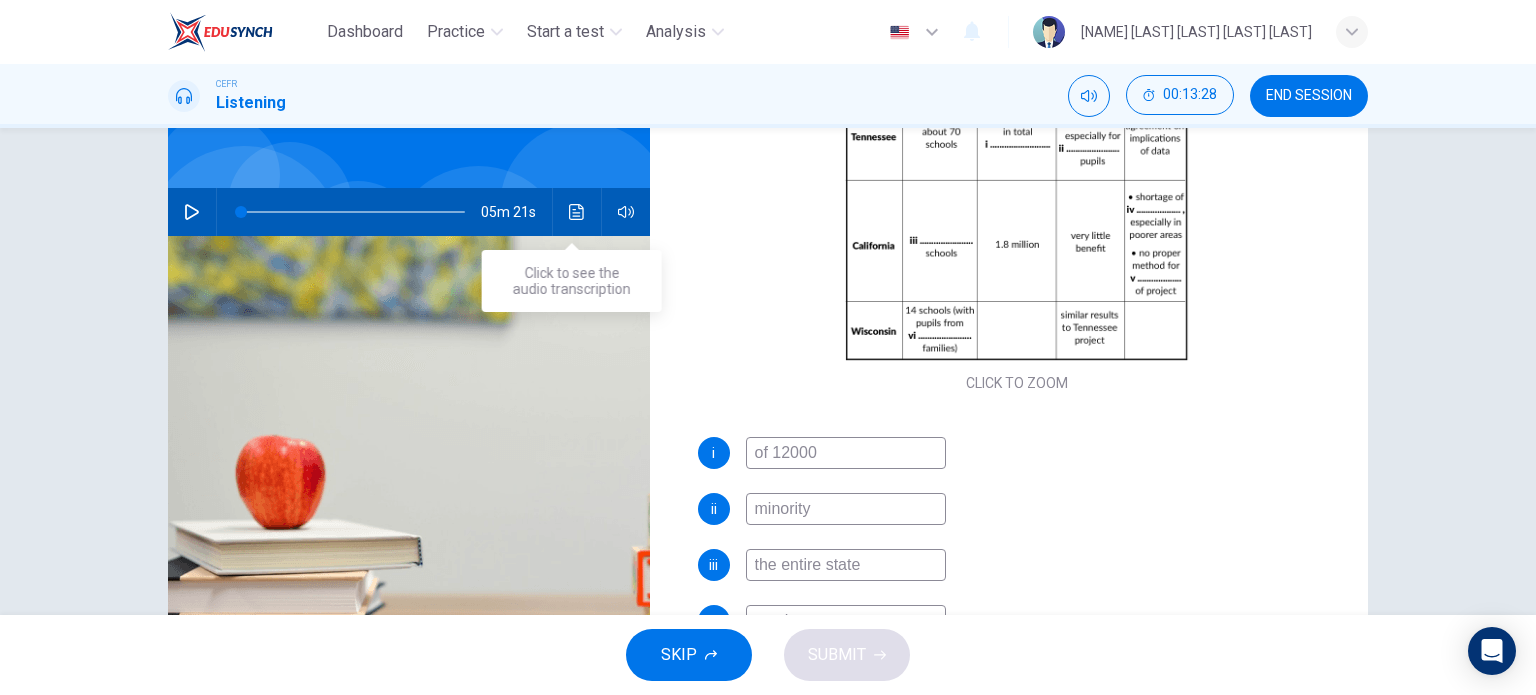 type on "teachers" 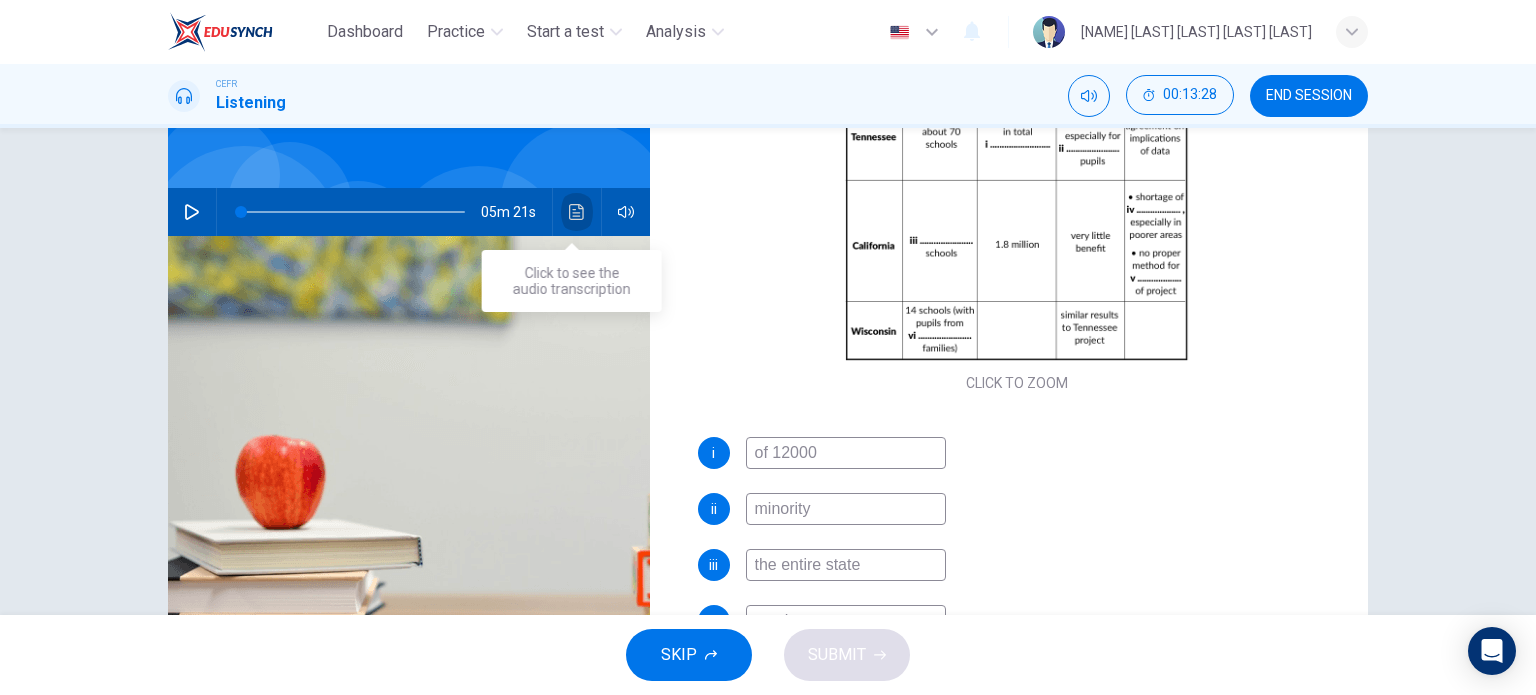 click at bounding box center [577, 212] 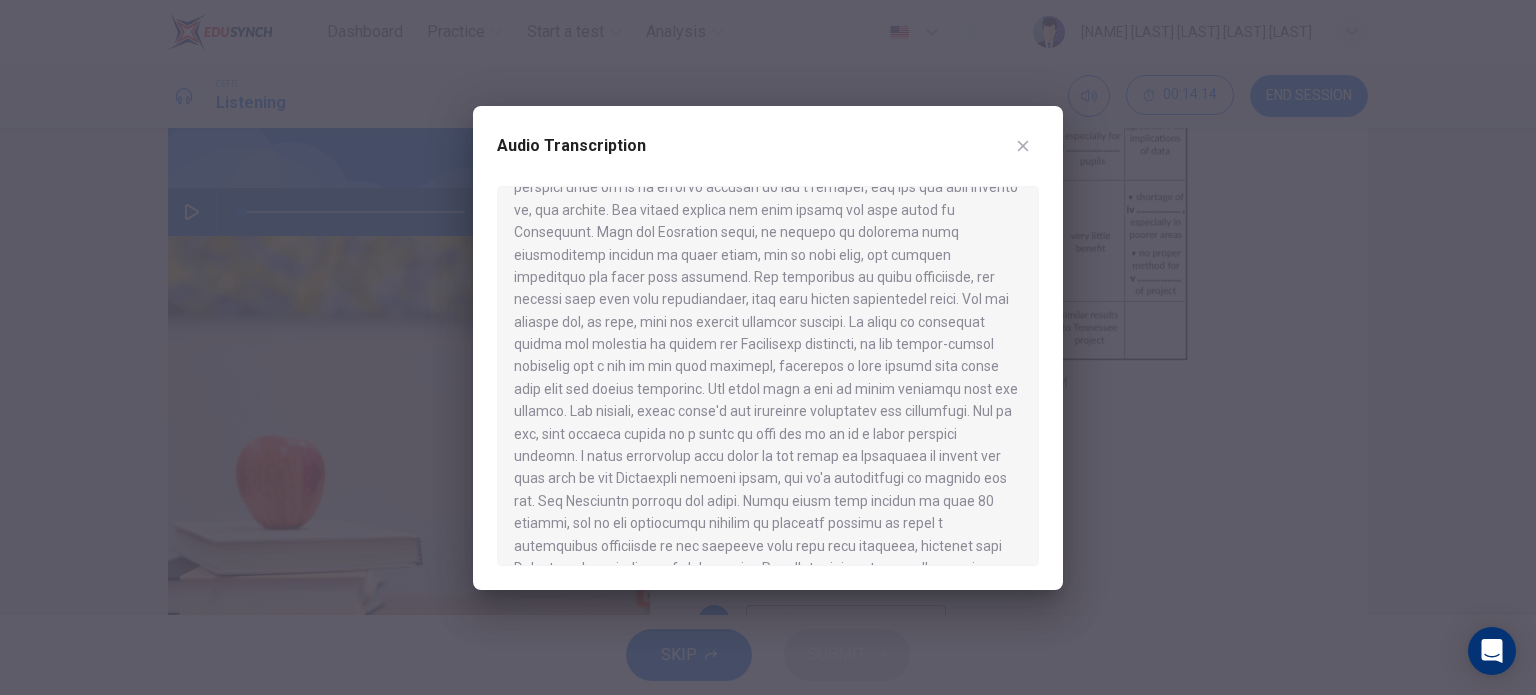 scroll, scrollTop: 871, scrollLeft: 0, axis: vertical 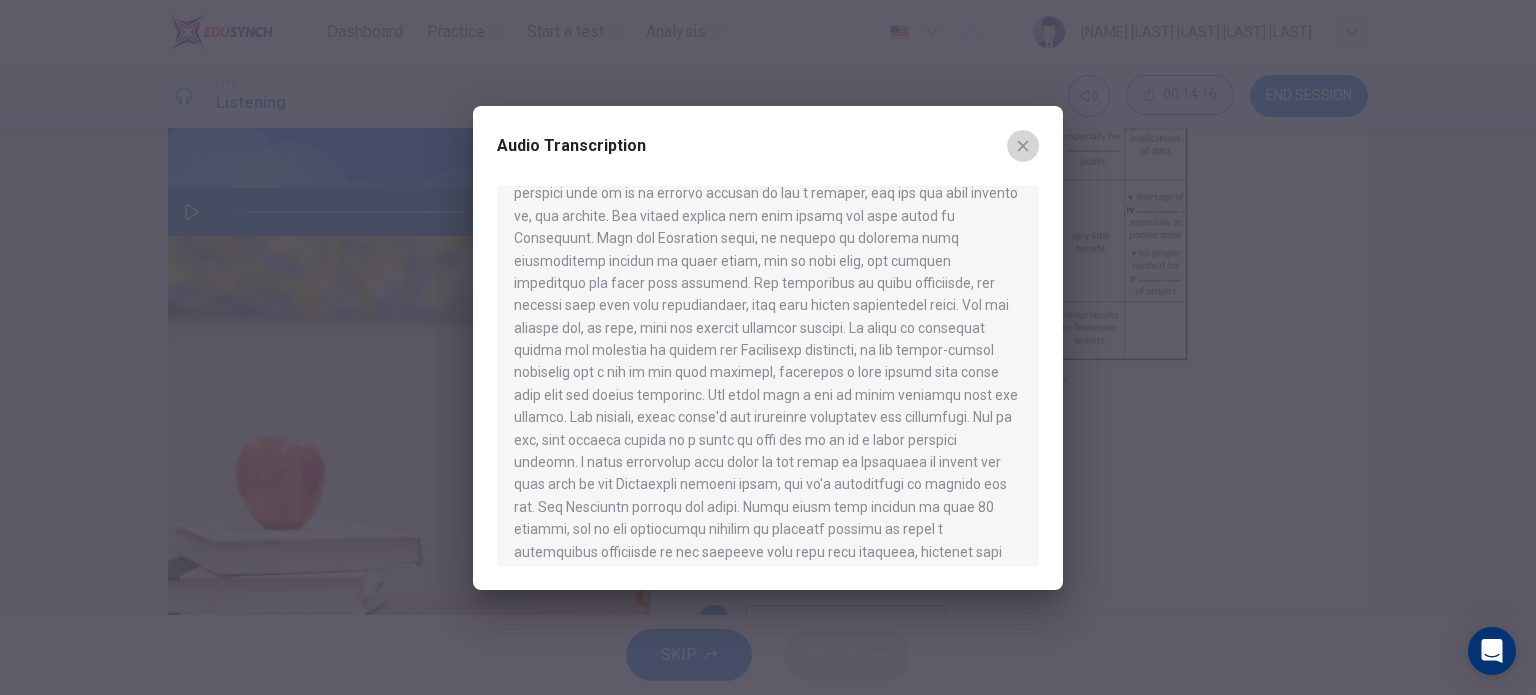 click at bounding box center [1023, 146] 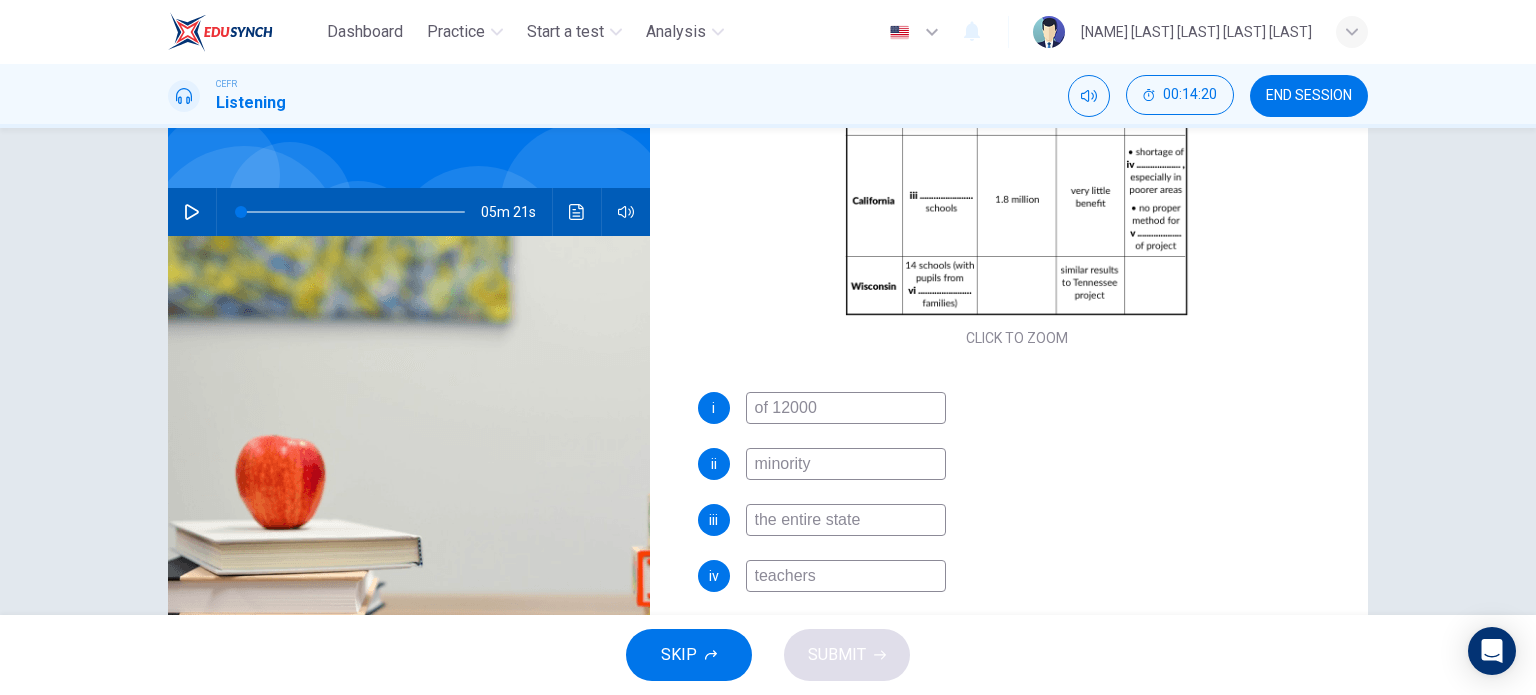 scroll, scrollTop: 285, scrollLeft: 0, axis: vertical 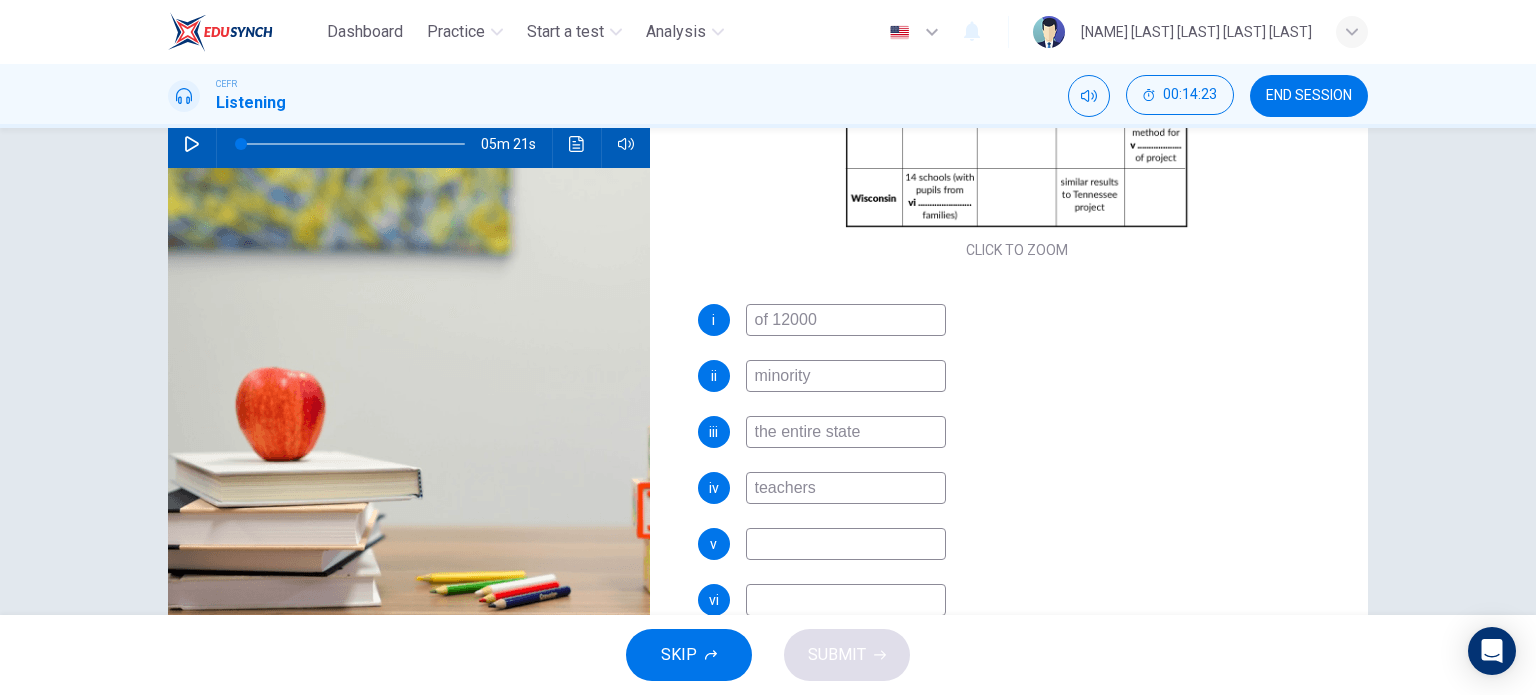 click at bounding box center [846, 320] 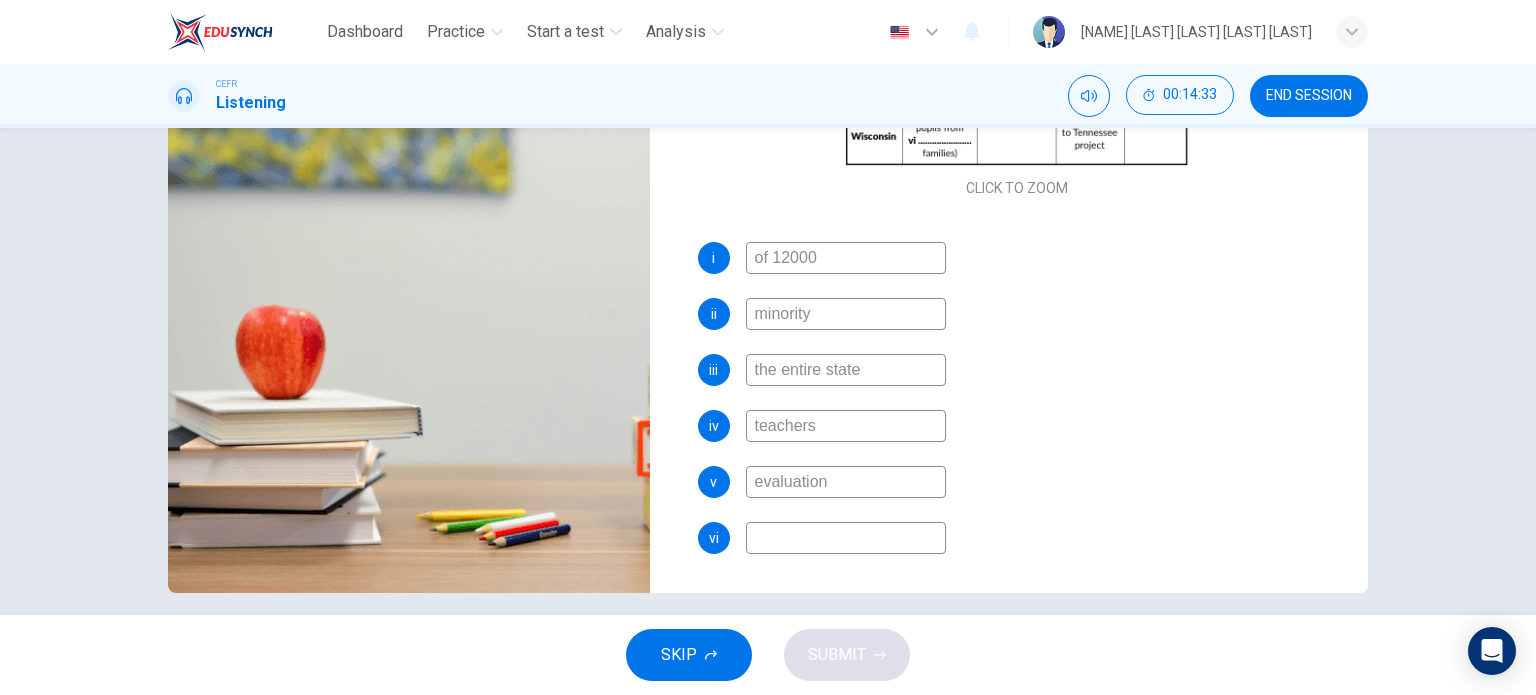 scroll, scrollTop: 271, scrollLeft: 0, axis: vertical 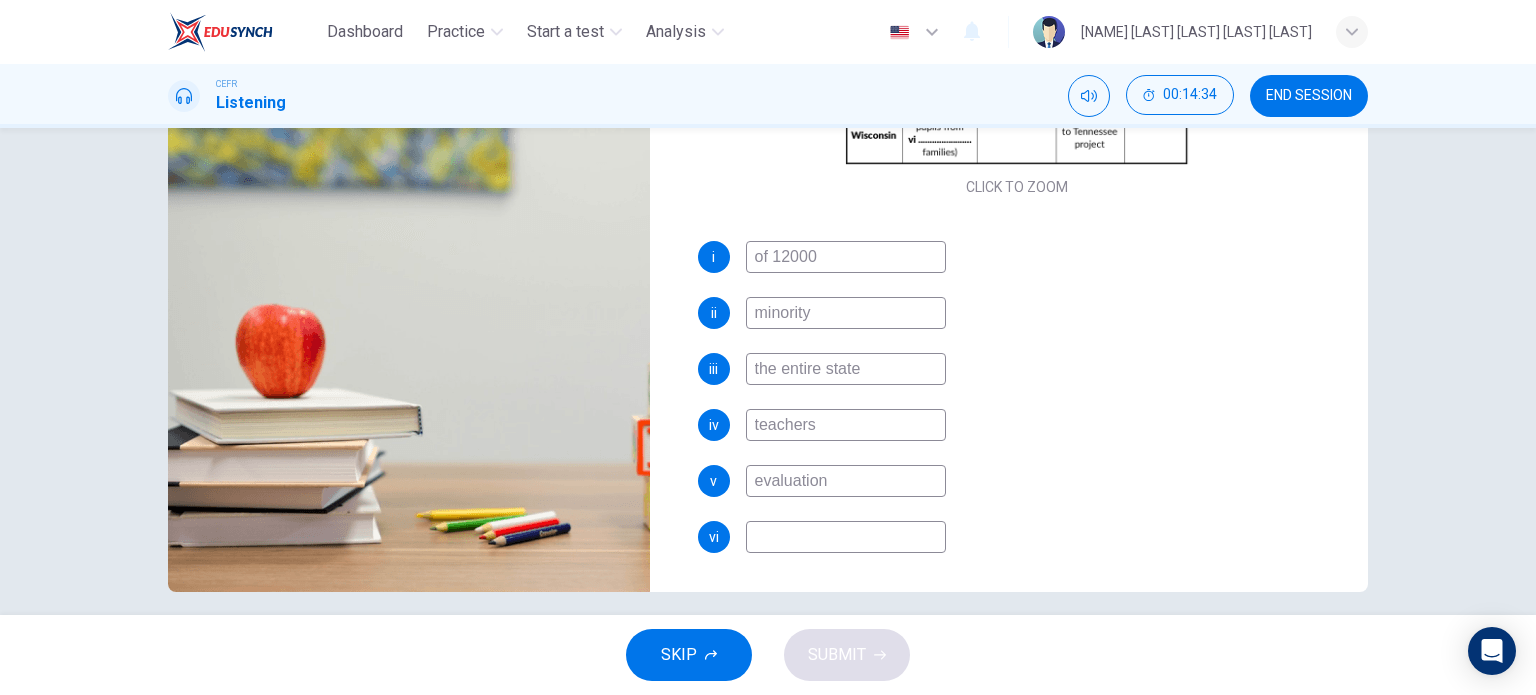 type on "evaluation" 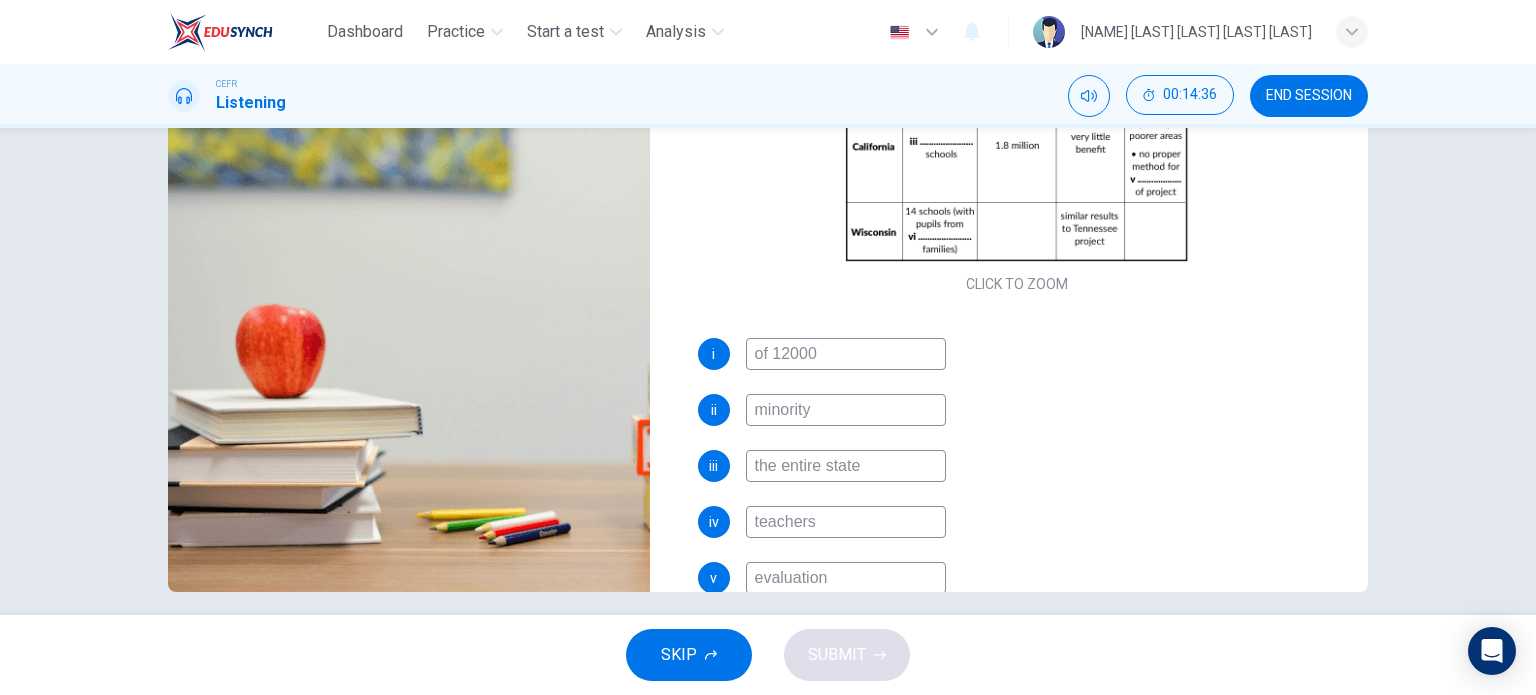 scroll, scrollTop: 186, scrollLeft: 0, axis: vertical 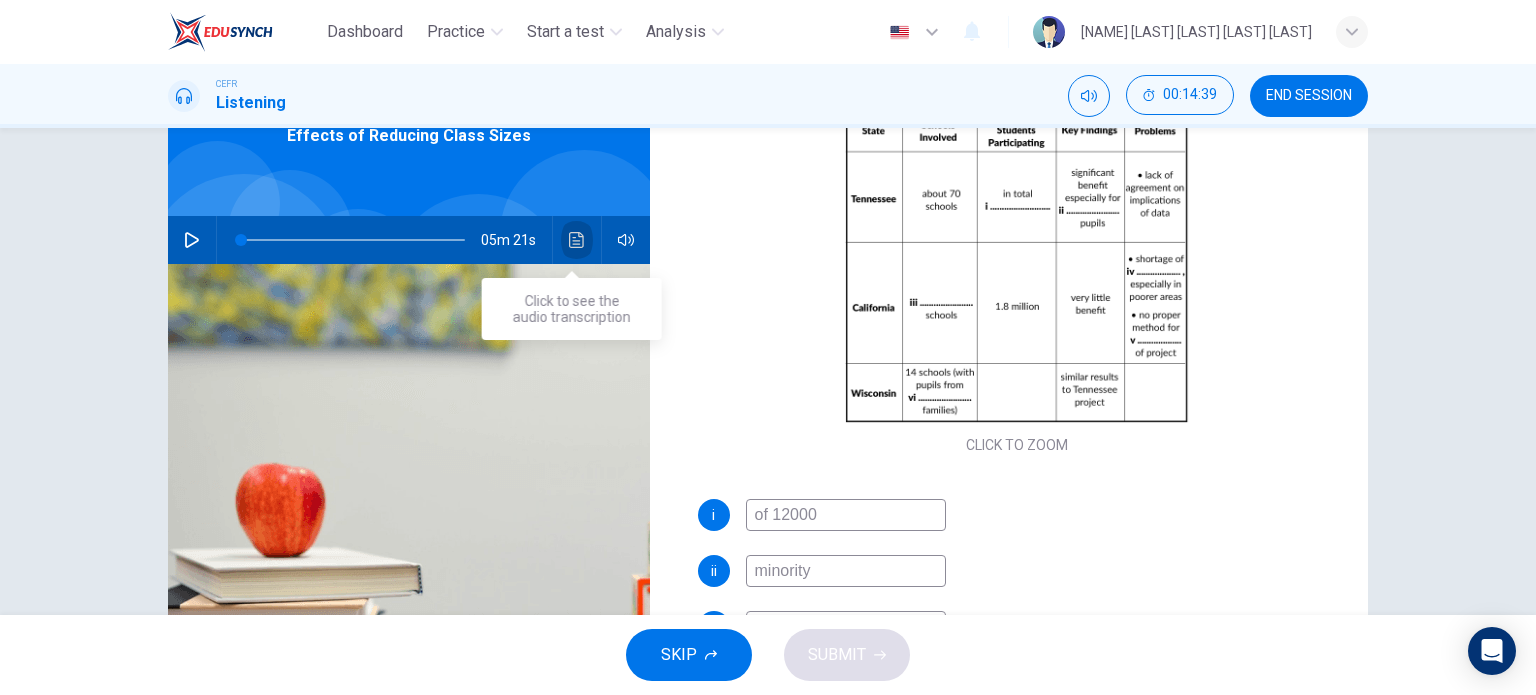 click at bounding box center (577, 240) 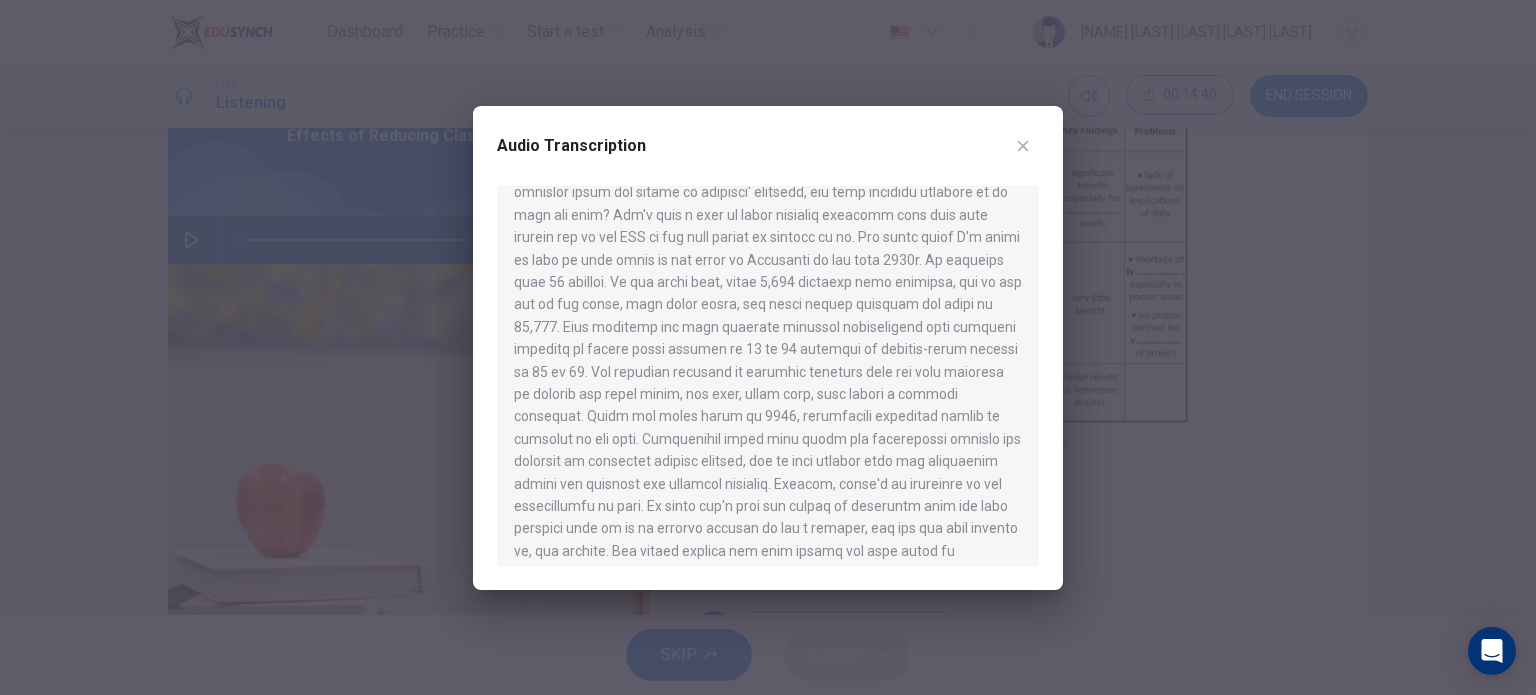 scroll, scrollTop: 975, scrollLeft: 0, axis: vertical 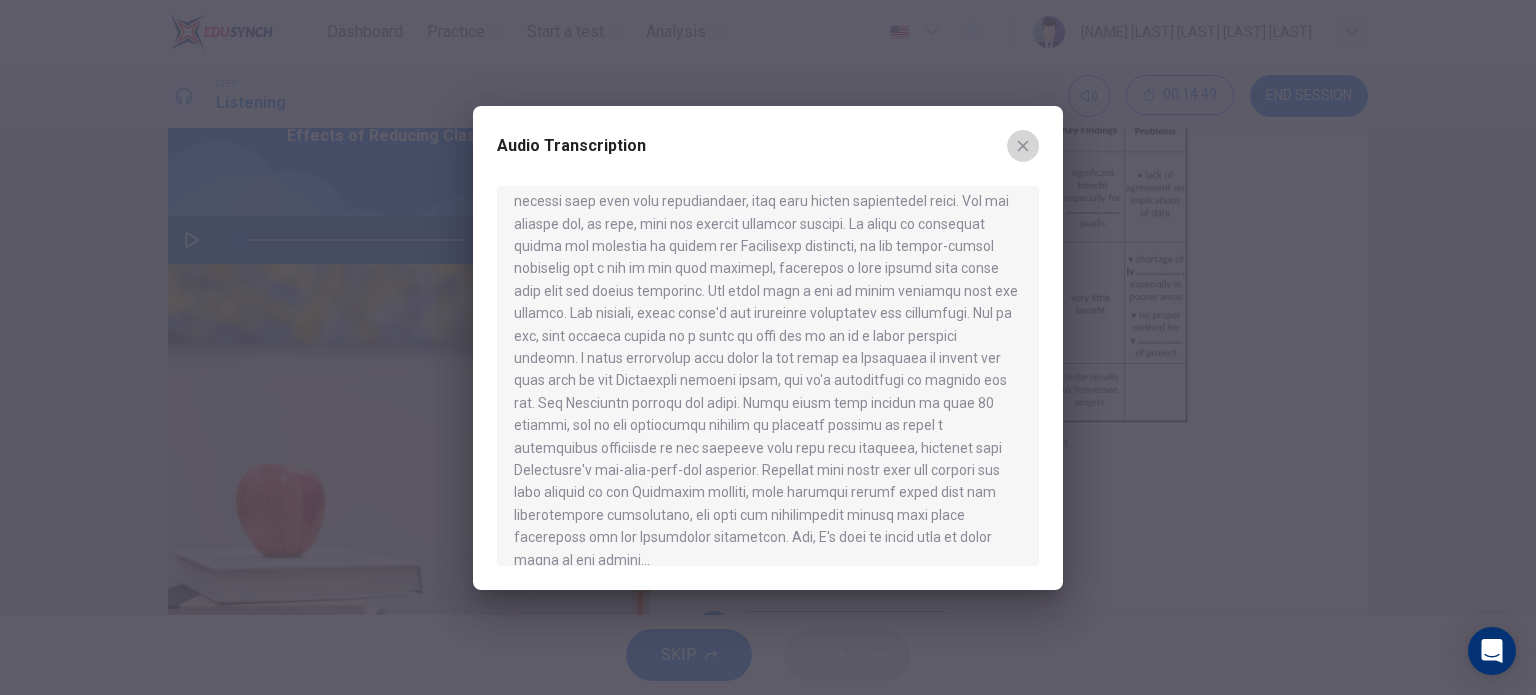 click at bounding box center [1023, 146] 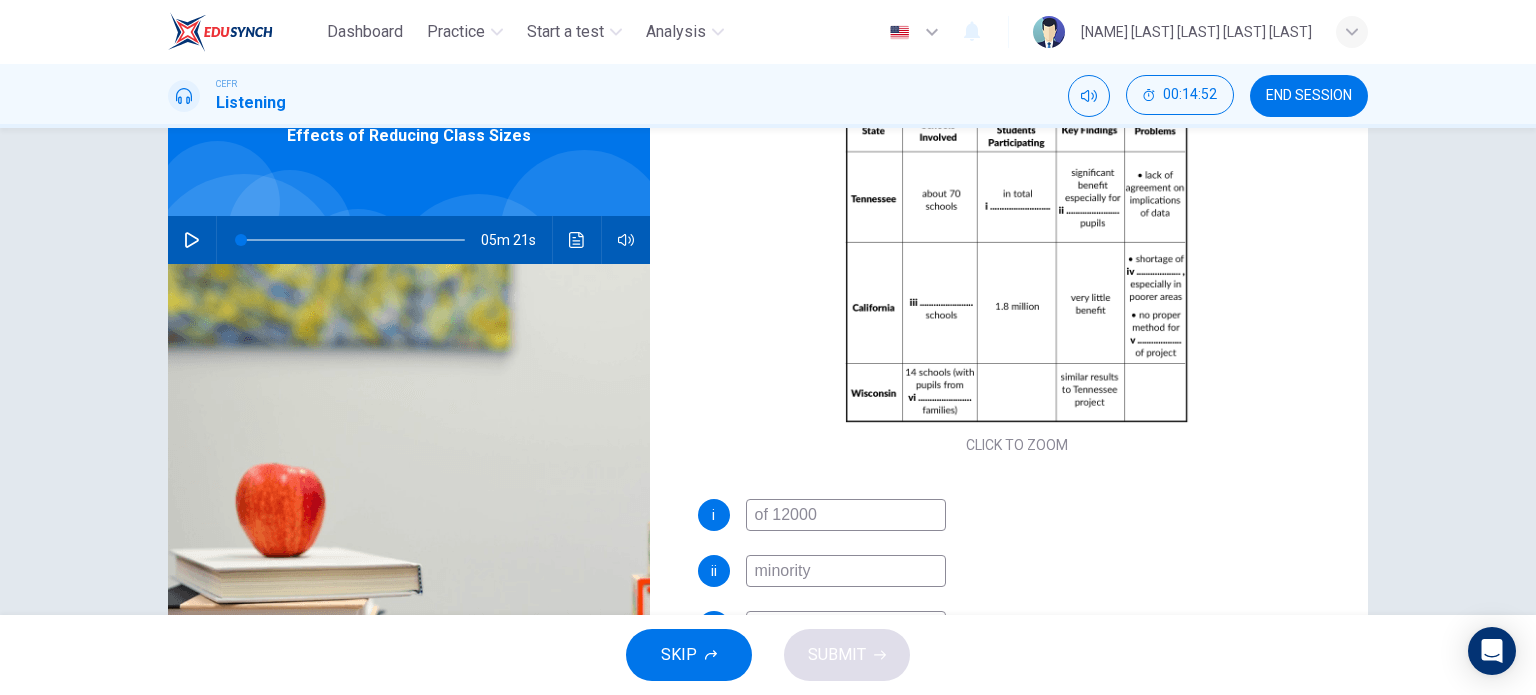 scroll, scrollTop: 288, scrollLeft: 0, axis: vertical 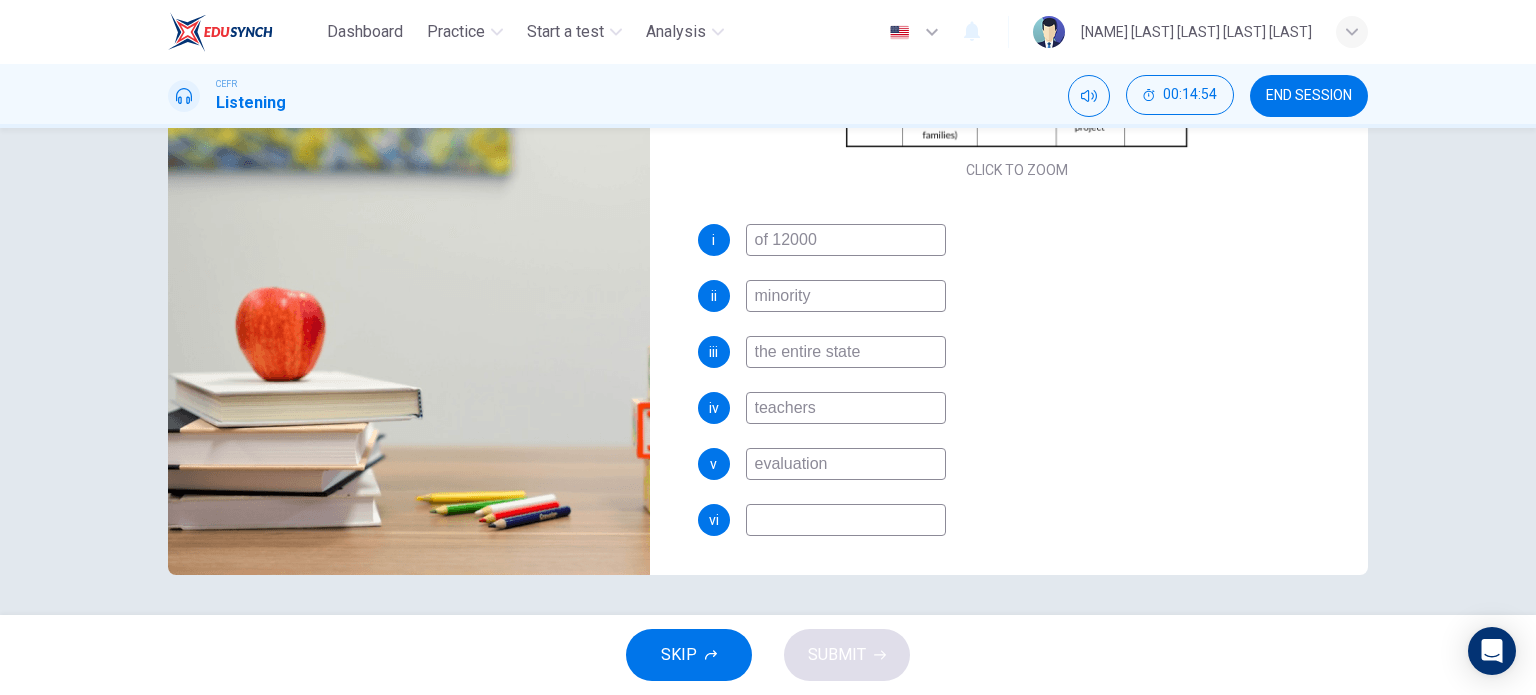 click at bounding box center (846, 240) 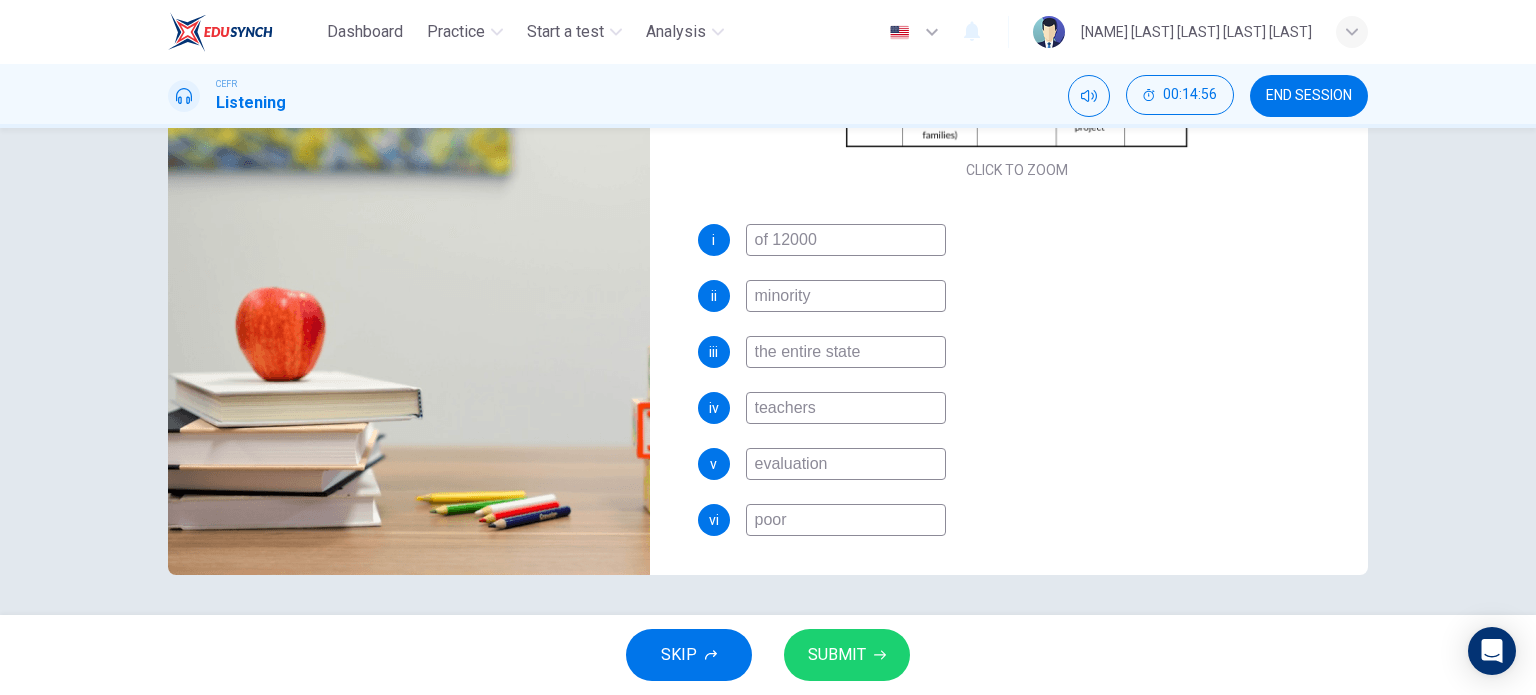 type on "poor" 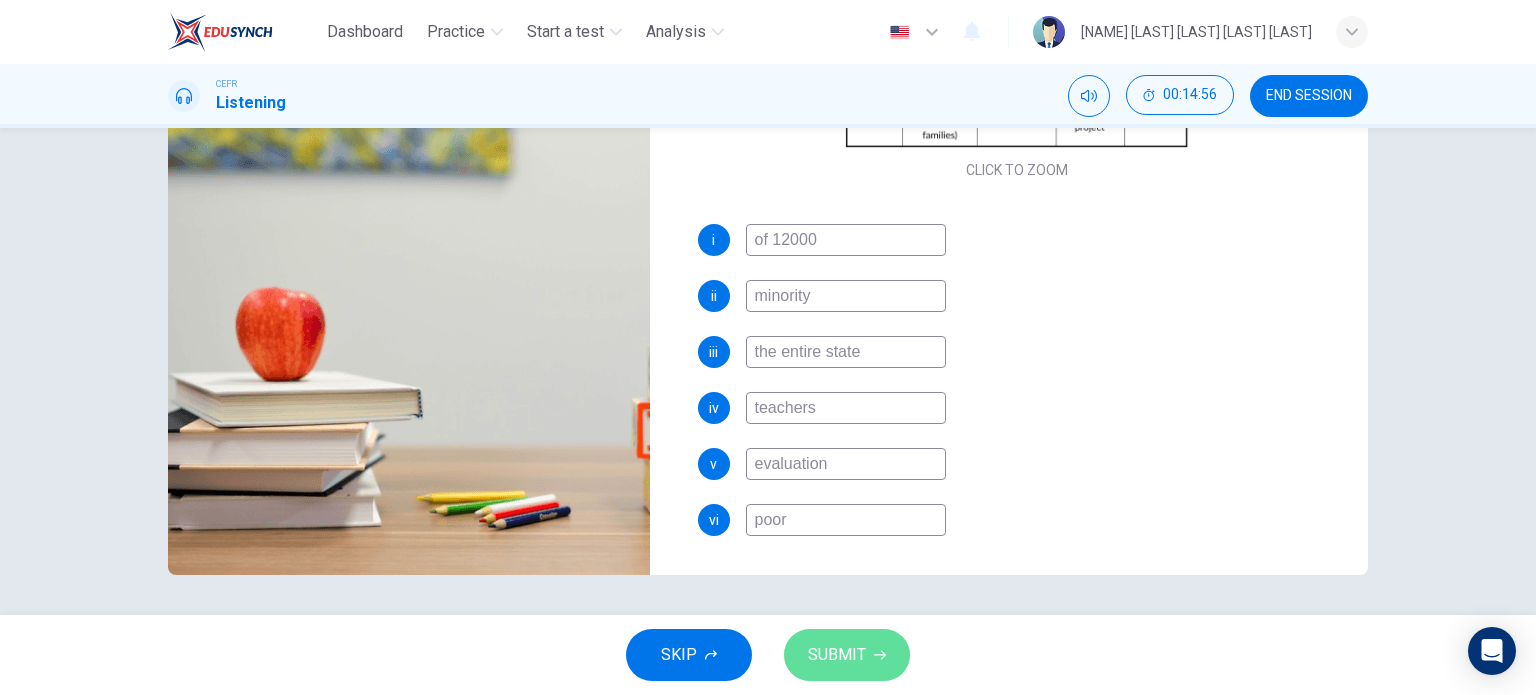 click on "SUBMIT" at bounding box center [837, 655] 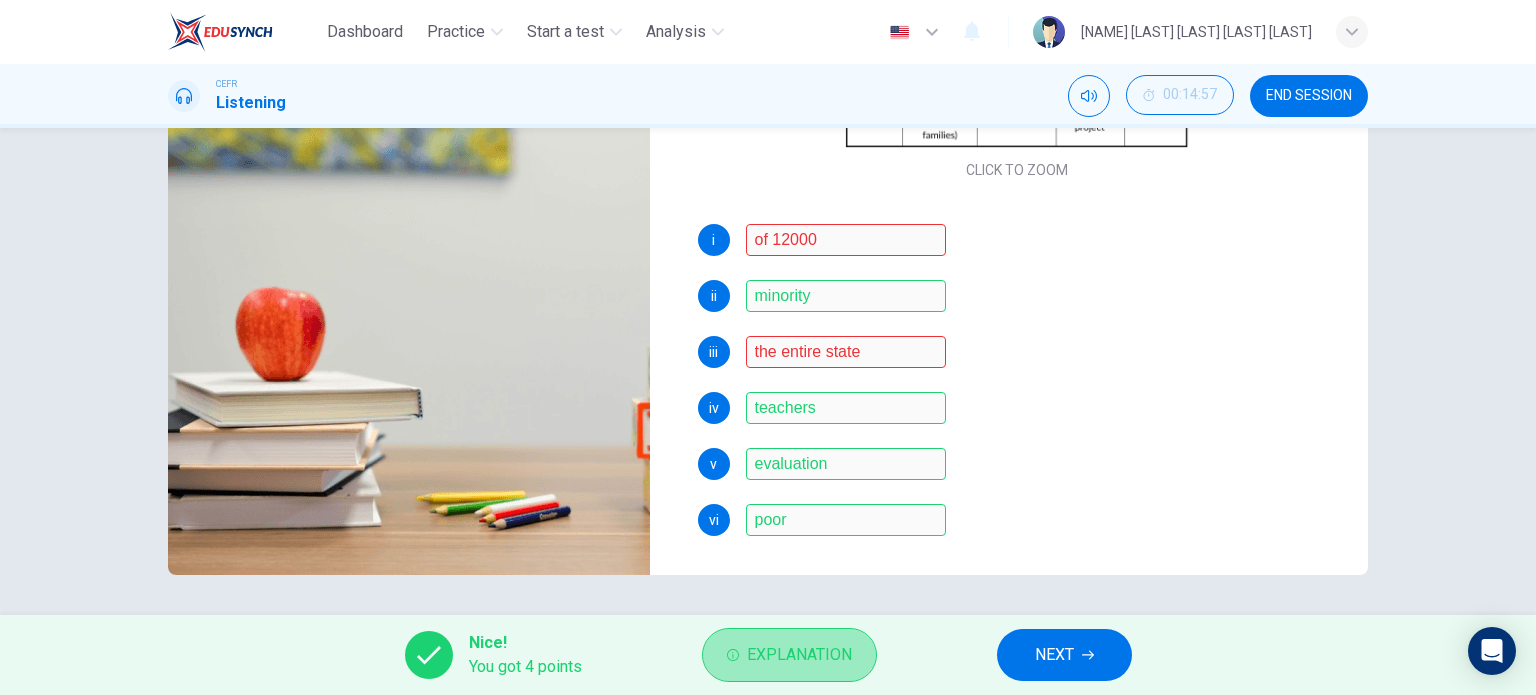 click on "Explanation" at bounding box center (799, 655) 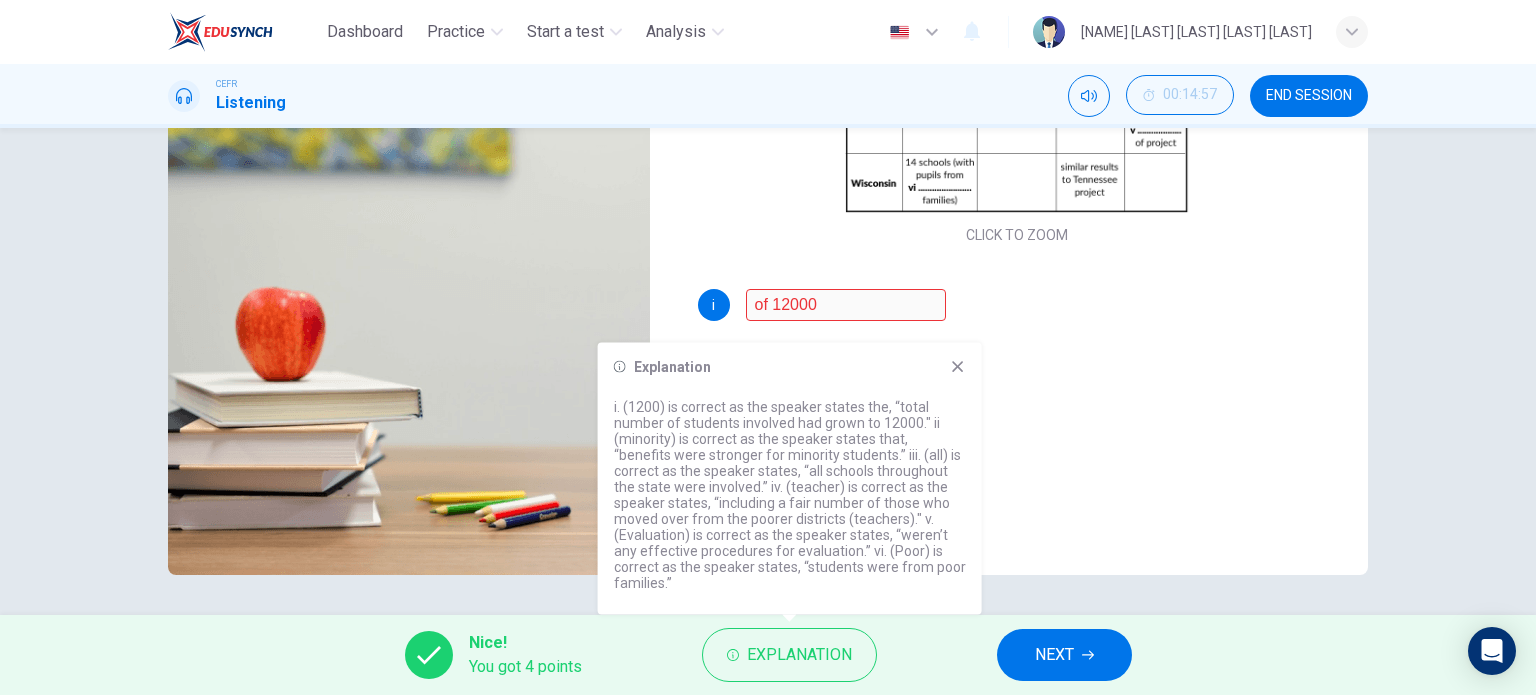 scroll, scrollTop: 285, scrollLeft: 0, axis: vertical 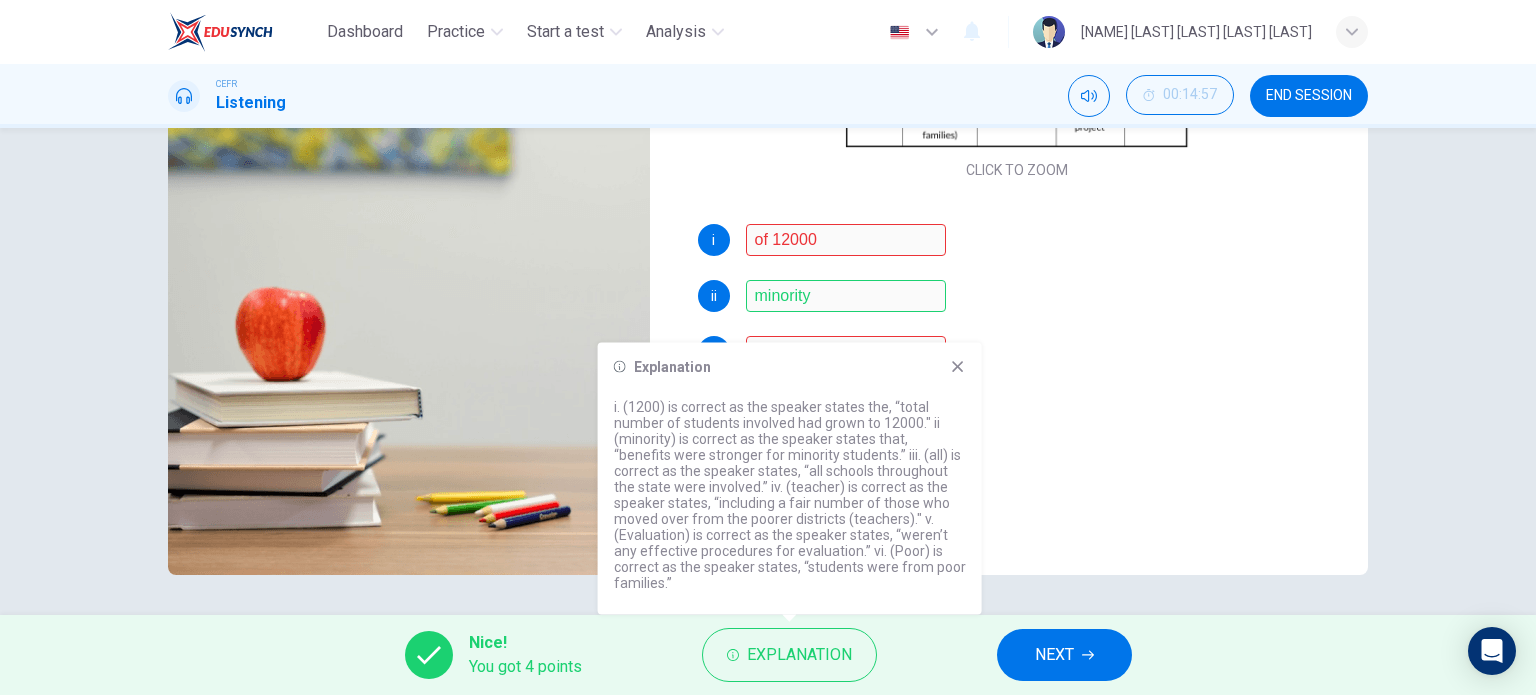 click at bounding box center [957, 366] 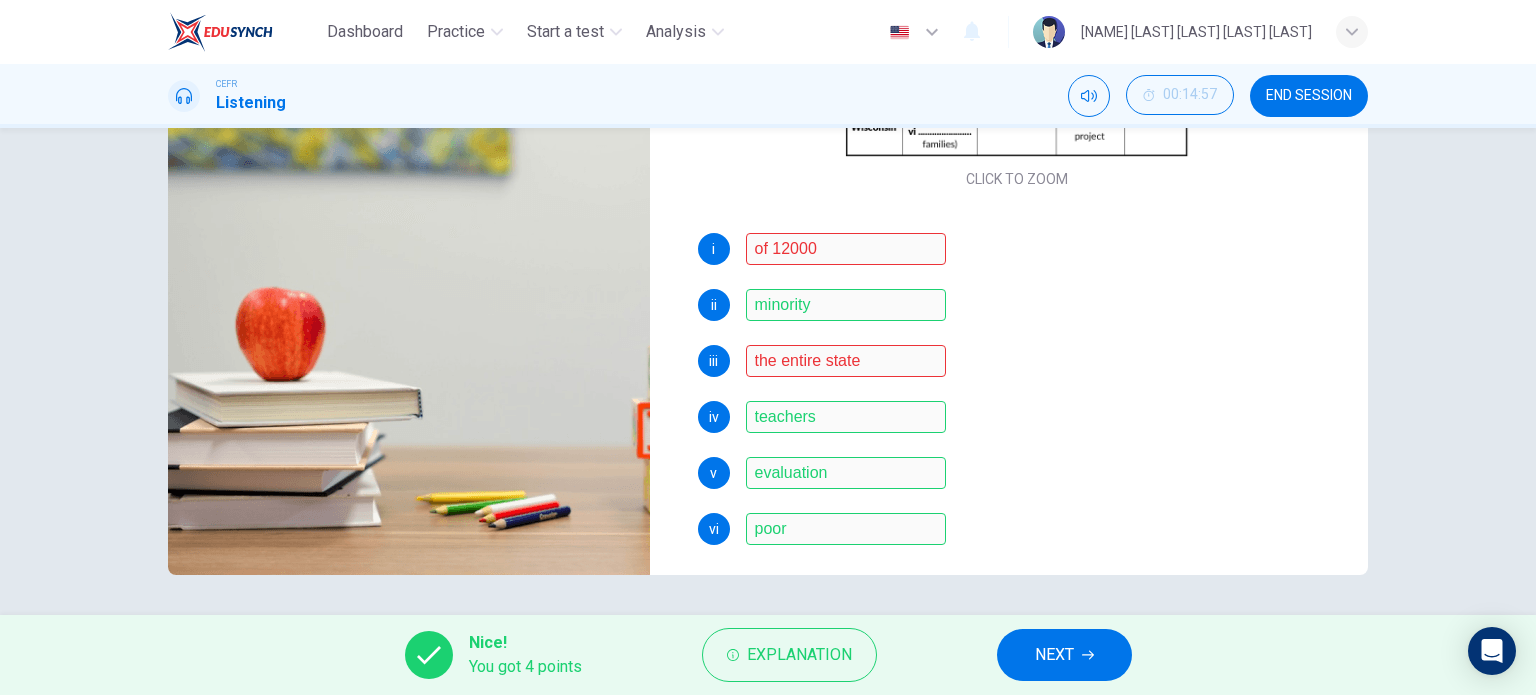 scroll, scrollTop: 285, scrollLeft: 0, axis: vertical 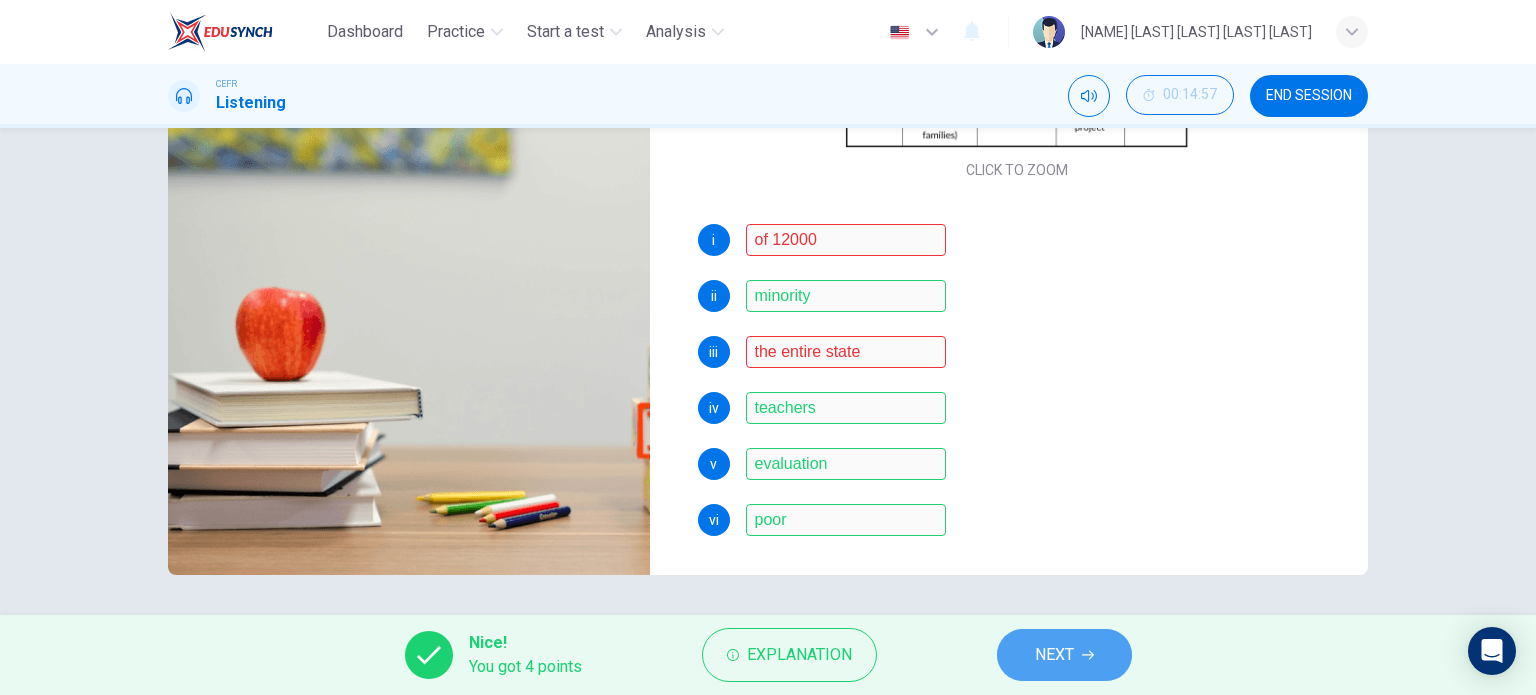 click on "NEXT" at bounding box center [1054, 655] 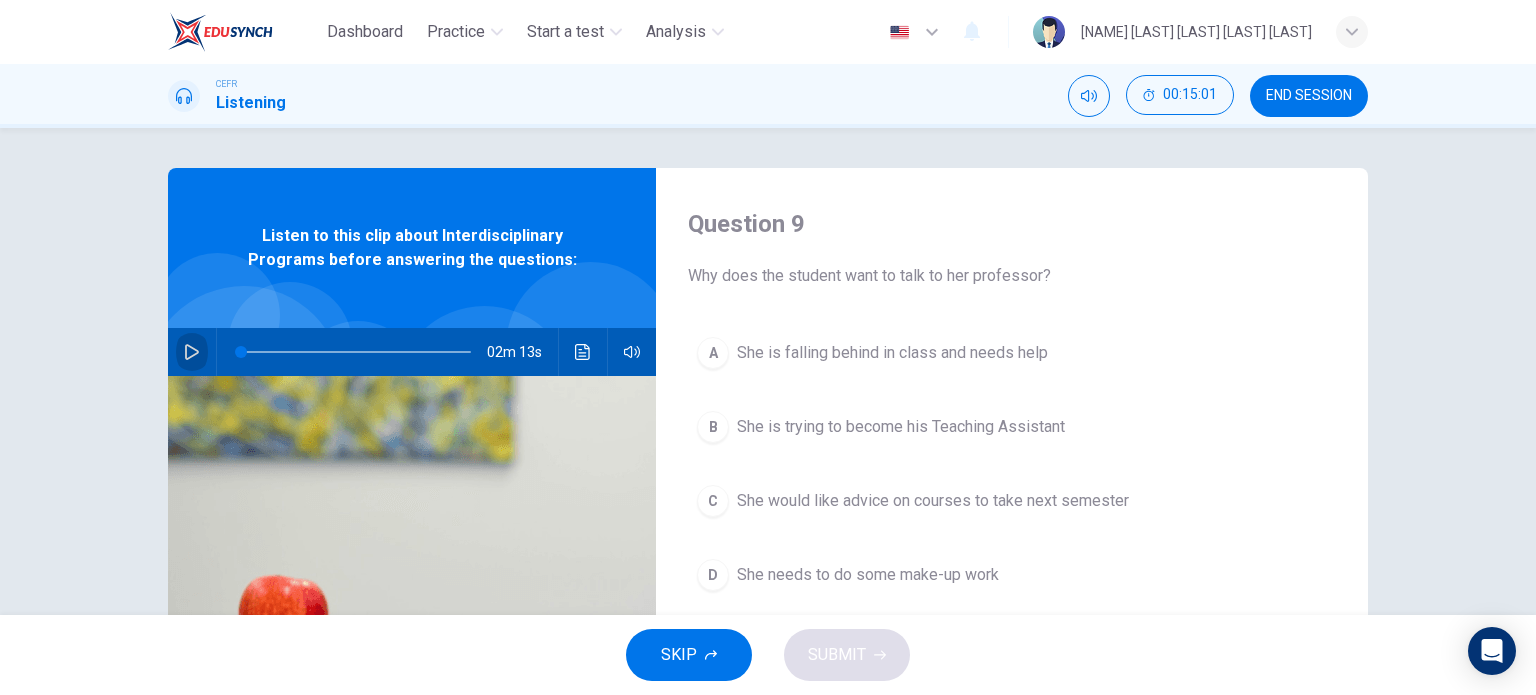 click at bounding box center [192, 352] 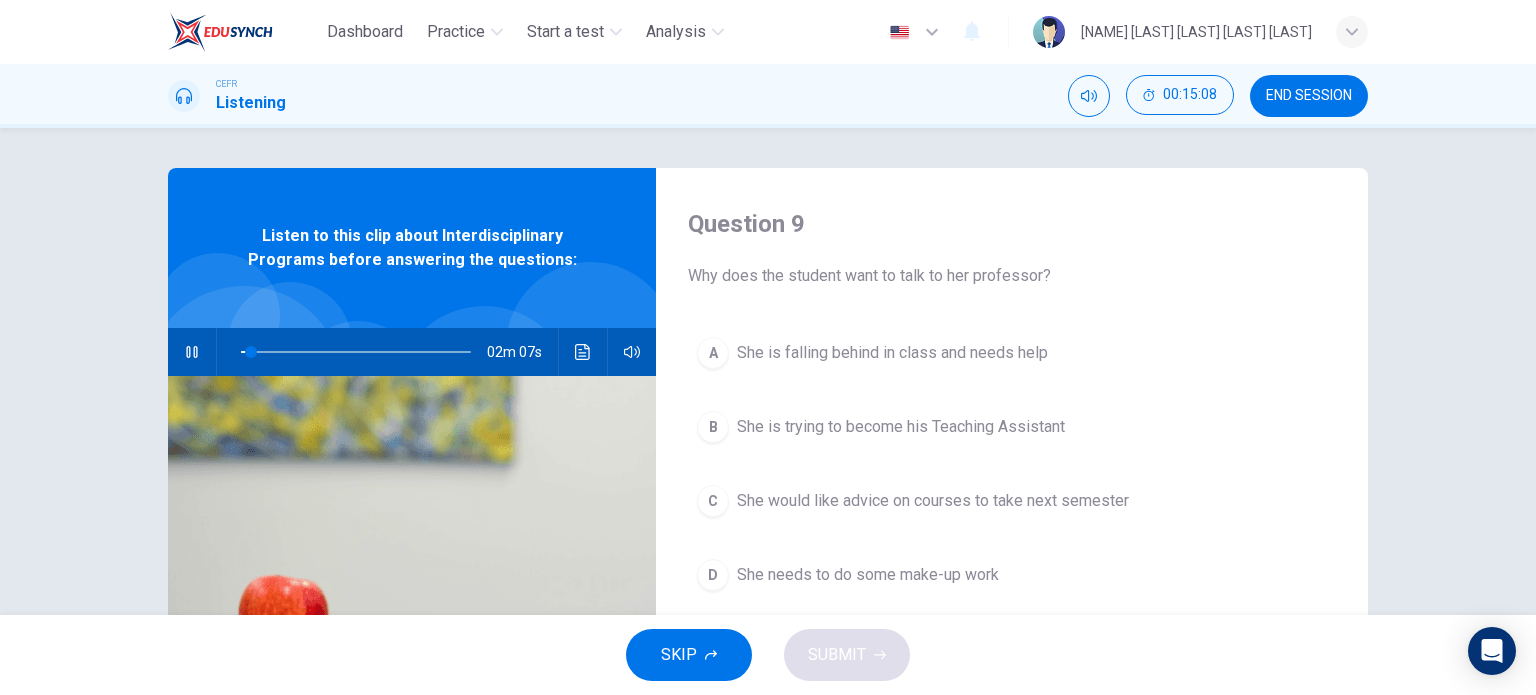type 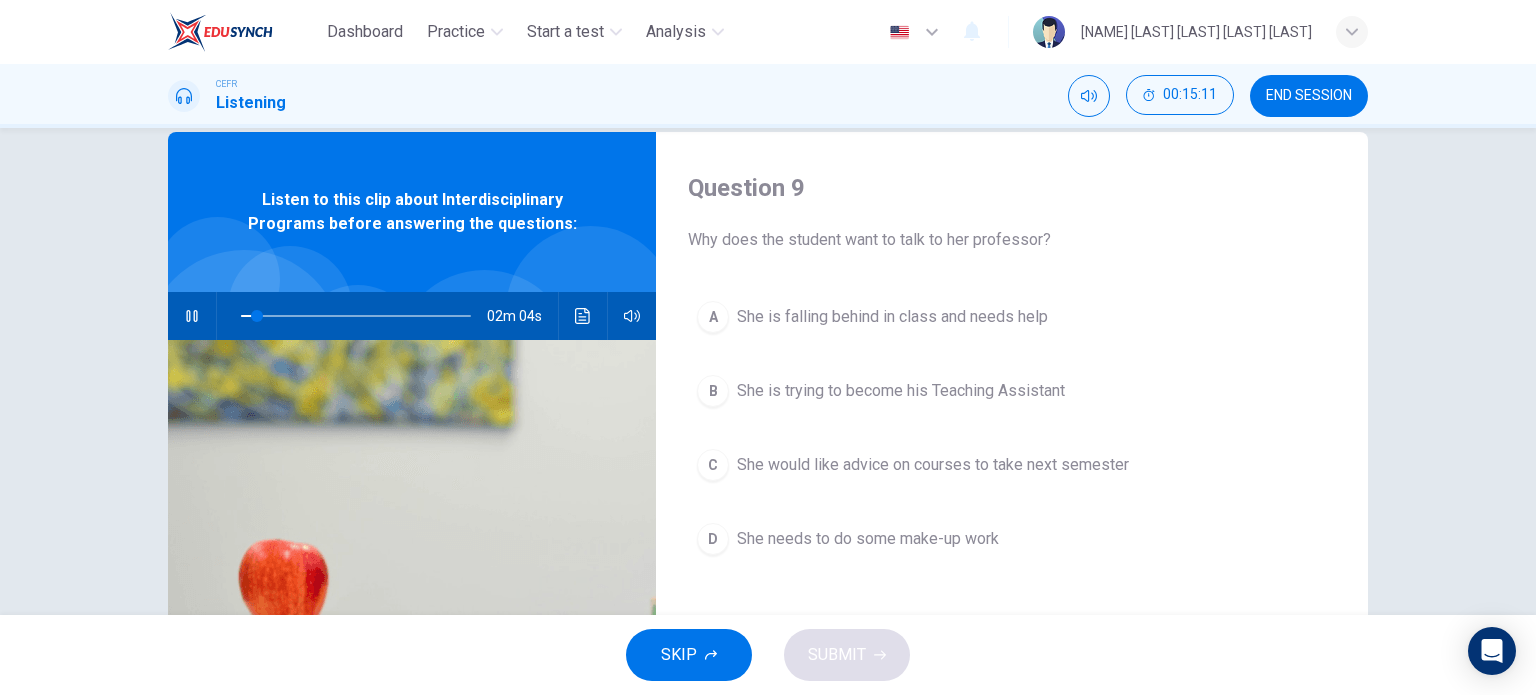 scroll, scrollTop: 66, scrollLeft: 0, axis: vertical 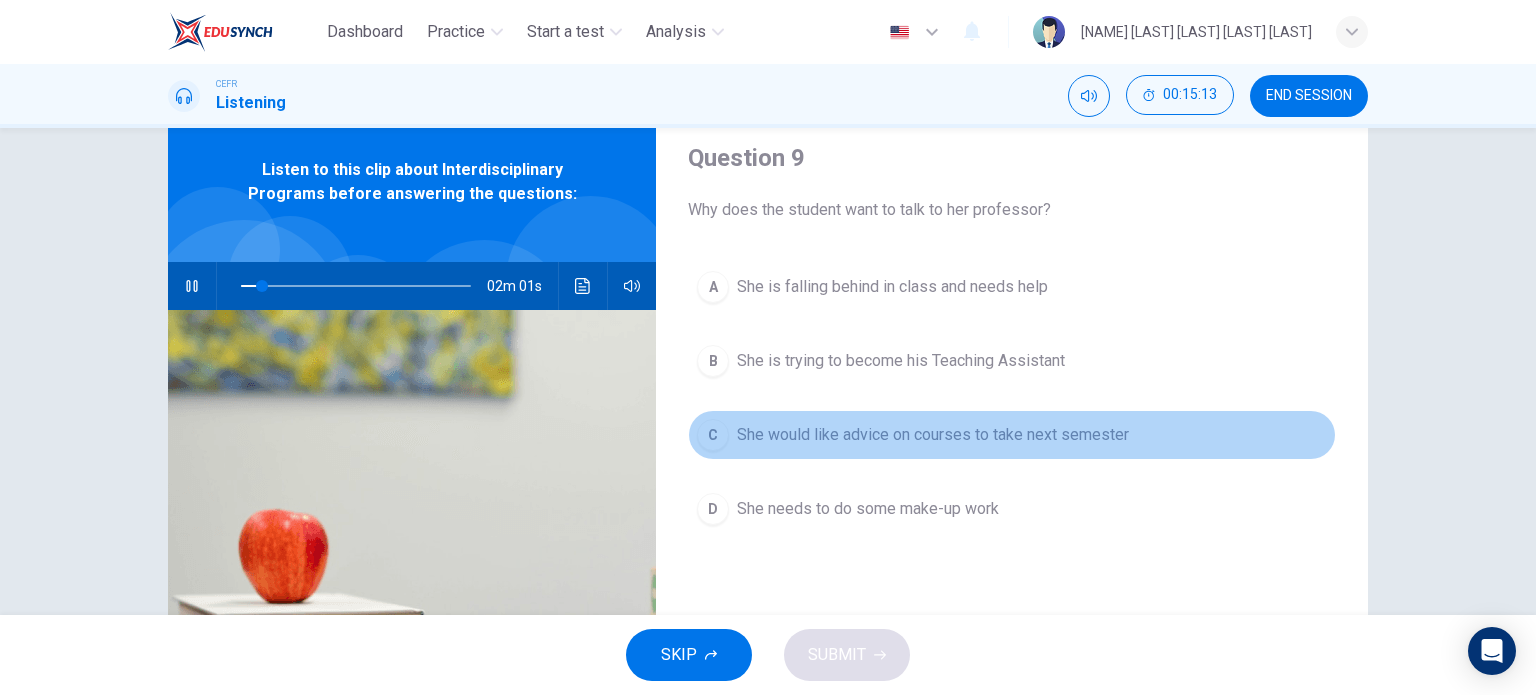 click on "She would like advice on courses to take next semester" at bounding box center [892, 287] 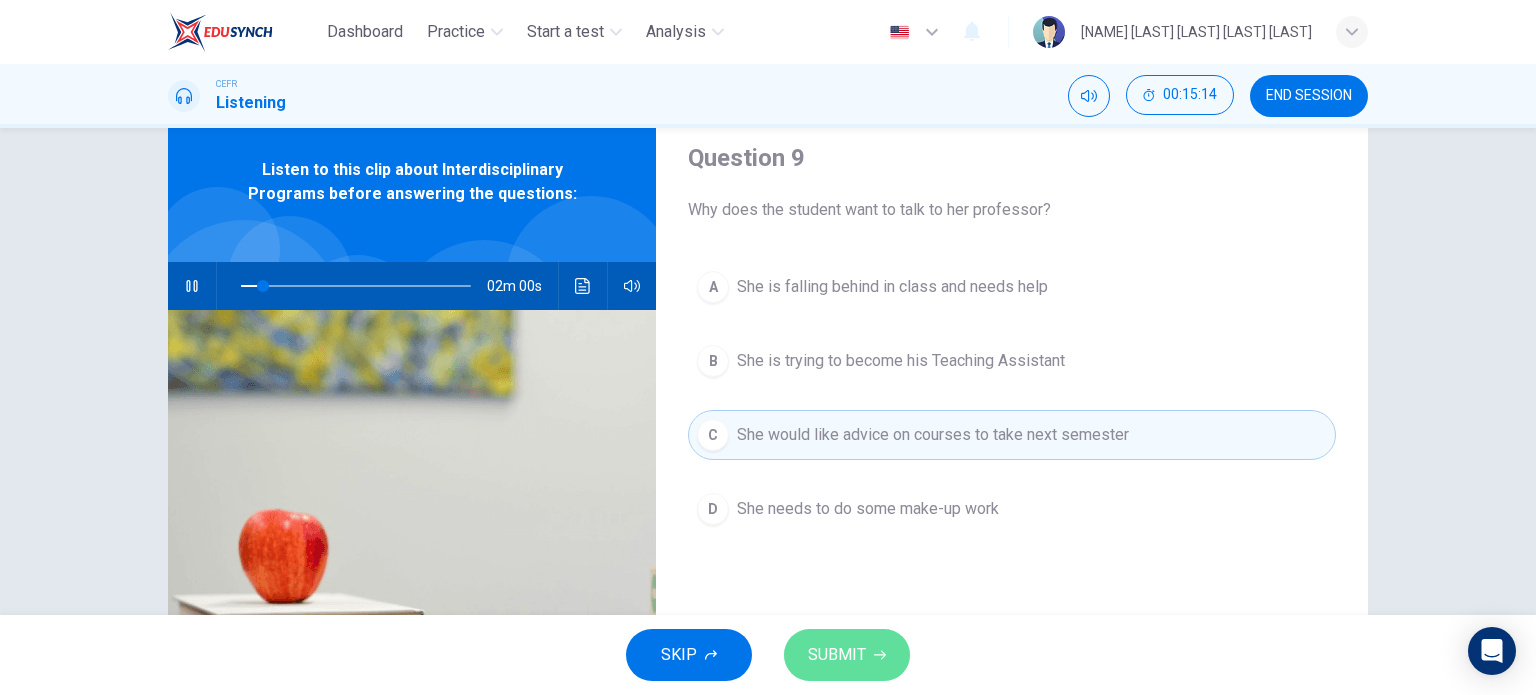click on "SUBMIT" at bounding box center (837, 655) 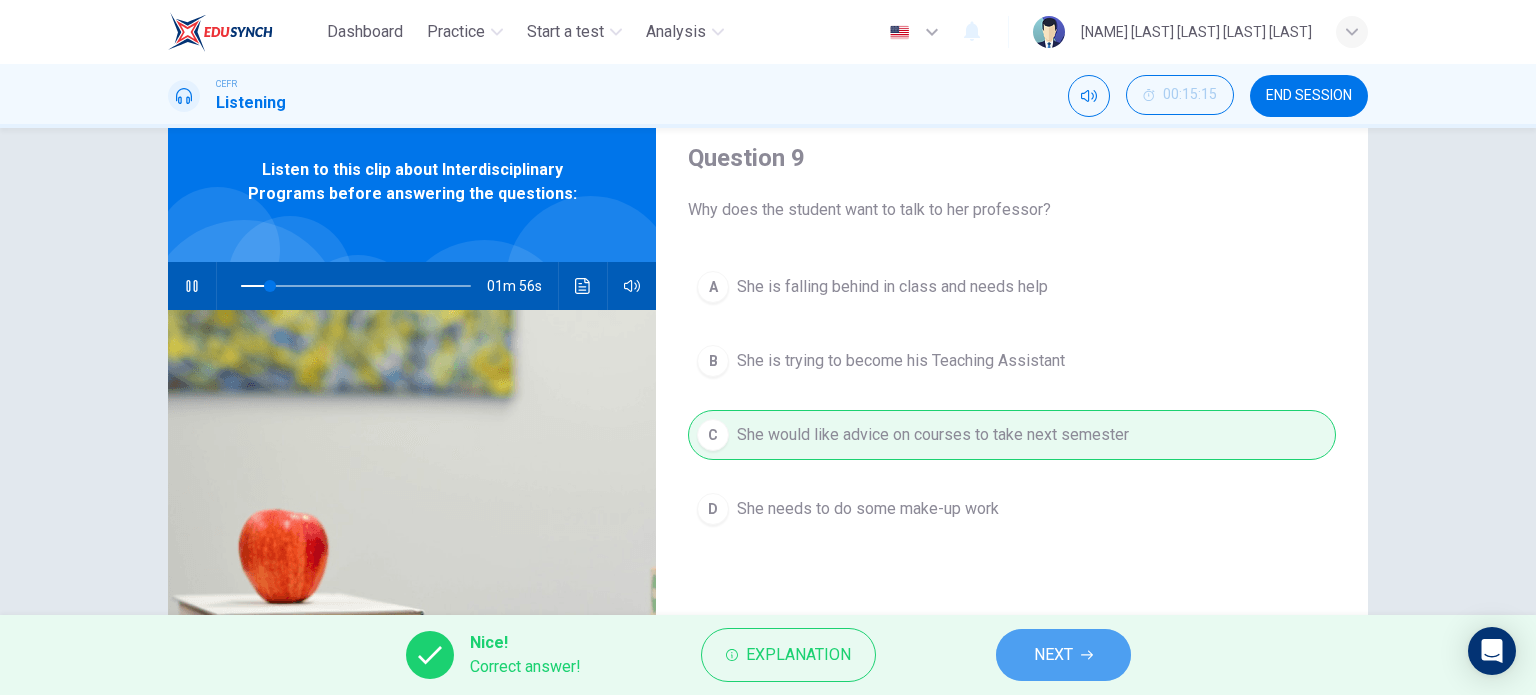 click on "NEXT" at bounding box center [1053, 655] 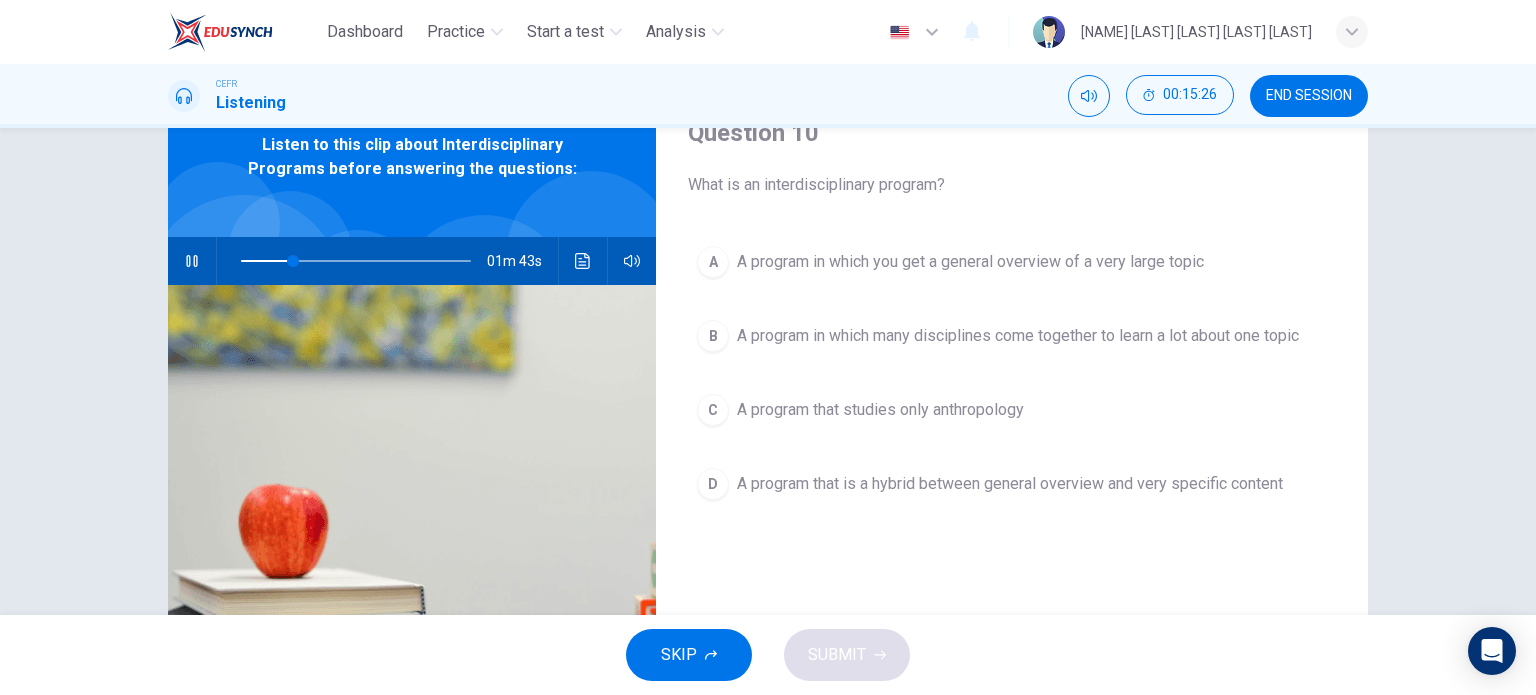 scroll, scrollTop: 96, scrollLeft: 0, axis: vertical 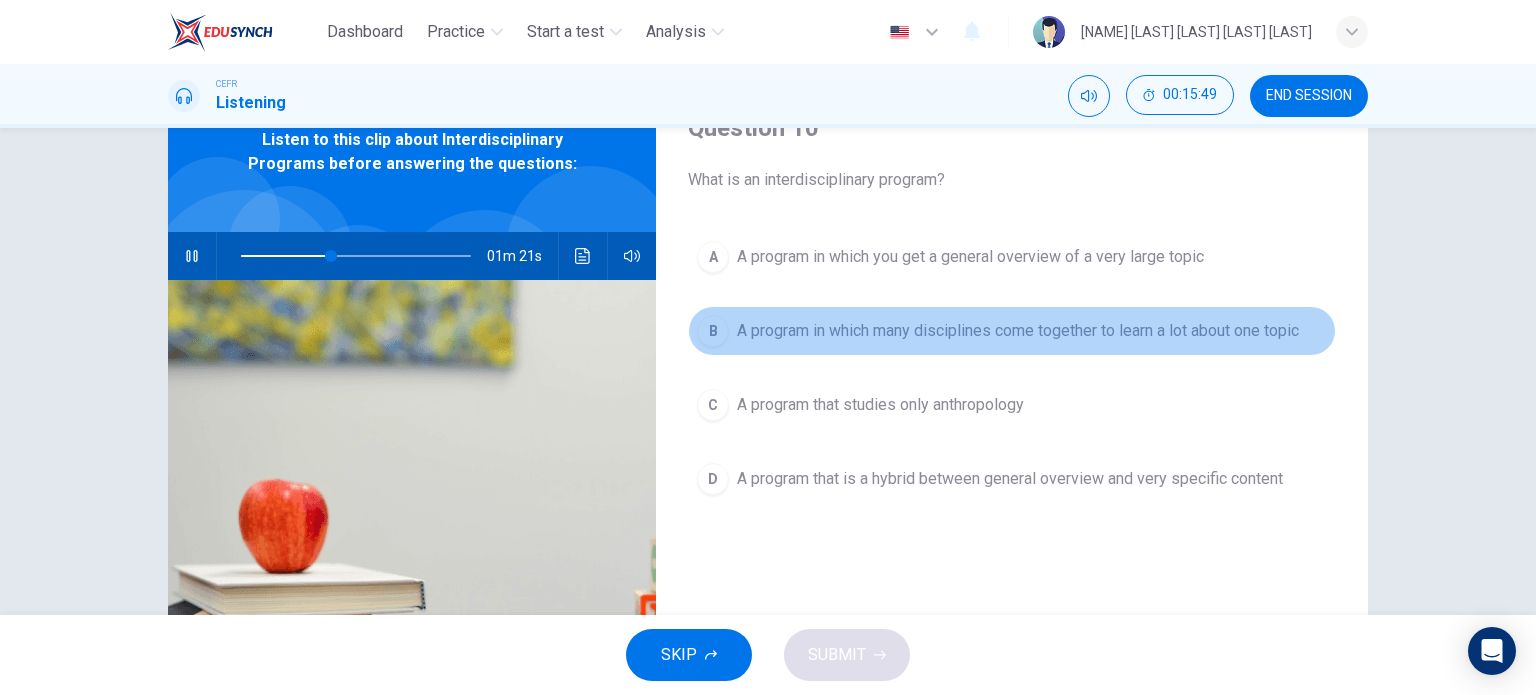 click on "B A program in which many disciplines come together to learn a lot about one topic" at bounding box center (1012, 331) 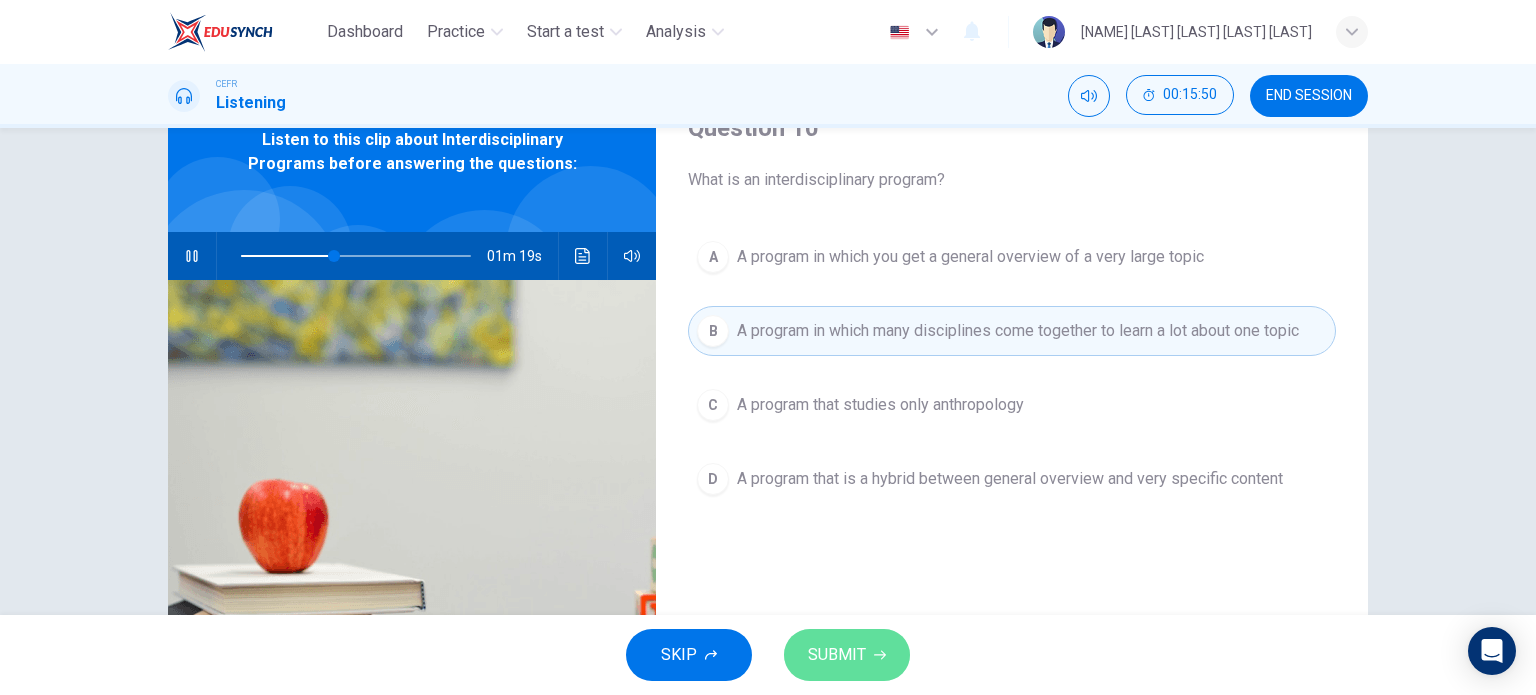 click on "SUBMIT" at bounding box center (847, 655) 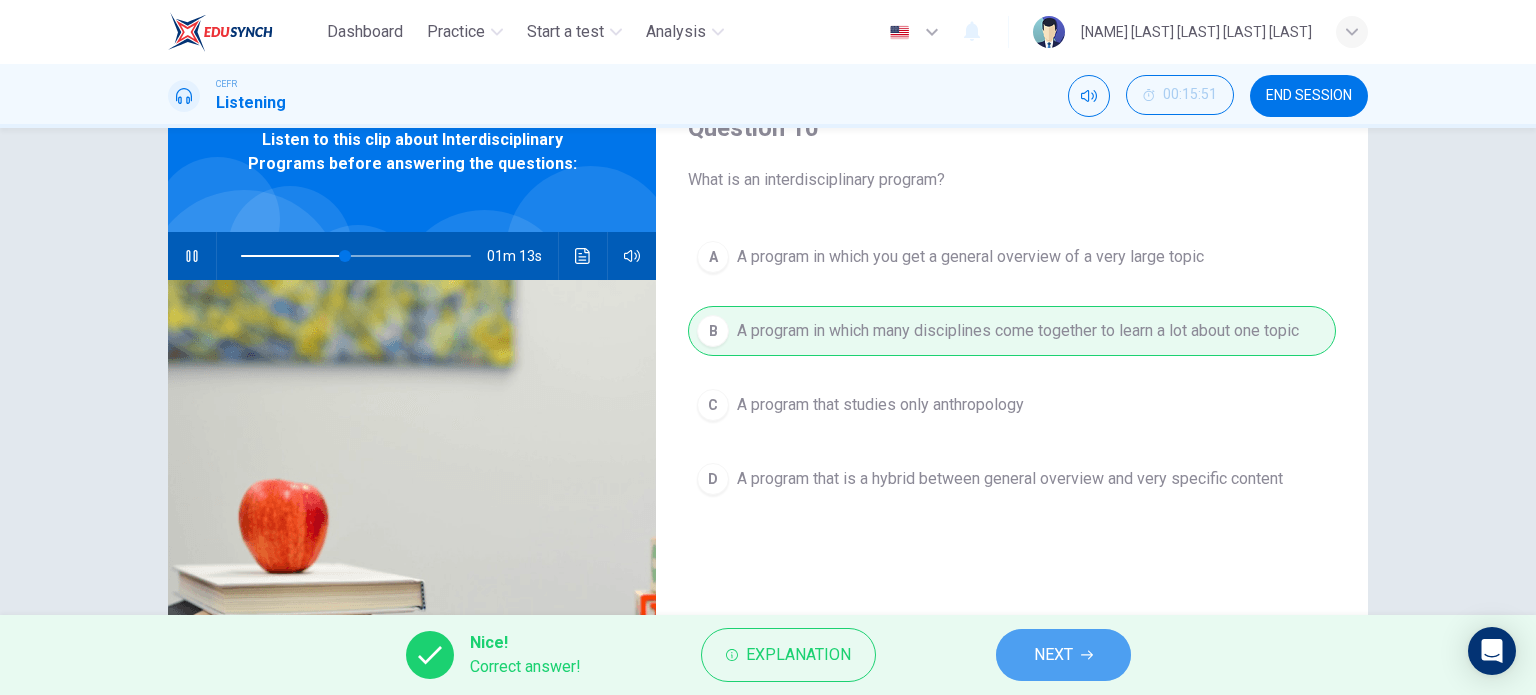 click on "NEXT" at bounding box center (1063, 655) 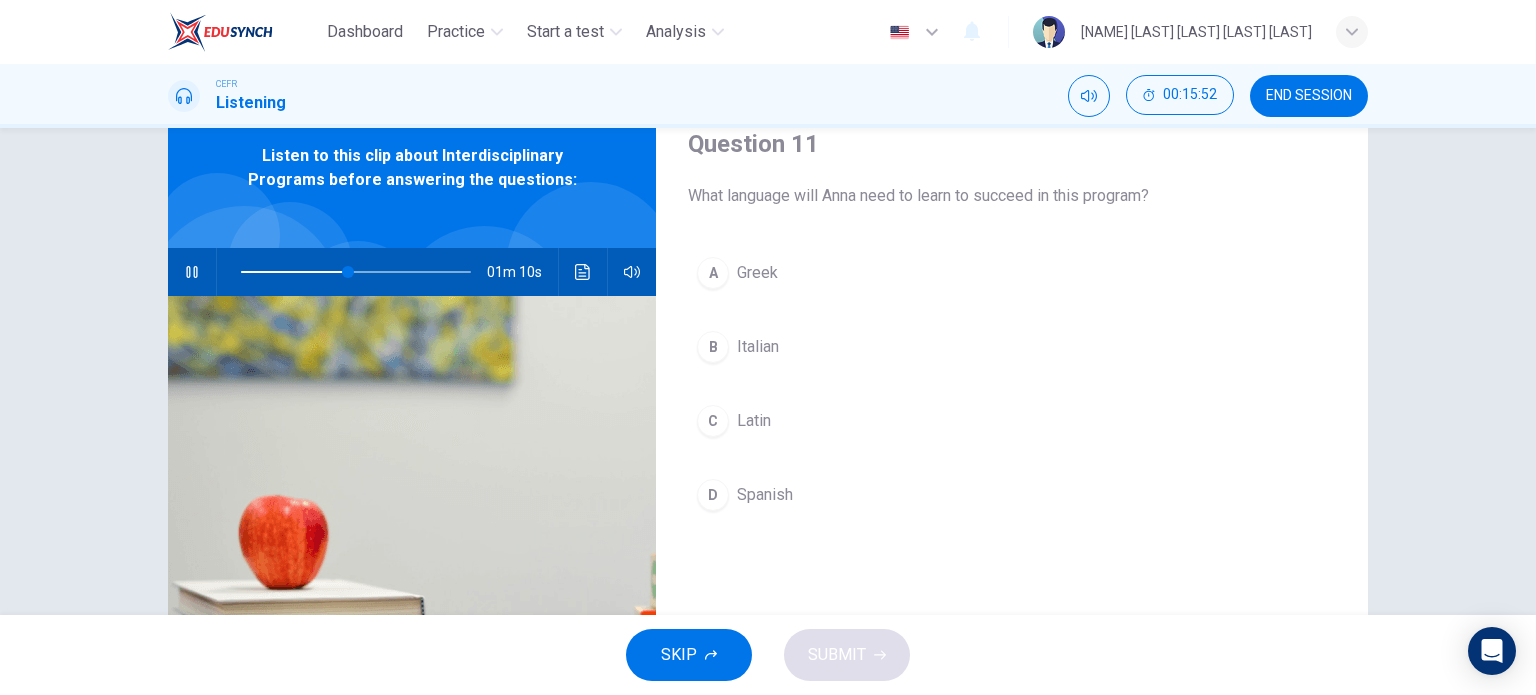 scroll, scrollTop: 80, scrollLeft: 0, axis: vertical 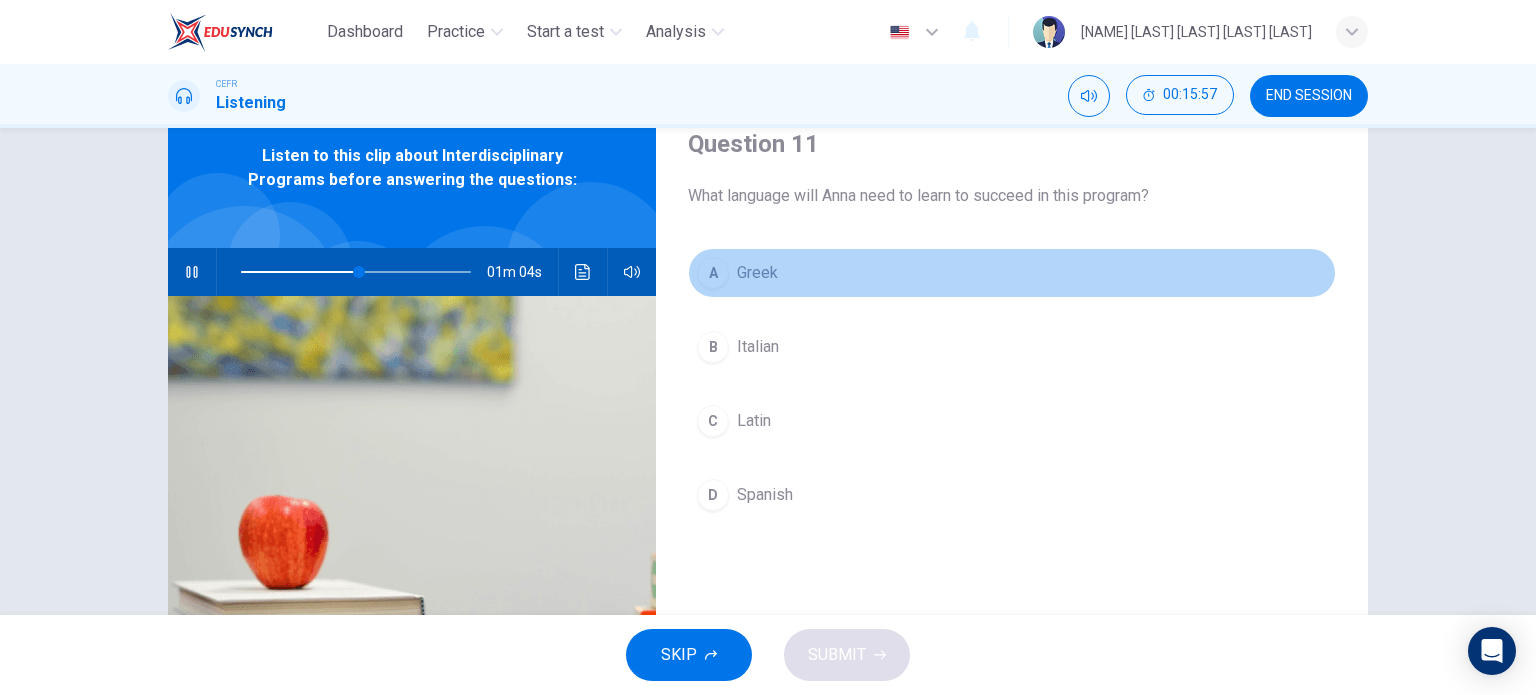 click on "Greek" at bounding box center (757, 273) 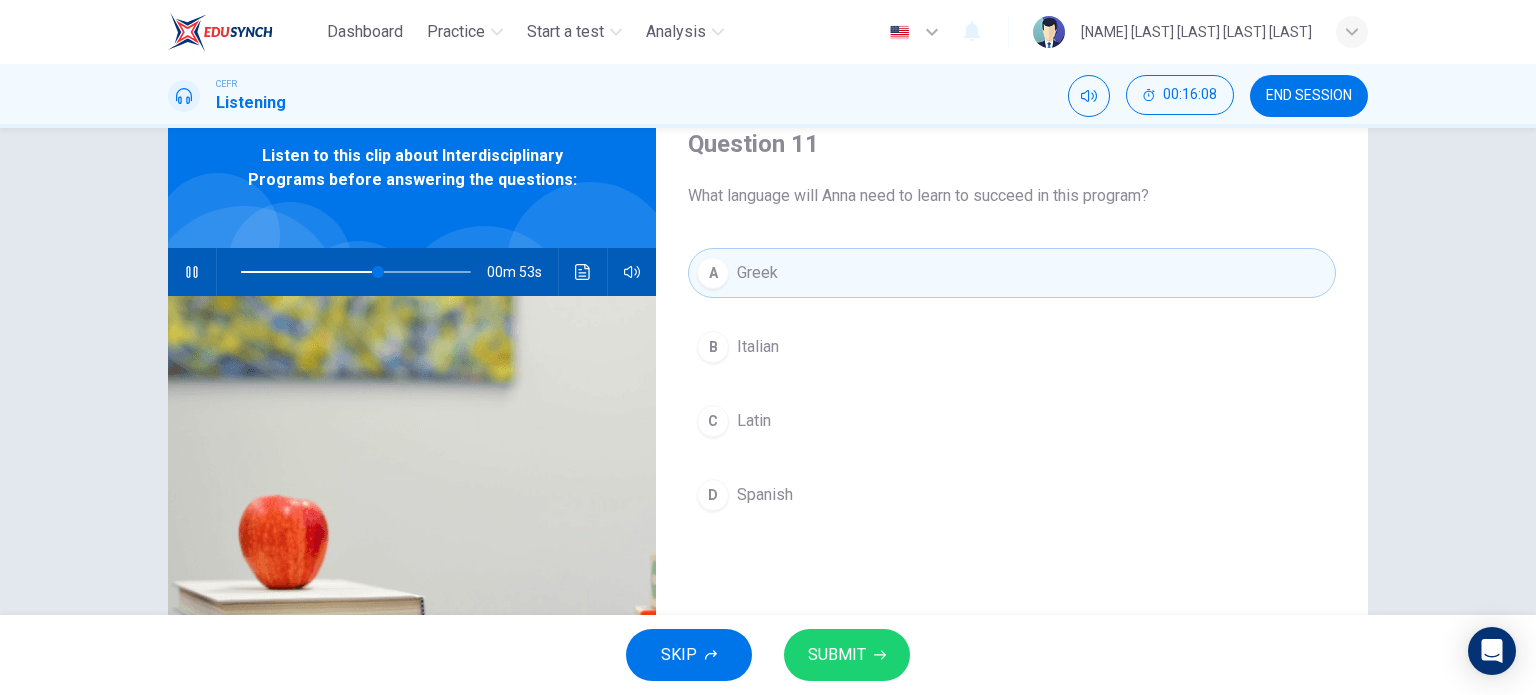 click on "C Latin" at bounding box center (1012, 421) 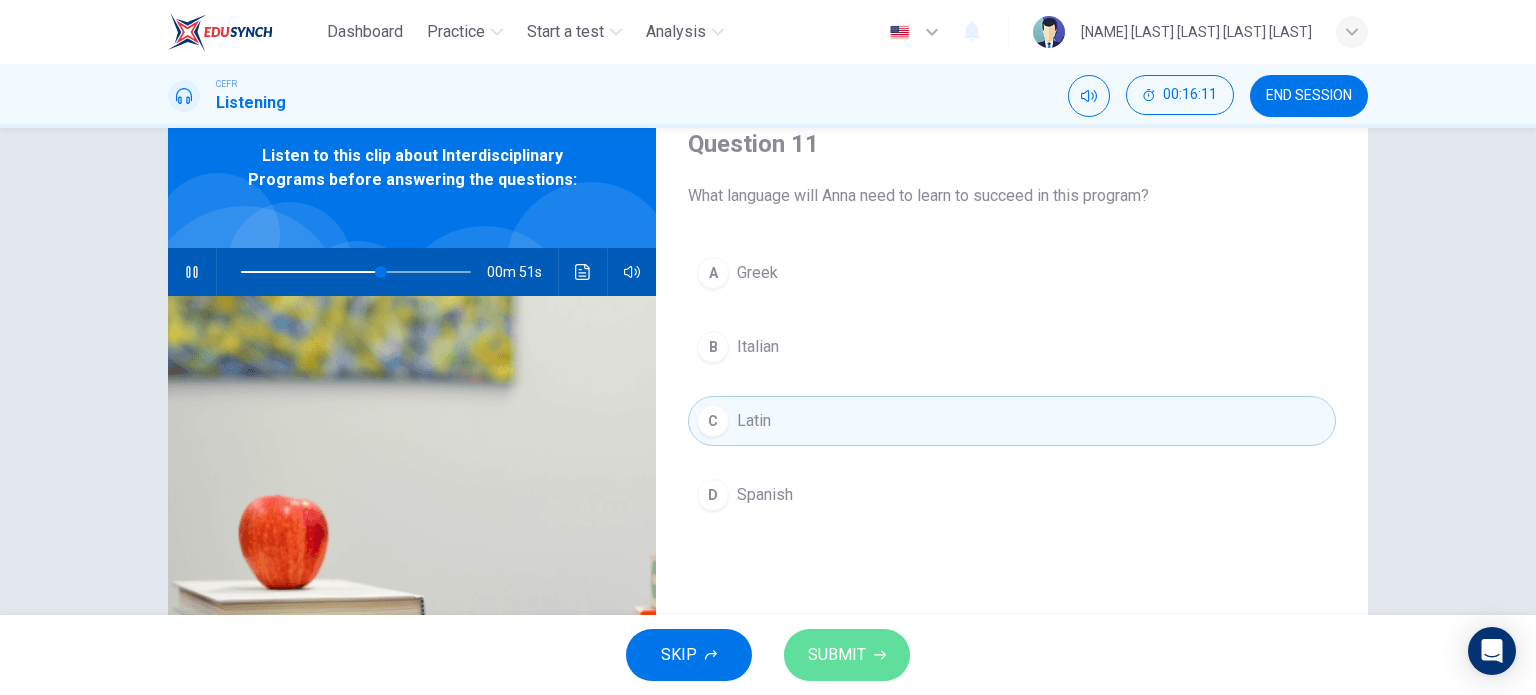 click on "SUBMIT" at bounding box center [847, 655] 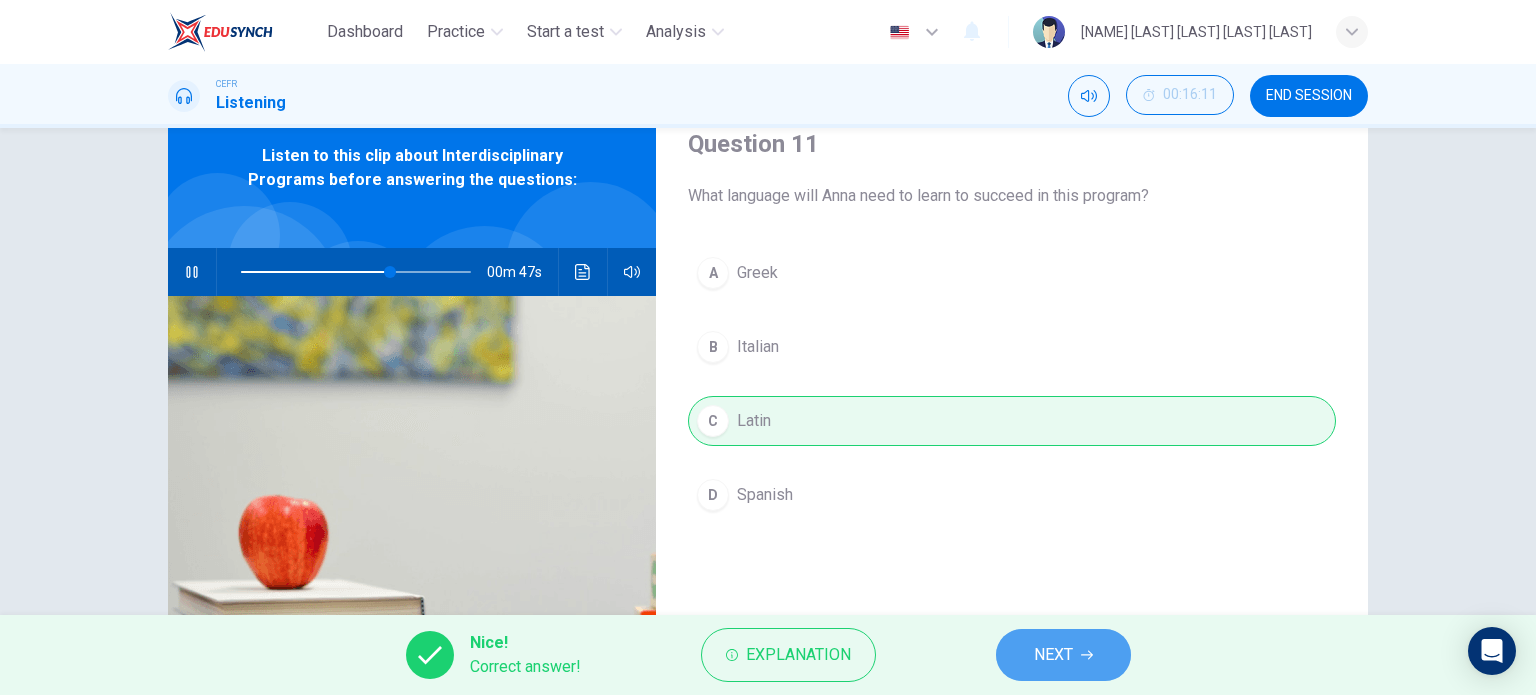 click on "NEXT" at bounding box center [1063, 655] 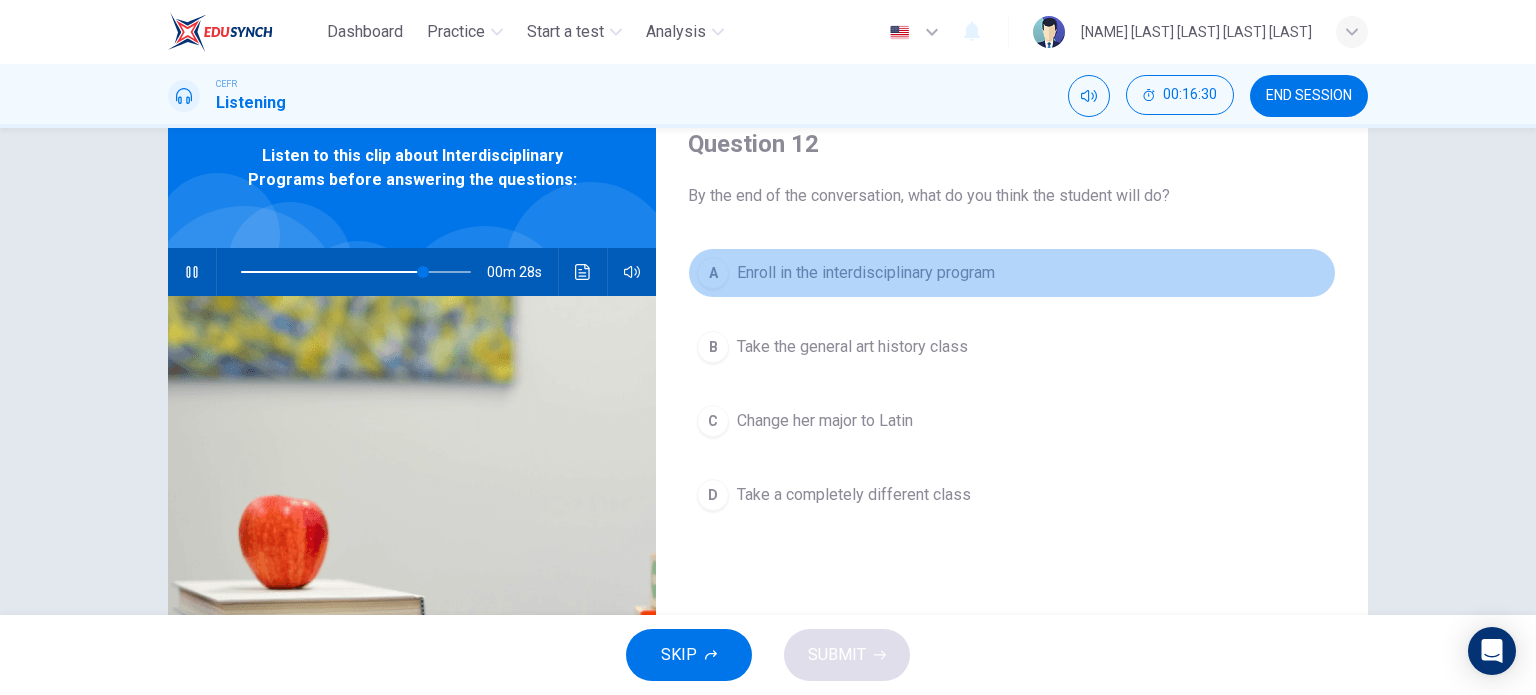 click on "Enroll in the interdisciplinary program" at bounding box center (866, 273) 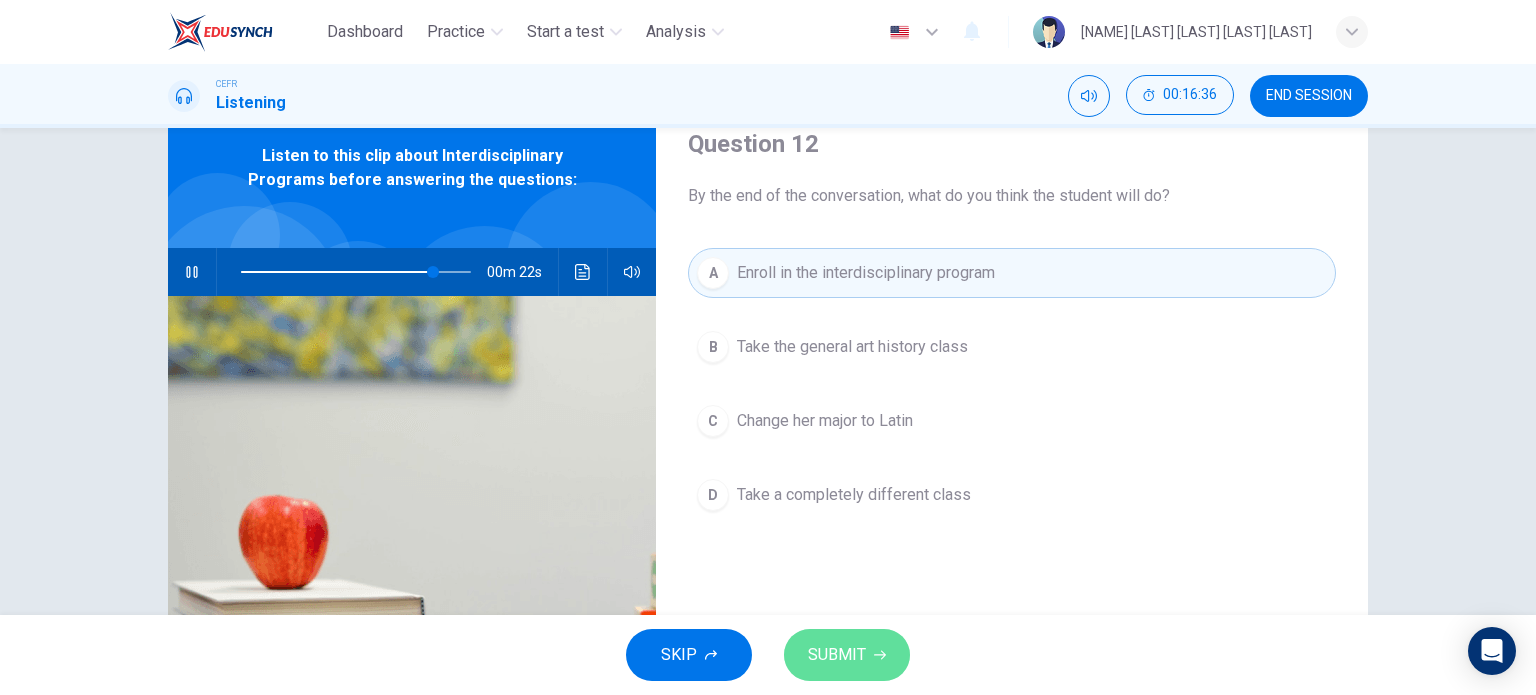 click on "SUBMIT" at bounding box center (847, 655) 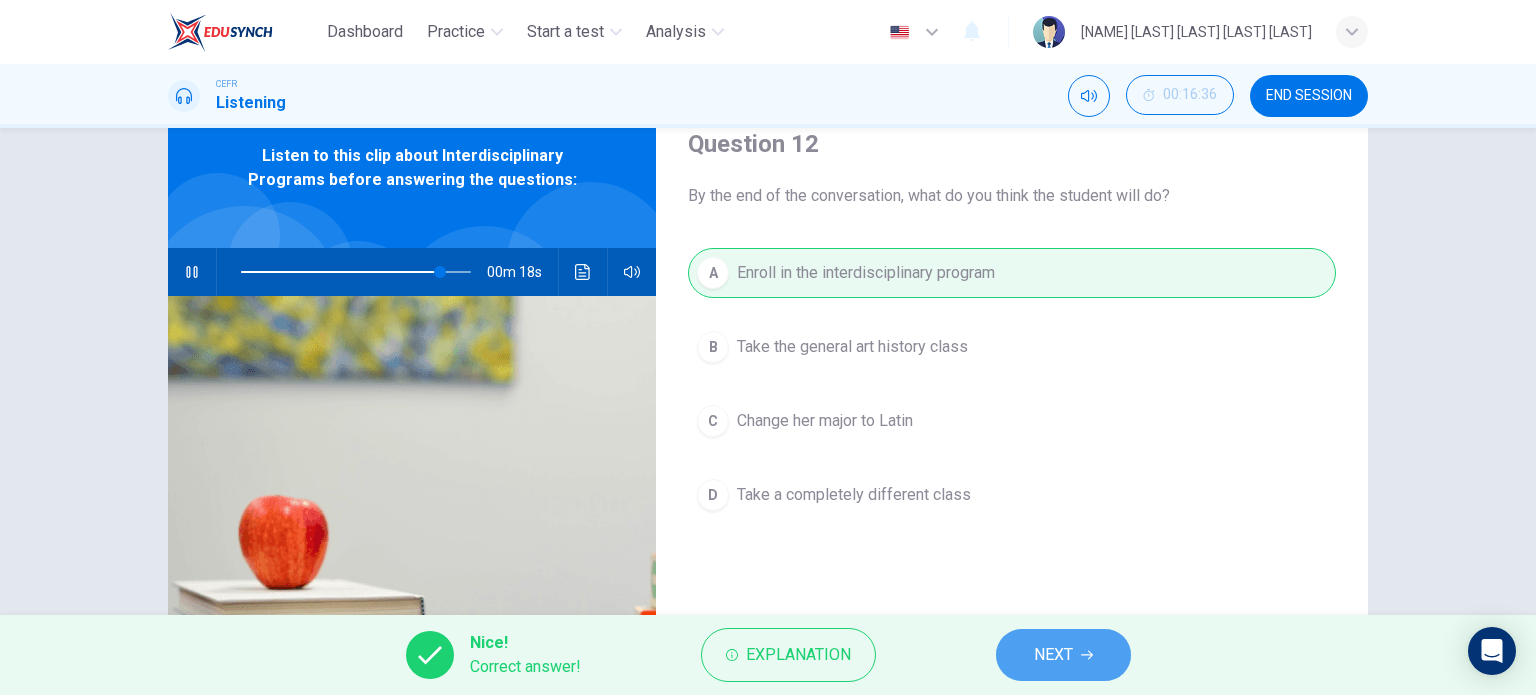 click on "NEXT" at bounding box center (1063, 655) 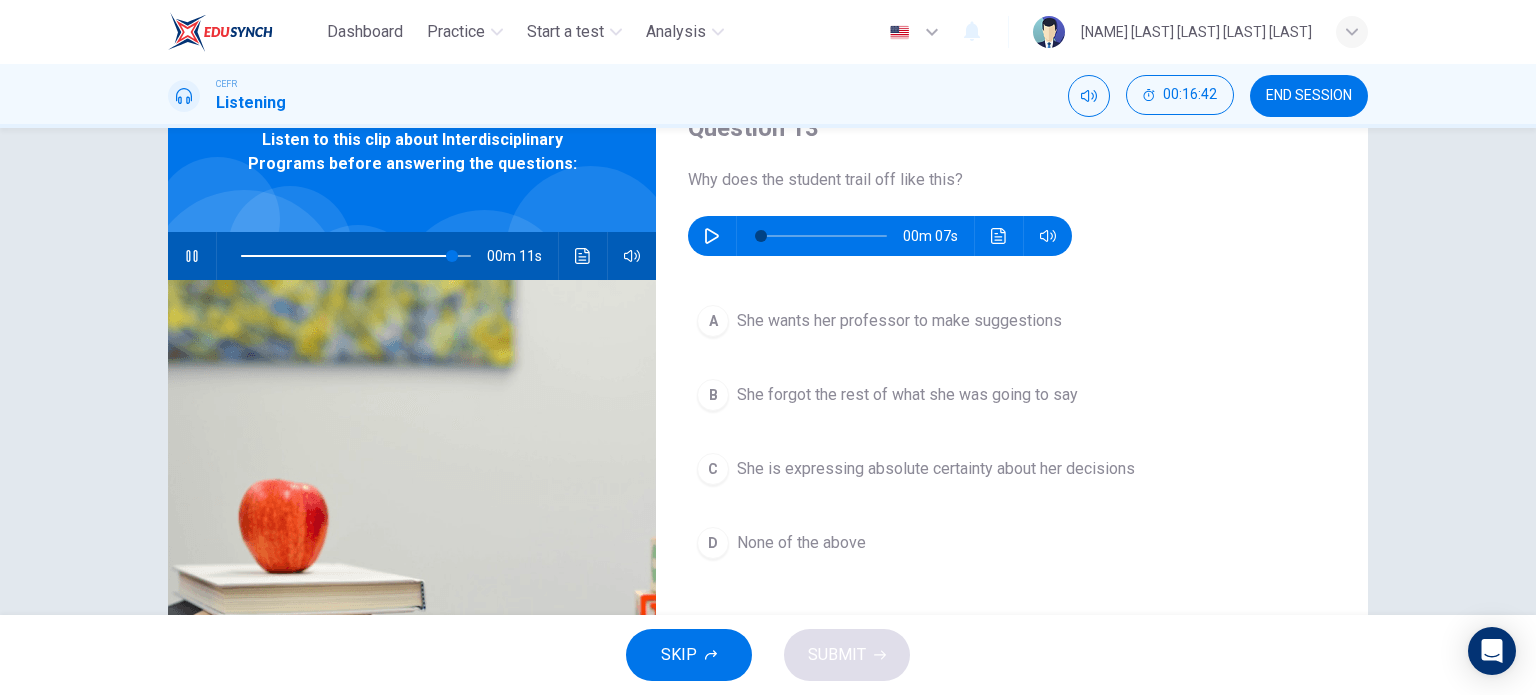 scroll, scrollTop: 103, scrollLeft: 0, axis: vertical 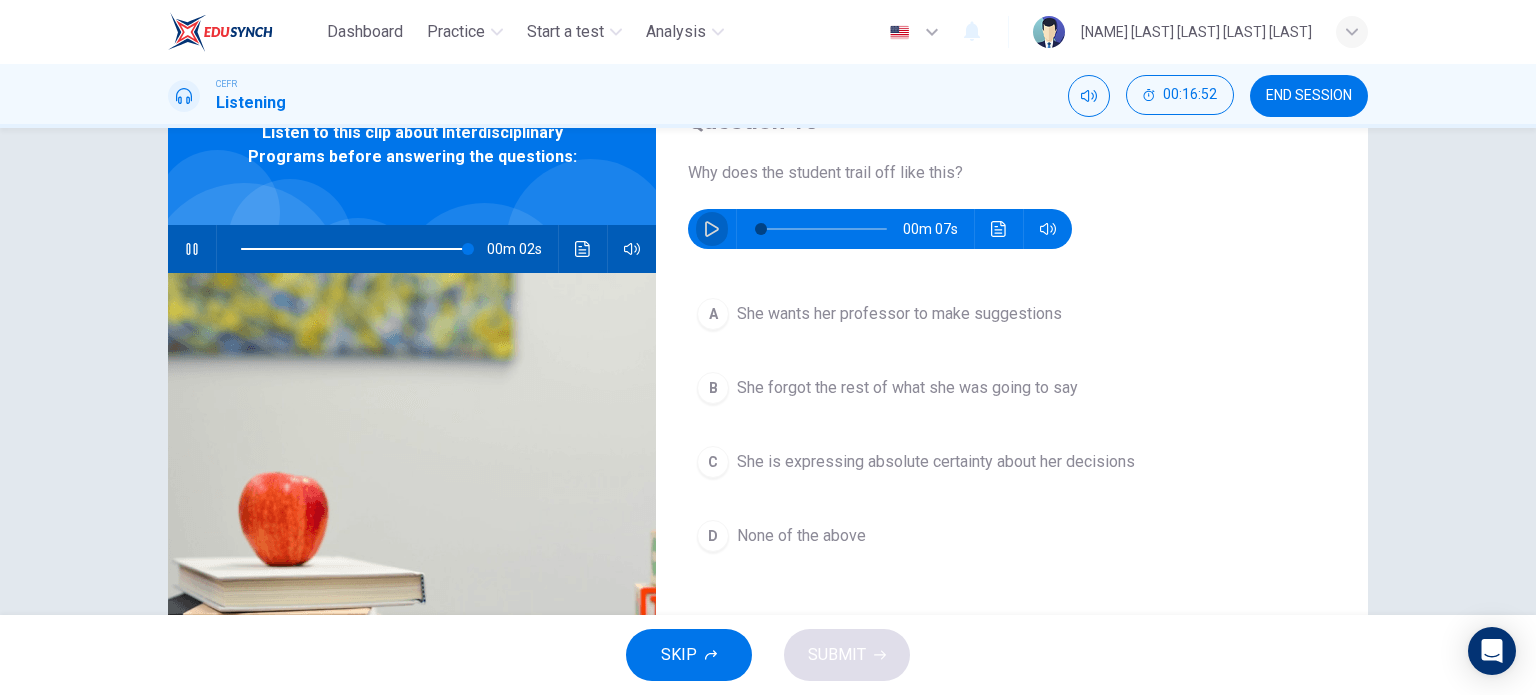 click at bounding box center [712, 229] 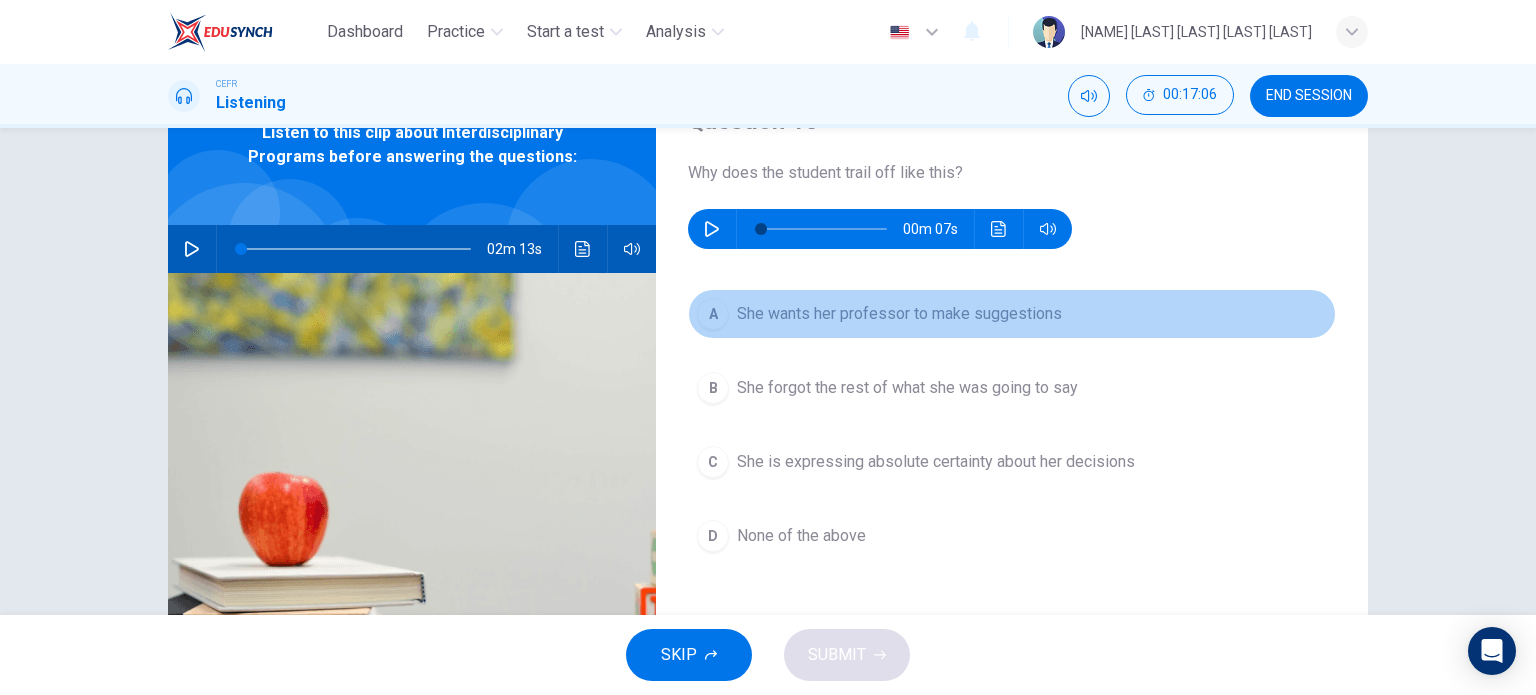 click on "She wants her professor to make suggestions" at bounding box center (899, 314) 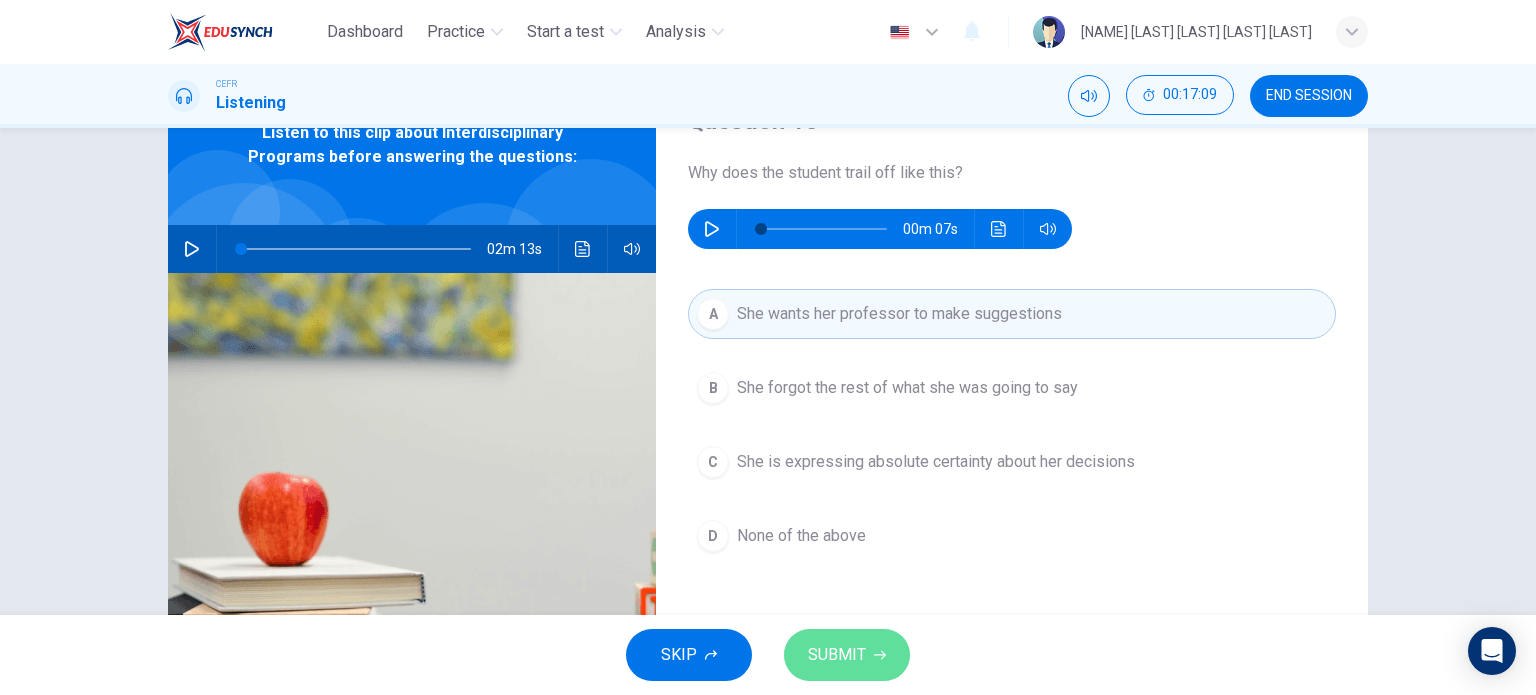 click on "SUBMIT" at bounding box center (837, 655) 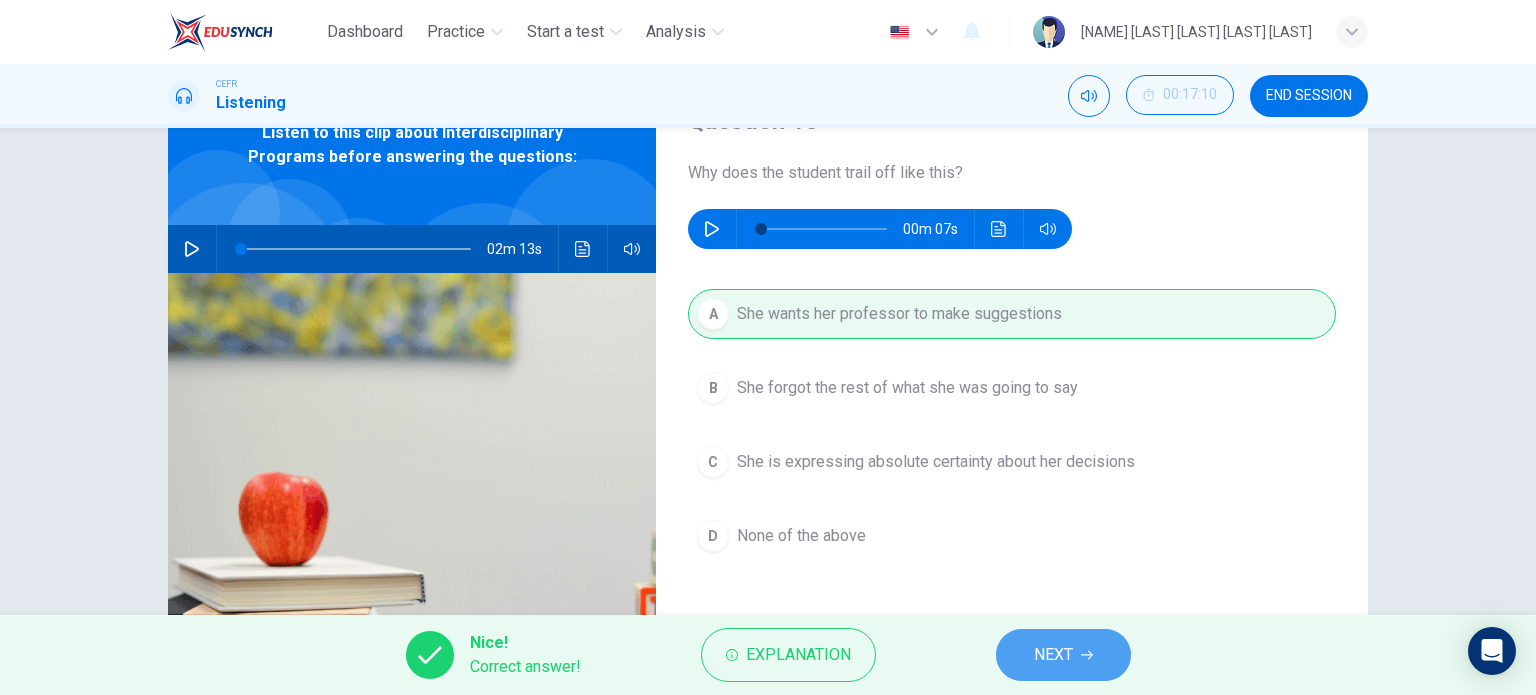 click on "NEXT" at bounding box center [1063, 655] 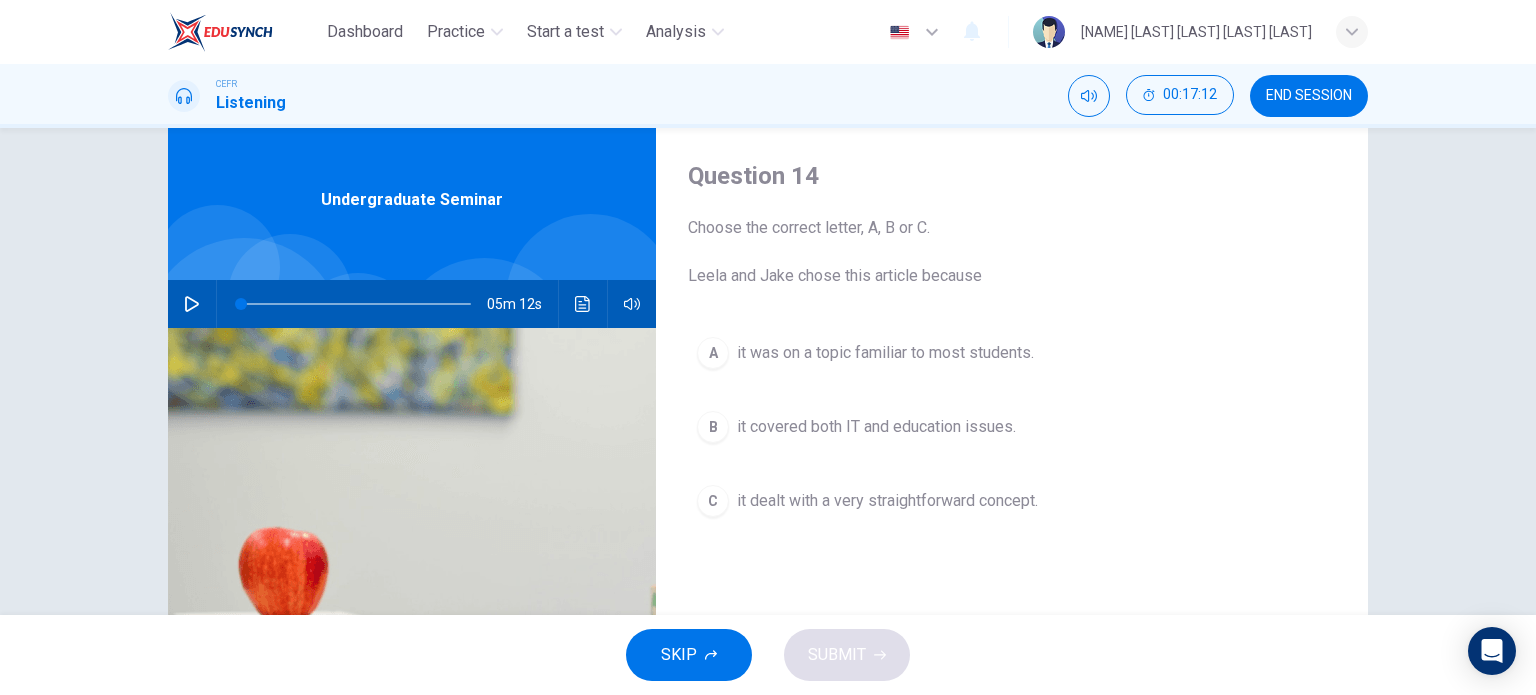 scroll, scrollTop: 87, scrollLeft: 0, axis: vertical 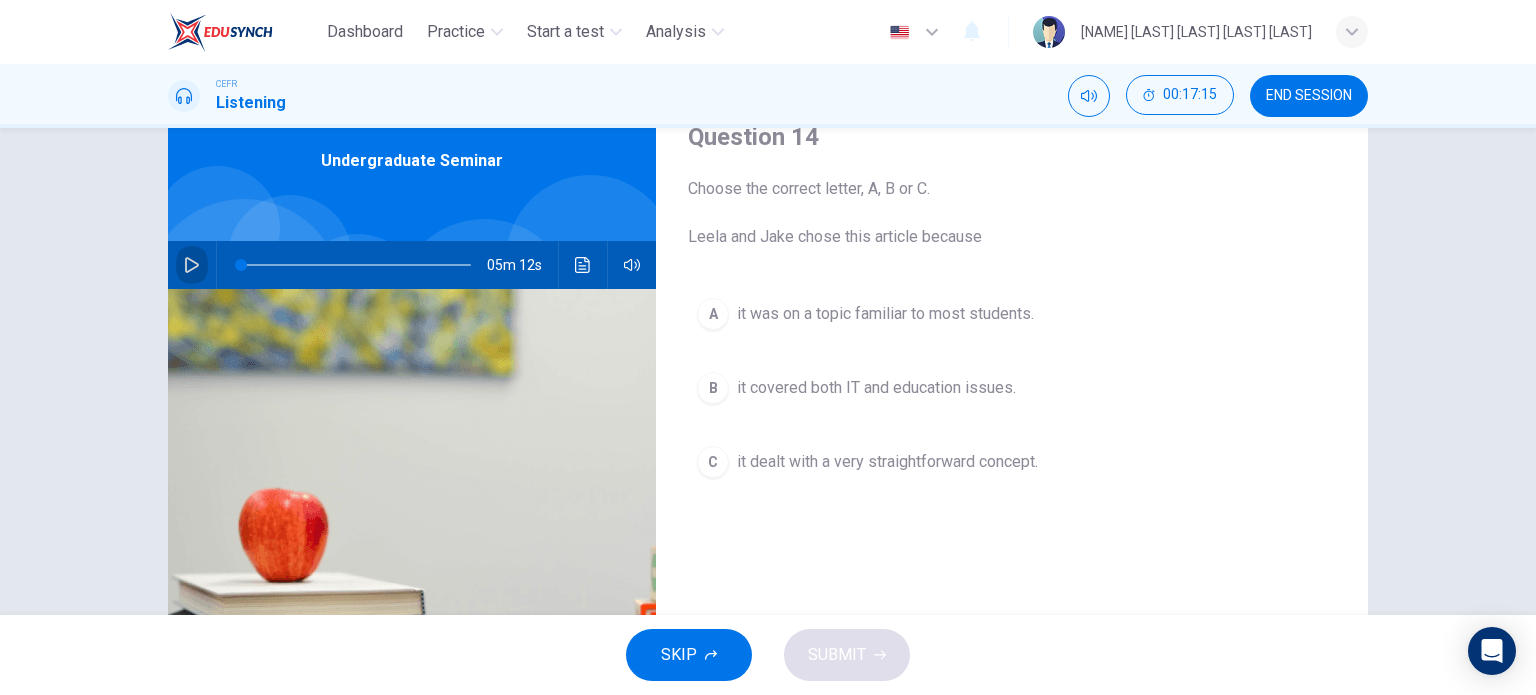 click at bounding box center (192, 265) 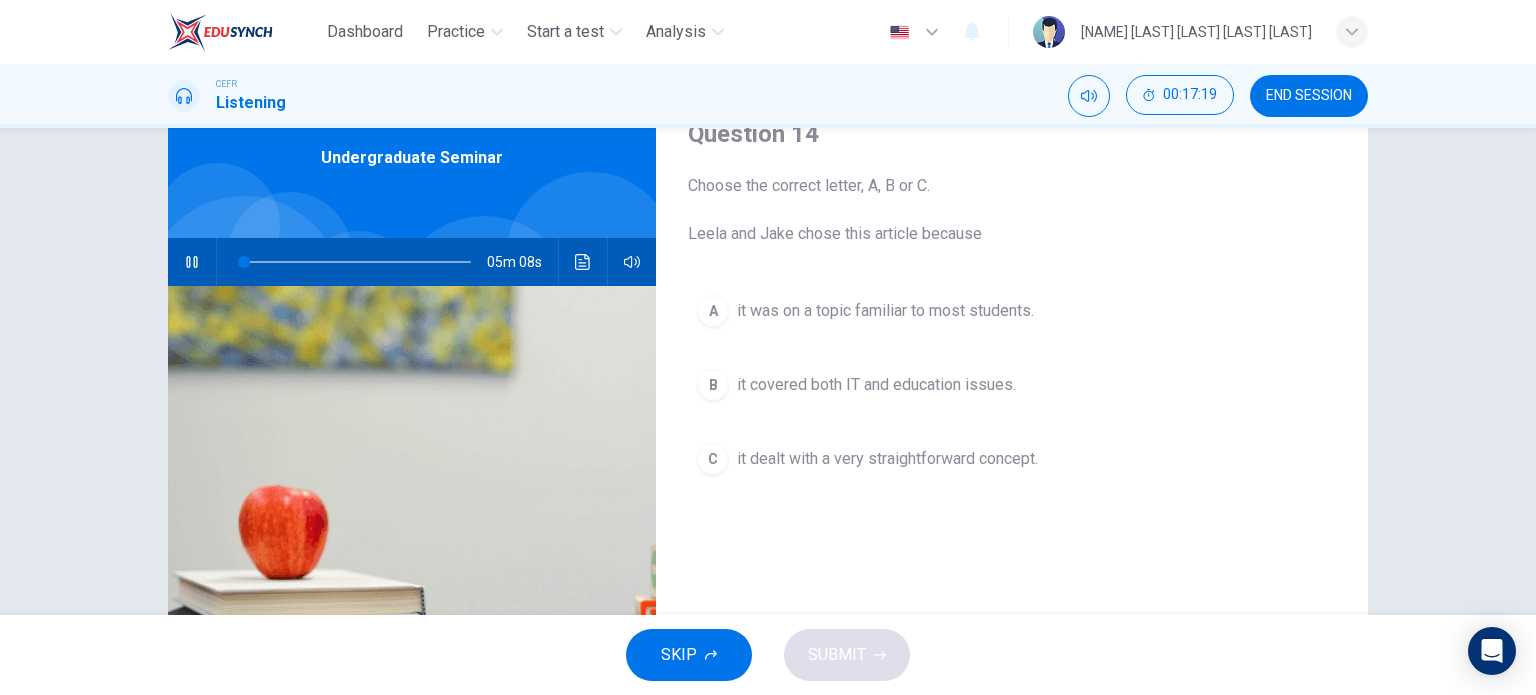 scroll, scrollTop: 91, scrollLeft: 0, axis: vertical 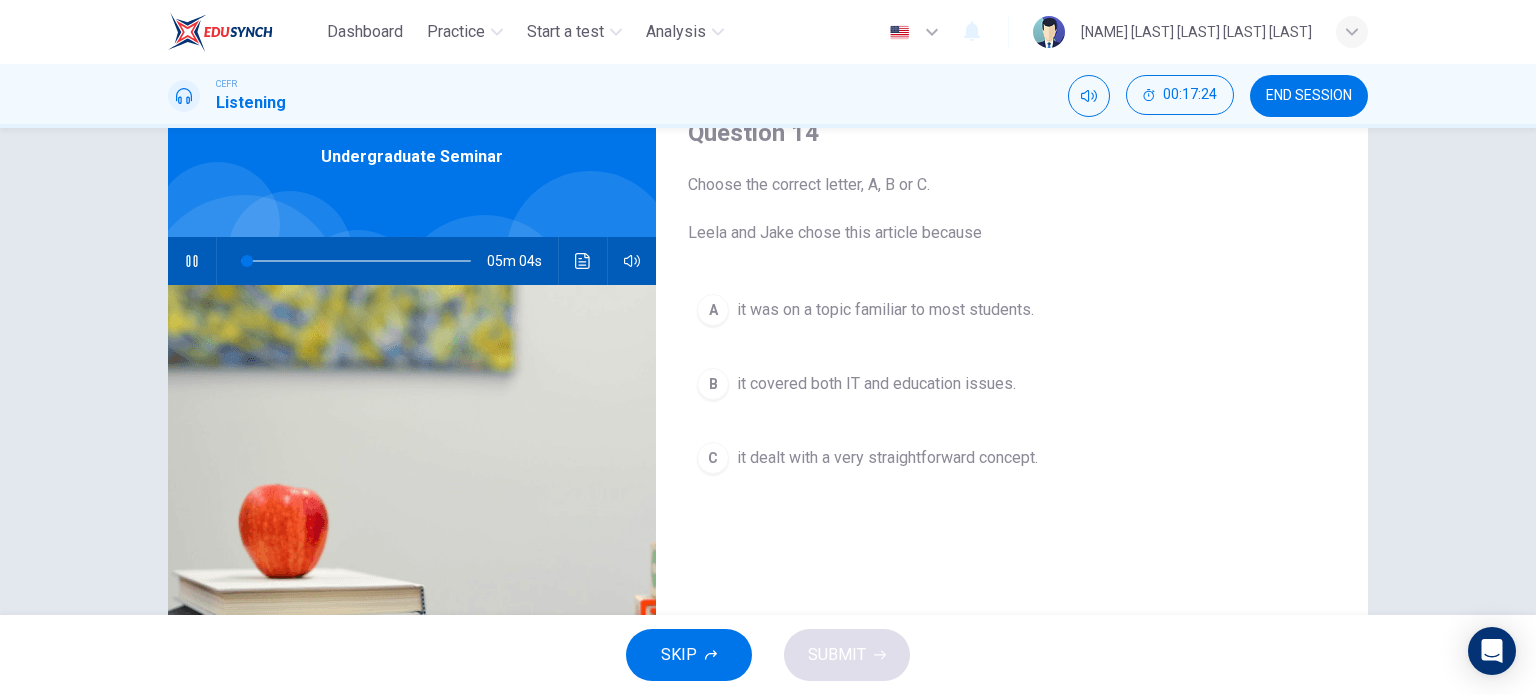 type 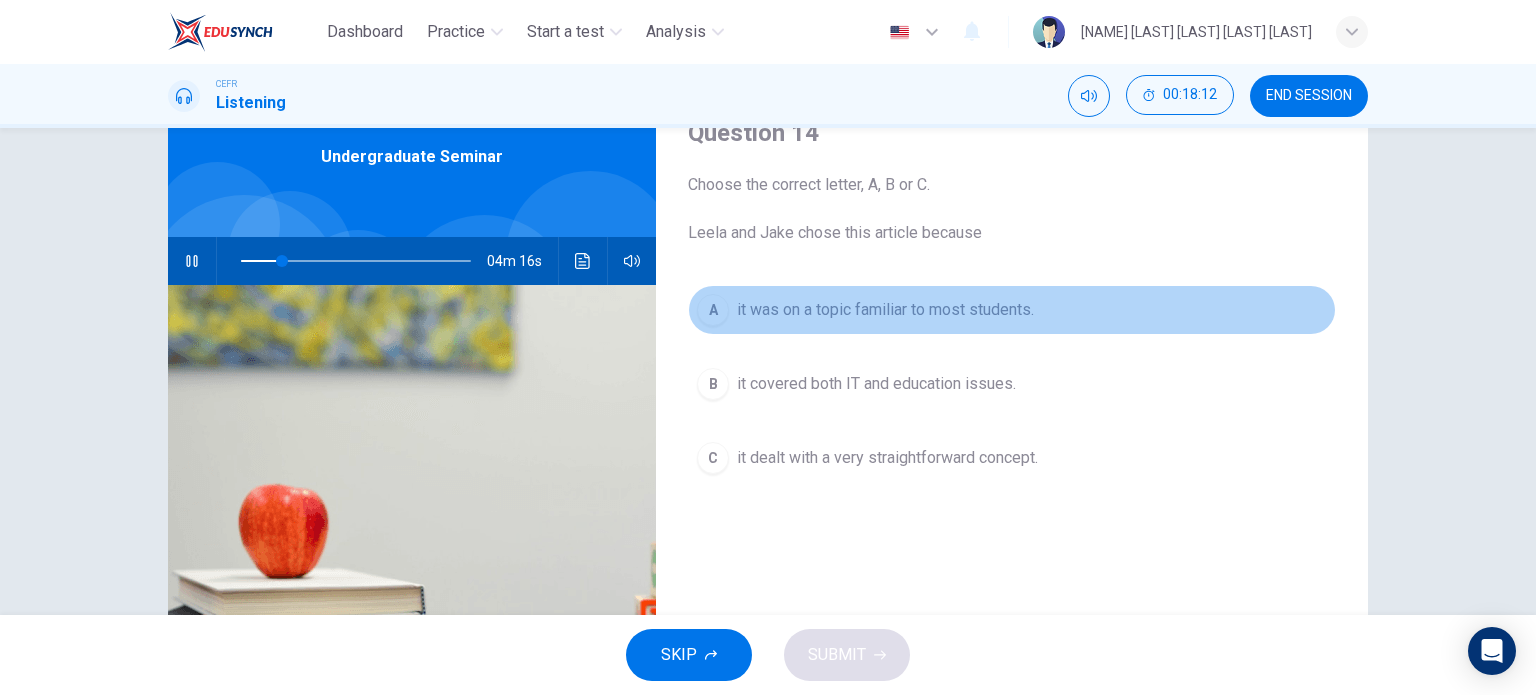 click on "A it was on a topic familiar to most students." at bounding box center [1012, 310] 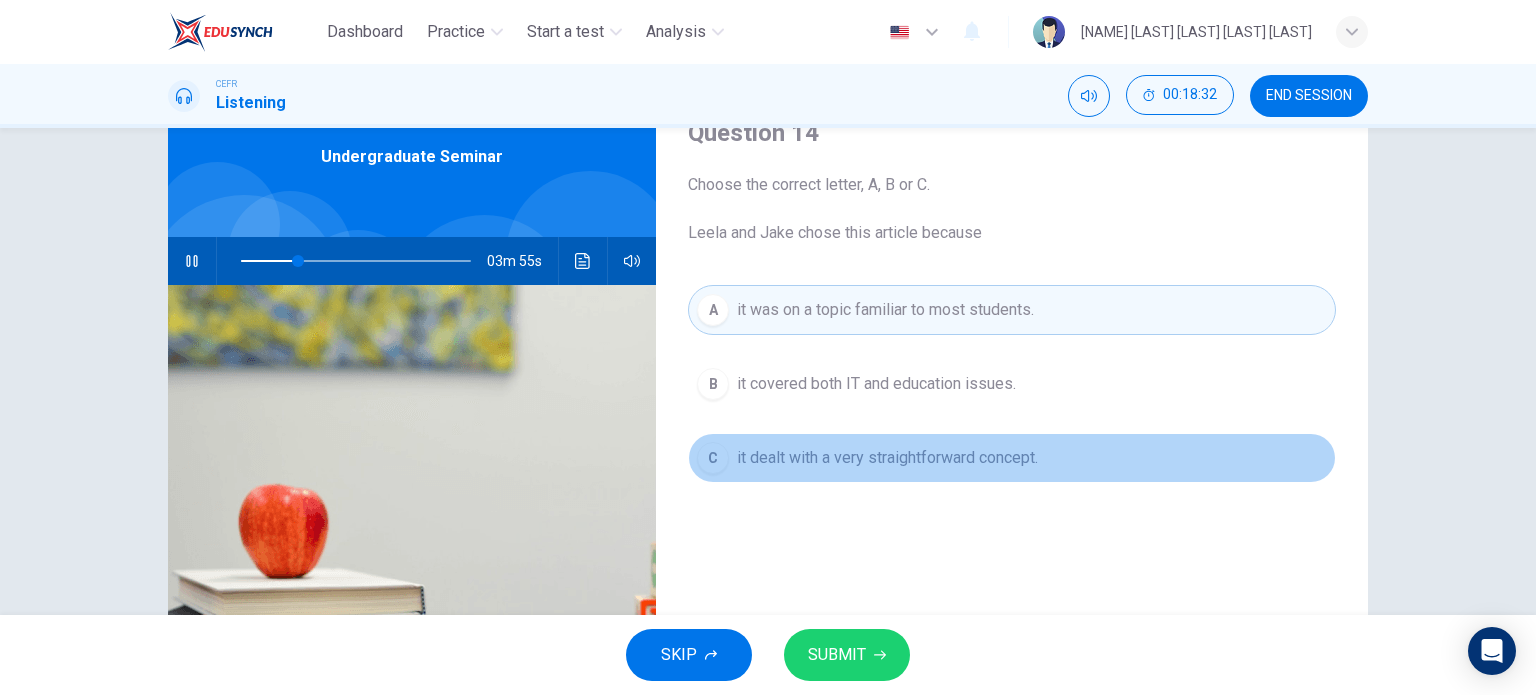 click on "C it dealt with a very straightforward concept." at bounding box center (1012, 458) 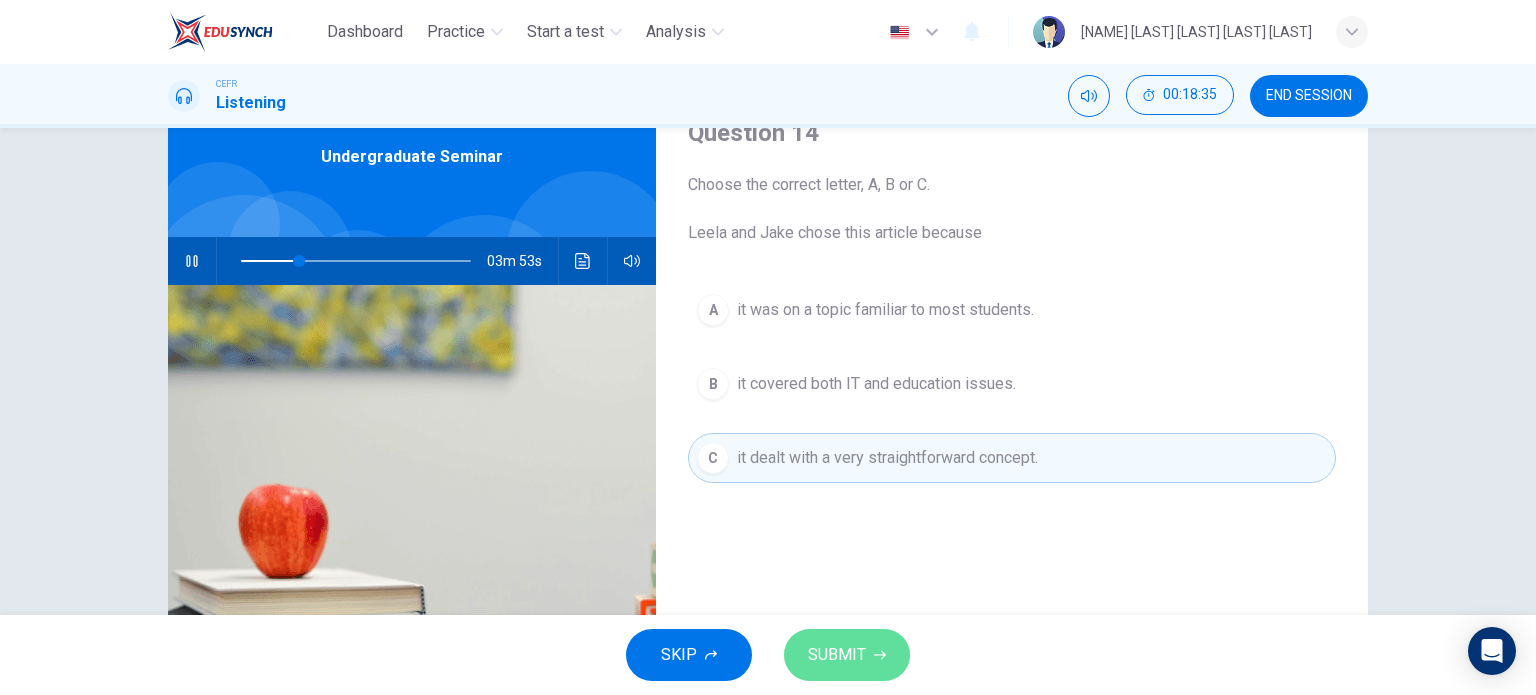 click on "SUBMIT" at bounding box center [847, 655] 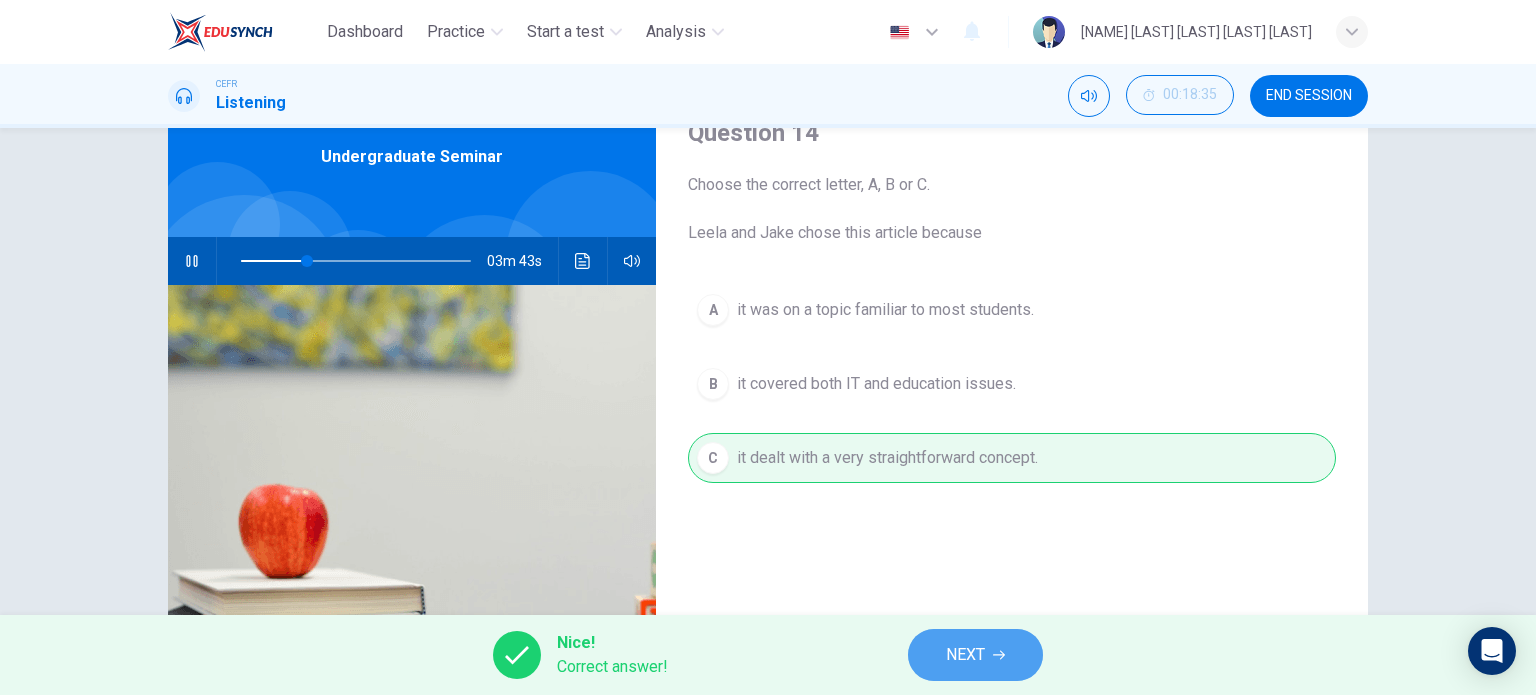 click on "NEXT" at bounding box center (975, 655) 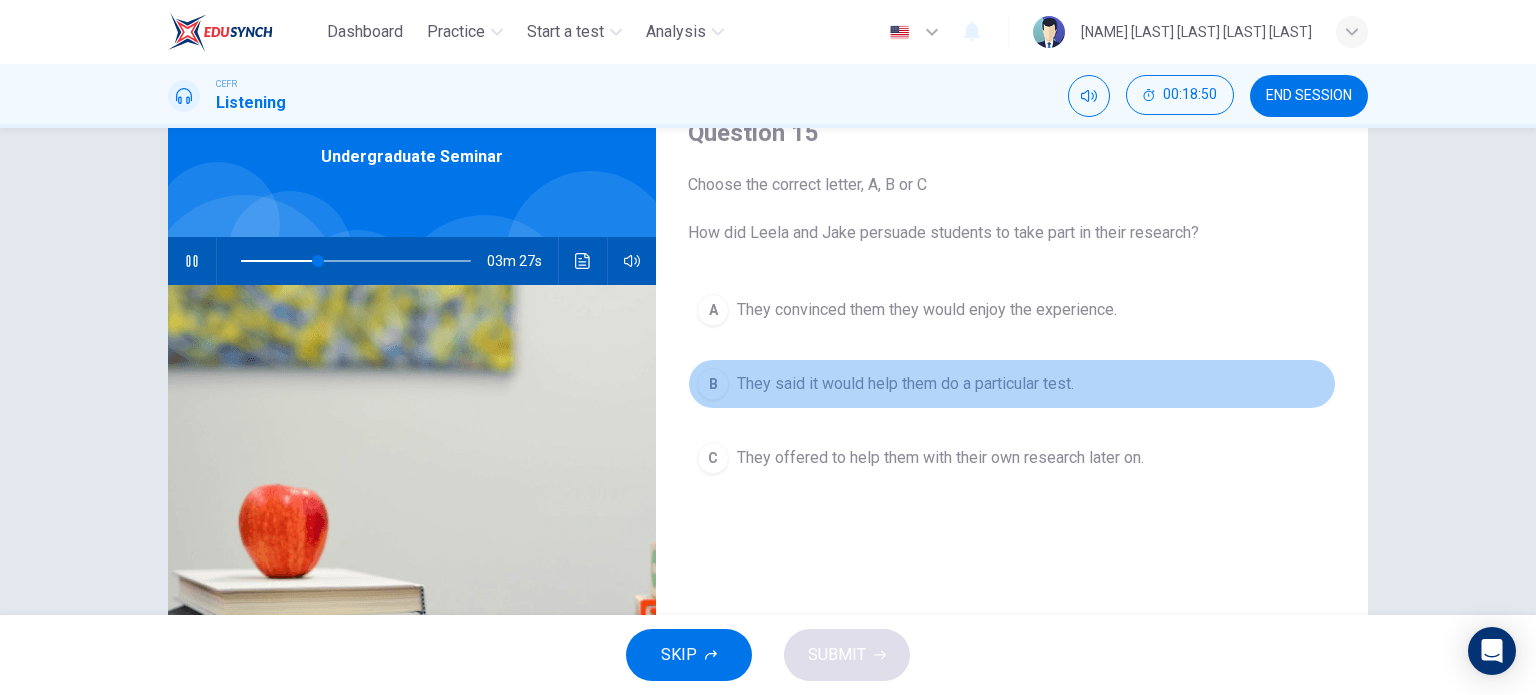 click on "They said it would help them do a particular test." at bounding box center [927, 310] 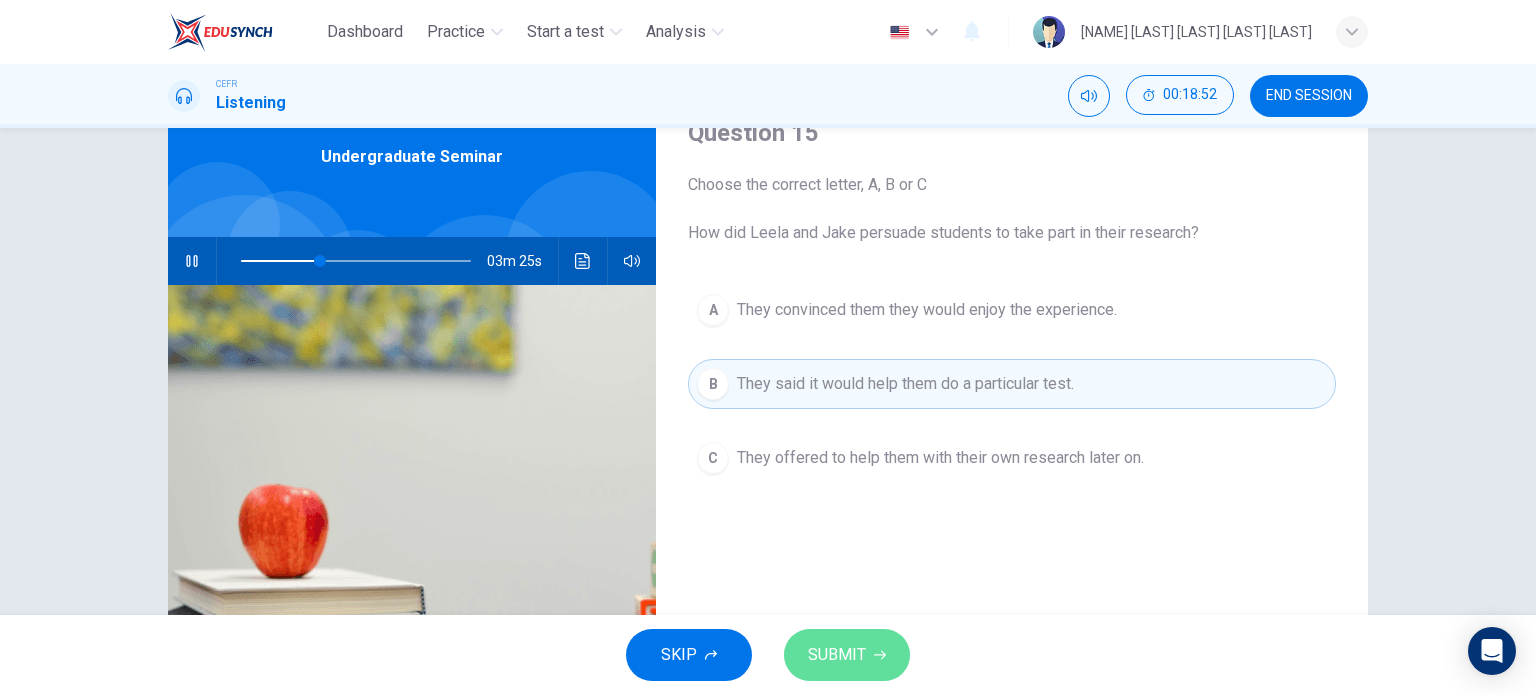 click on "SUBMIT" at bounding box center [847, 655] 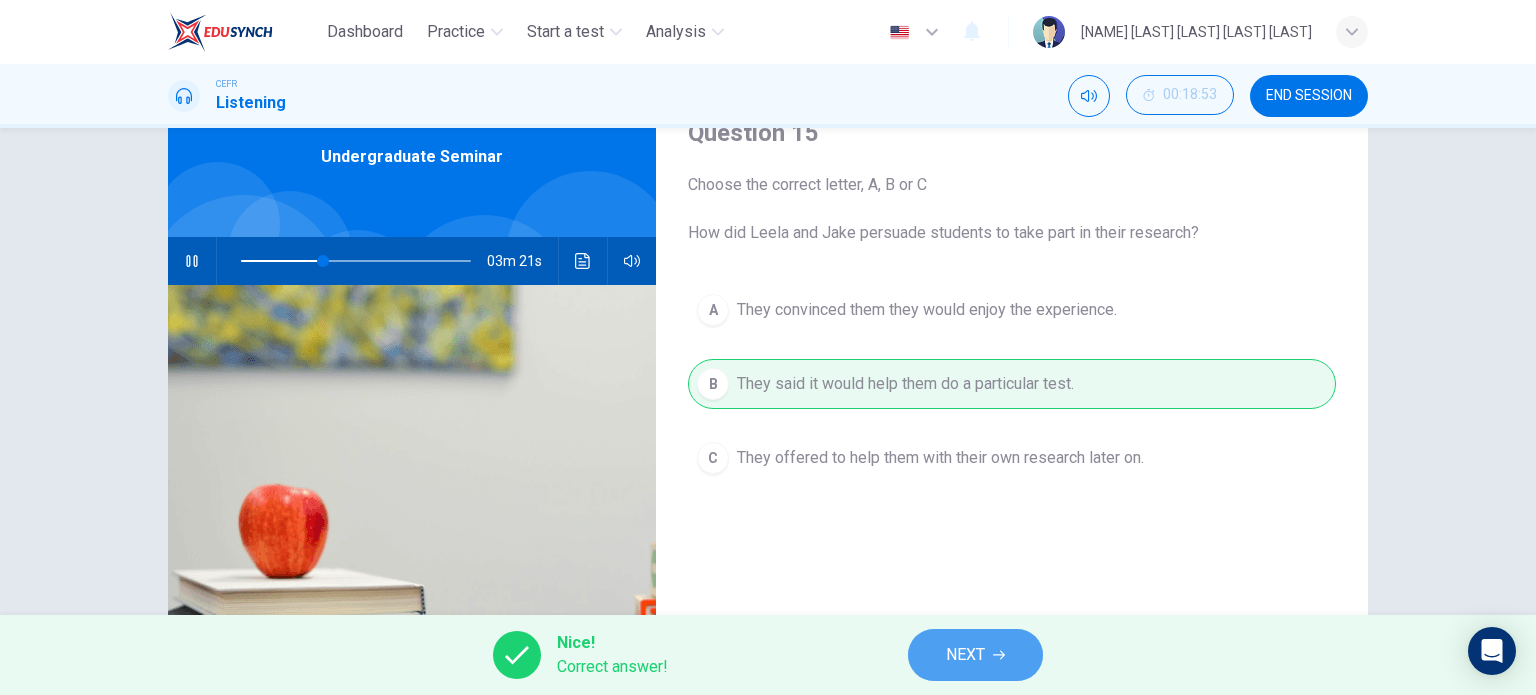 click on "NEXT" at bounding box center (975, 655) 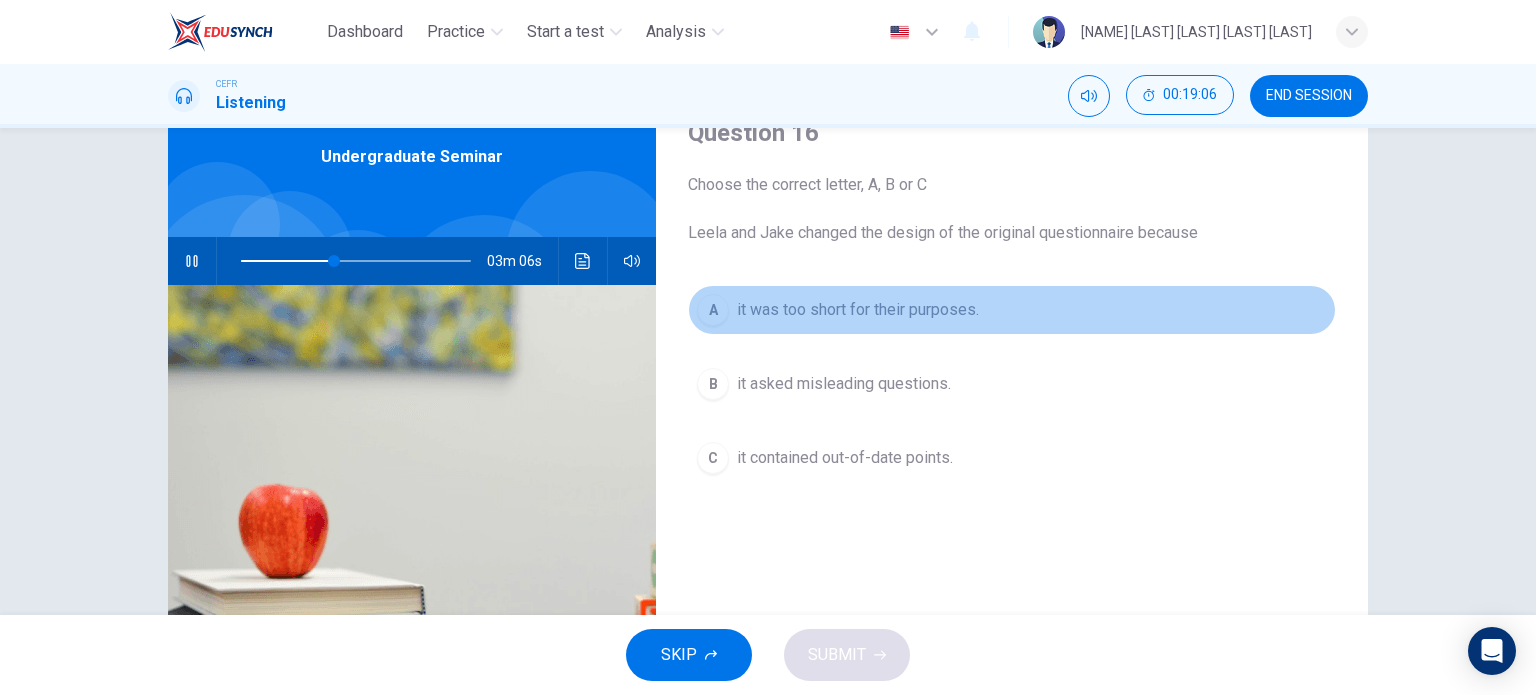 click on "it was too short for their purposes." at bounding box center (858, 310) 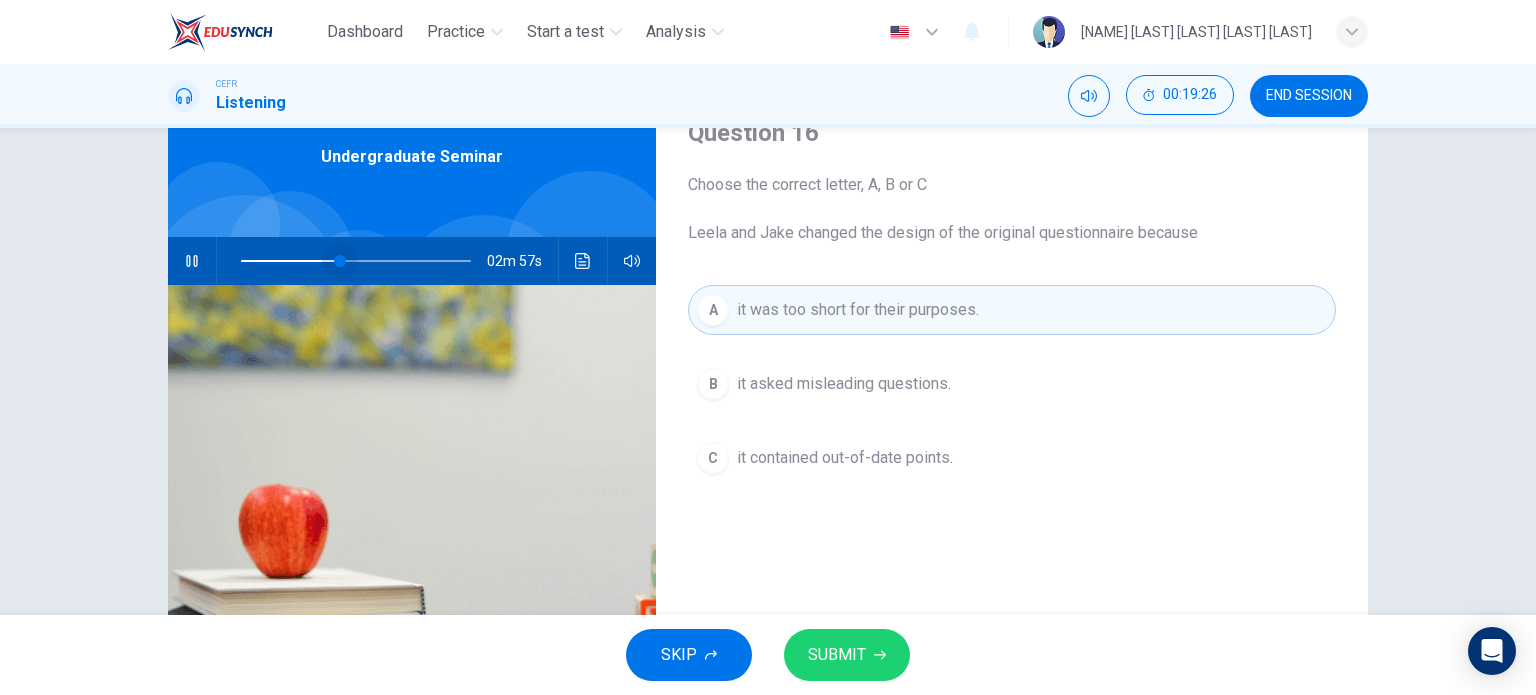click at bounding box center [340, 261] 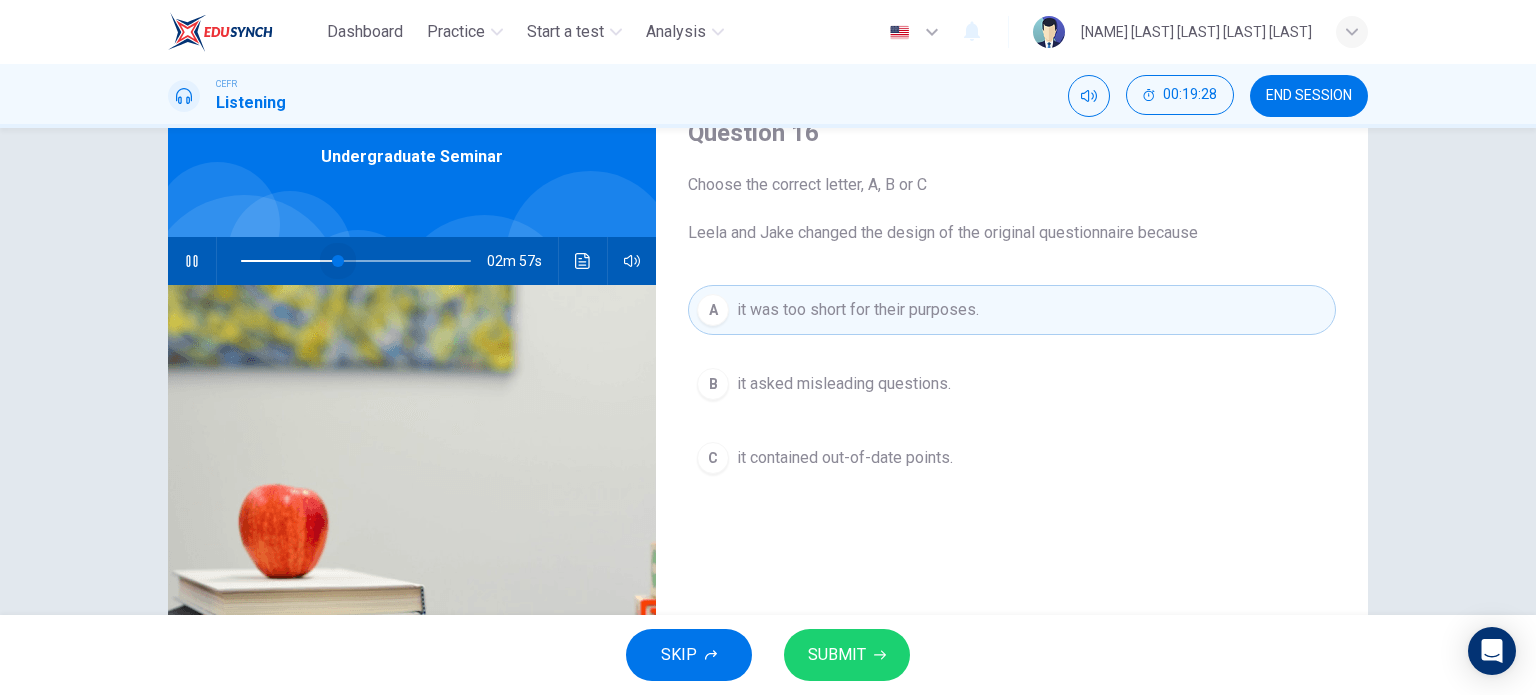 click at bounding box center (338, 261) 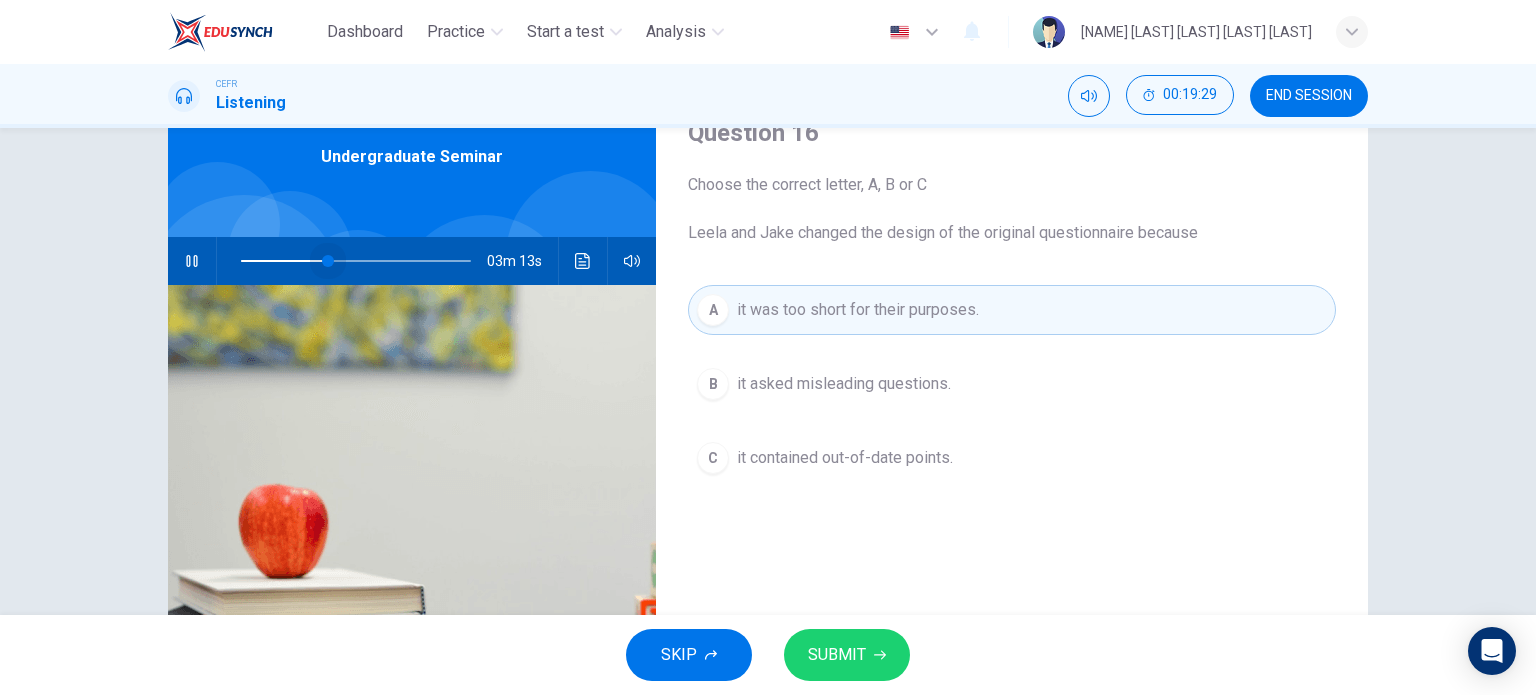 click at bounding box center (328, 261) 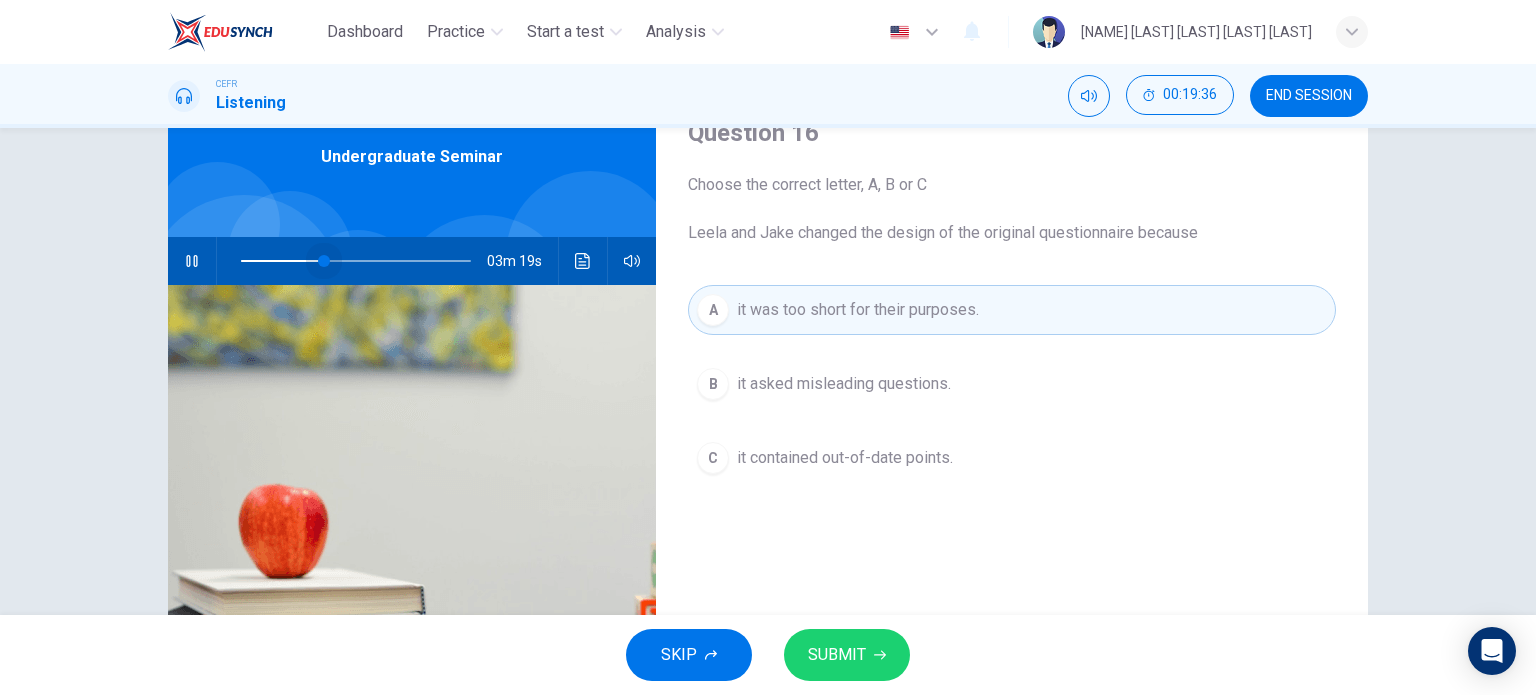 click at bounding box center [324, 261] 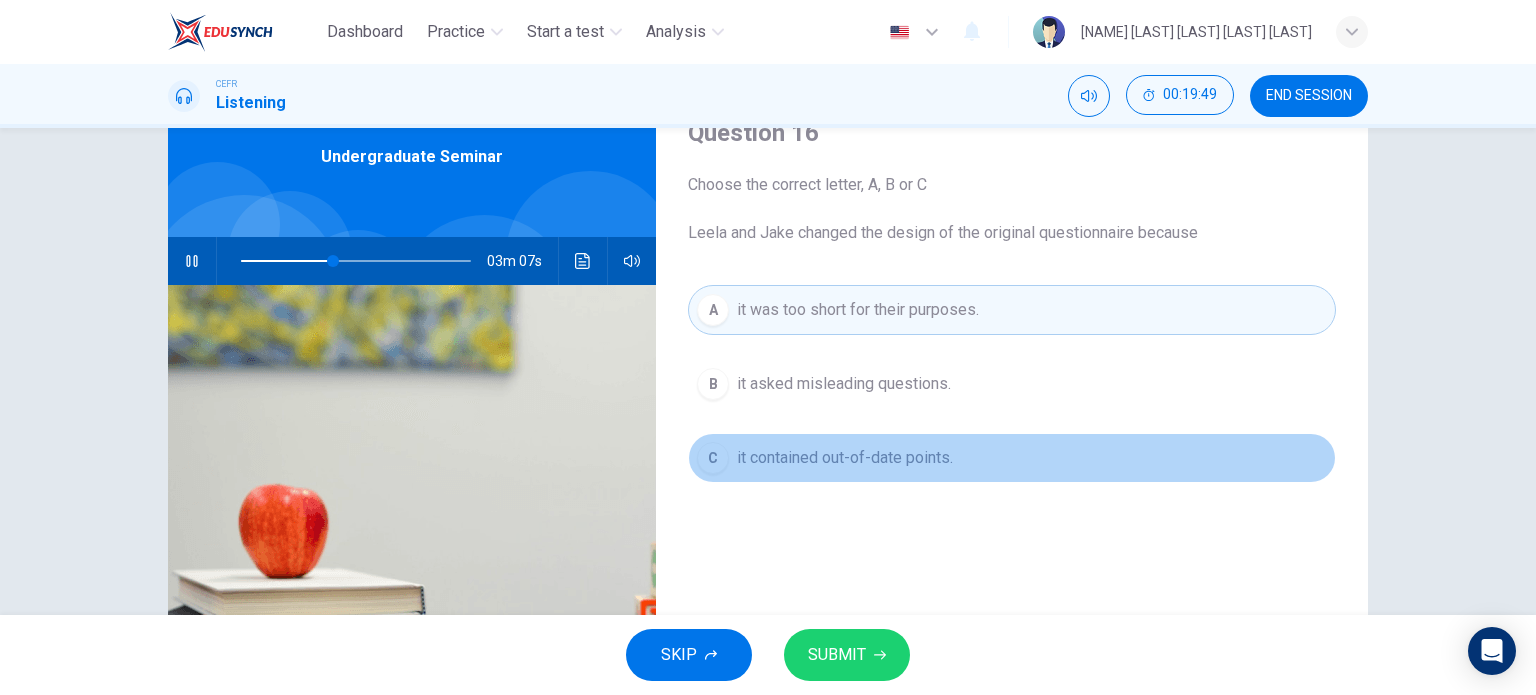 click on "it contained out-of-date points." at bounding box center (844, 384) 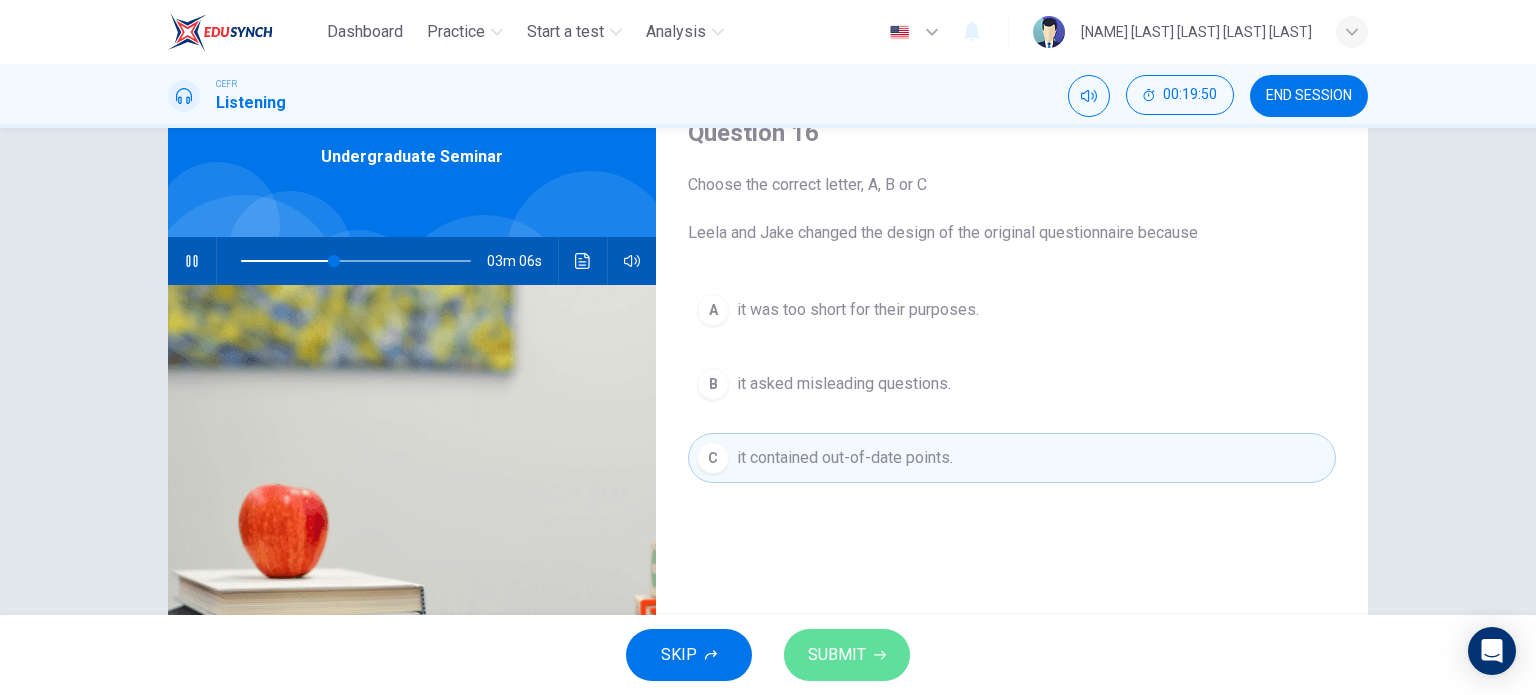 click on "SUBMIT" at bounding box center [837, 655] 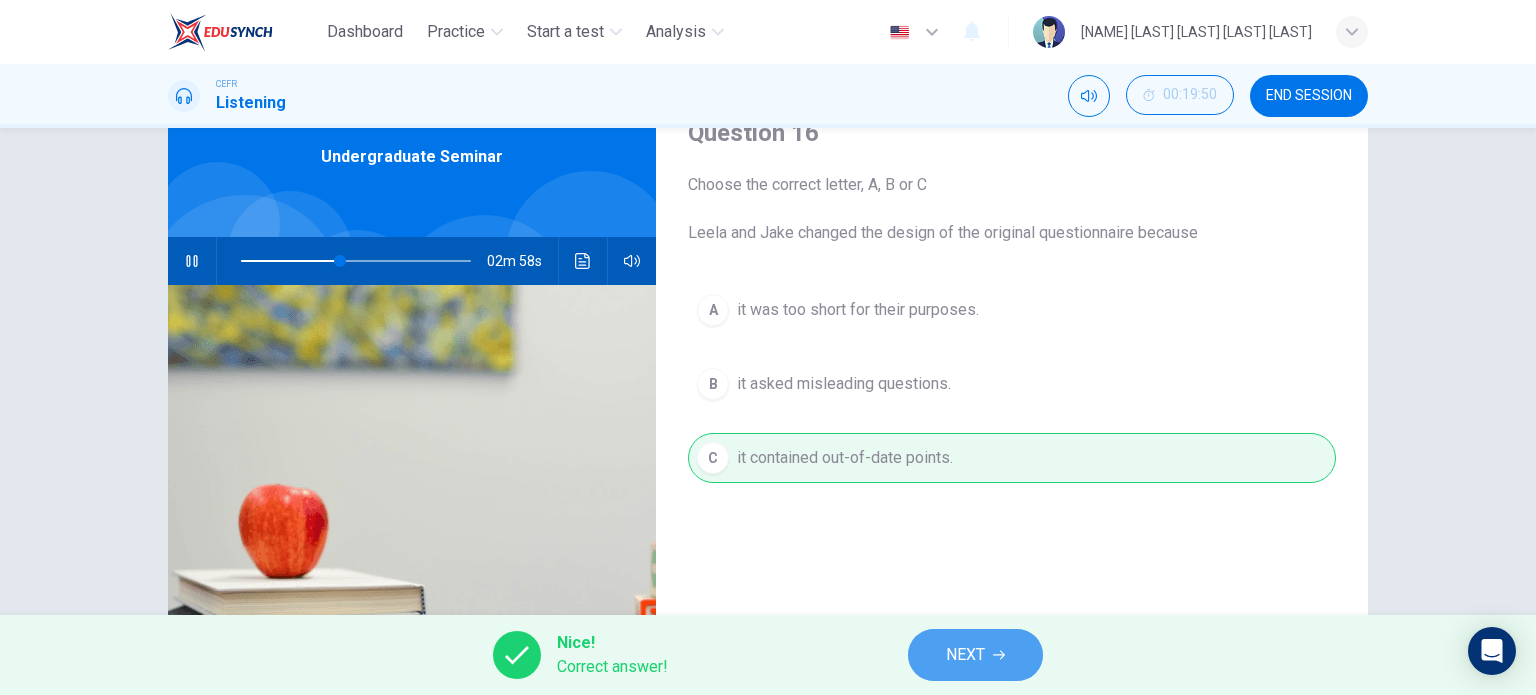 click on "NEXT" at bounding box center [975, 655] 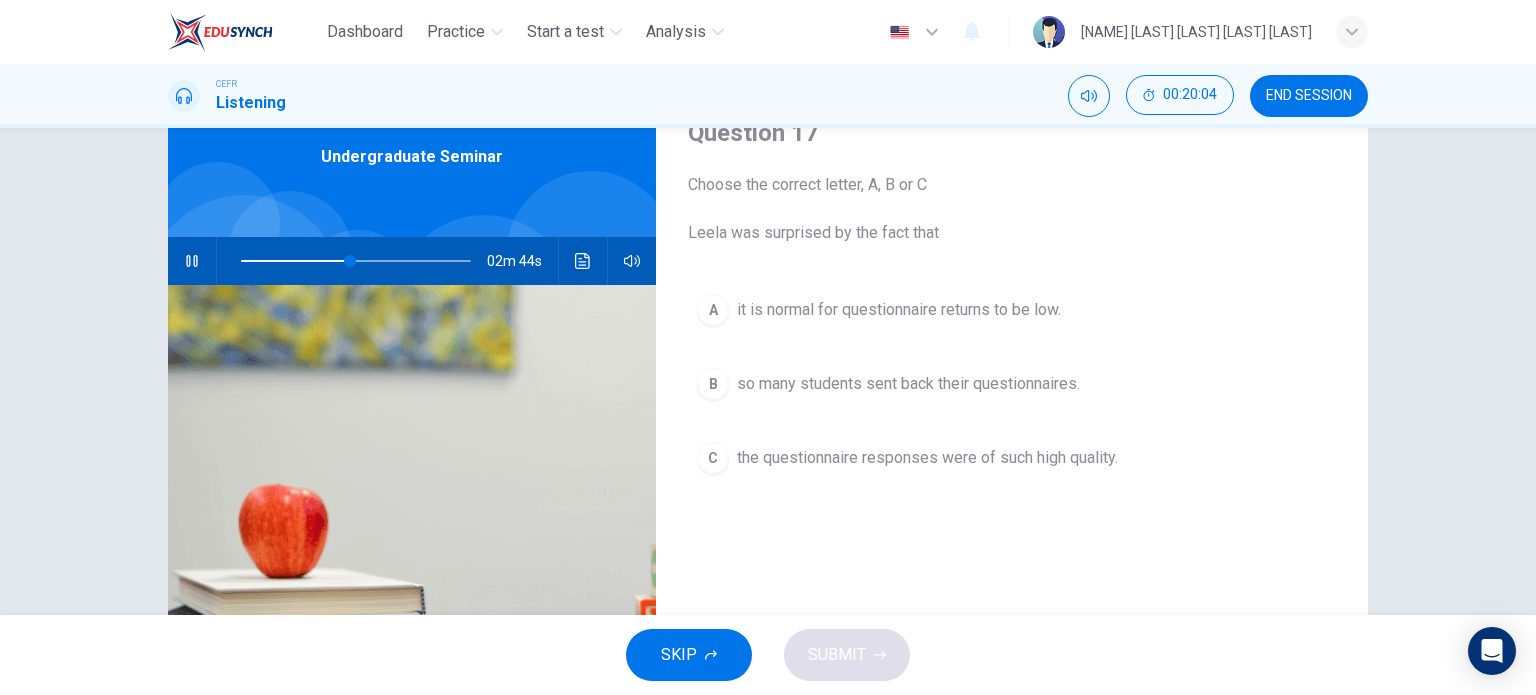 click on "A it is normal for questionnaire returns to be low." at bounding box center [1012, 310] 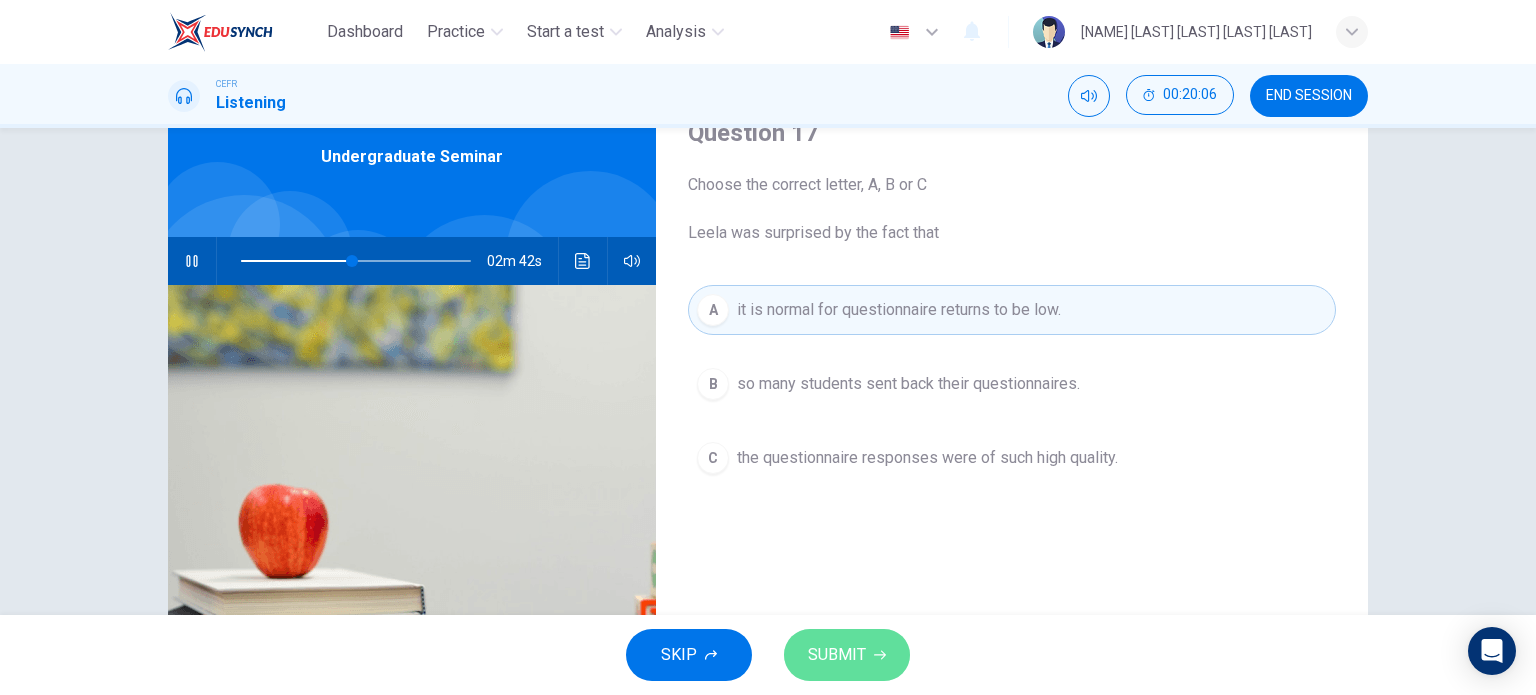 click on "SUBMIT" at bounding box center (837, 655) 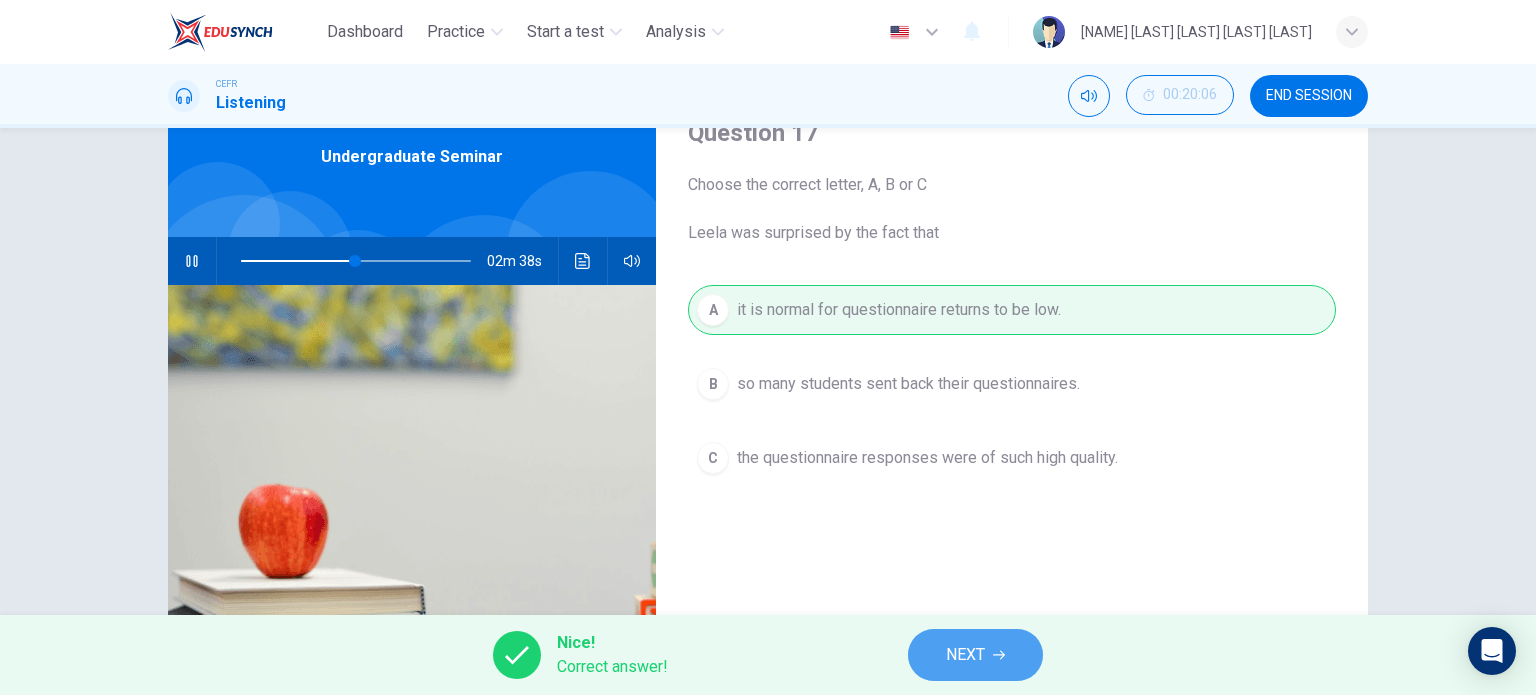 click on "NEXT" at bounding box center [975, 655] 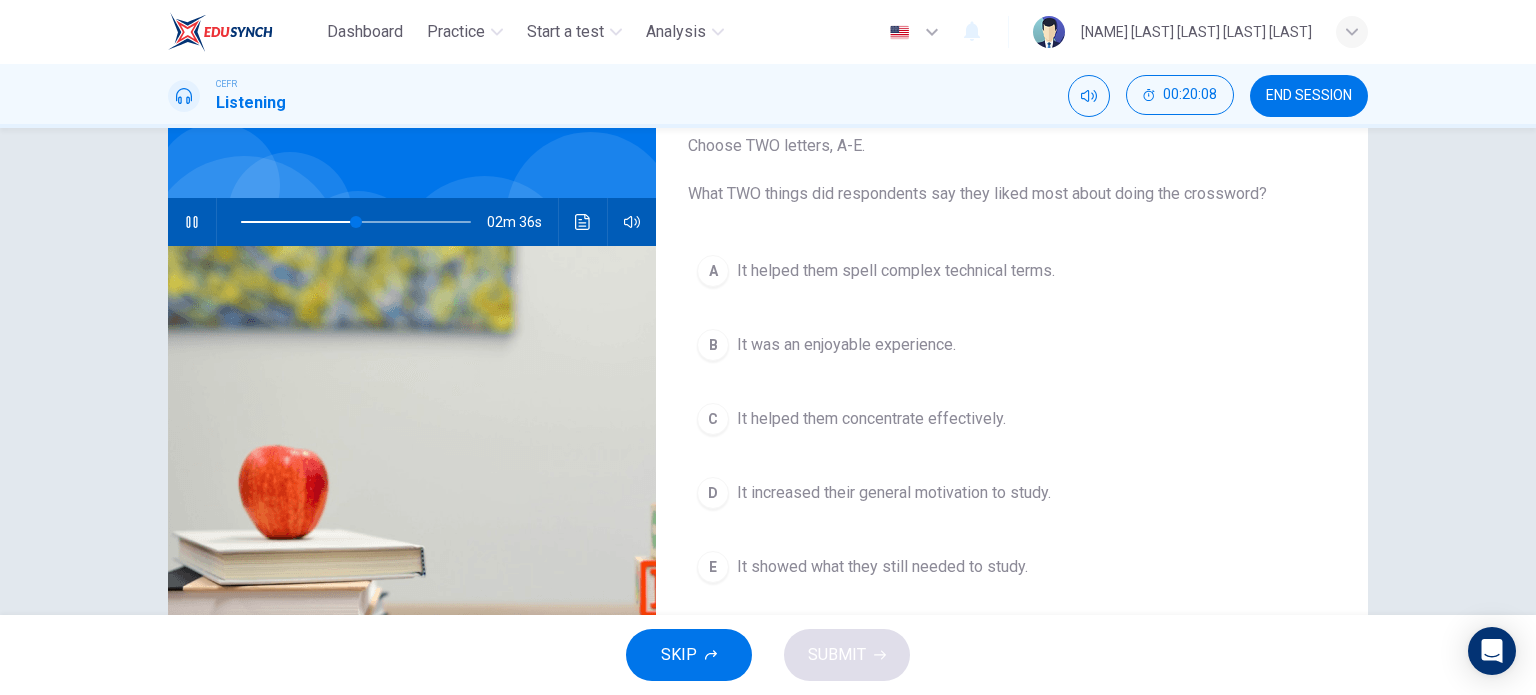 scroll, scrollTop: 128, scrollLeft: 0, axis: vertical 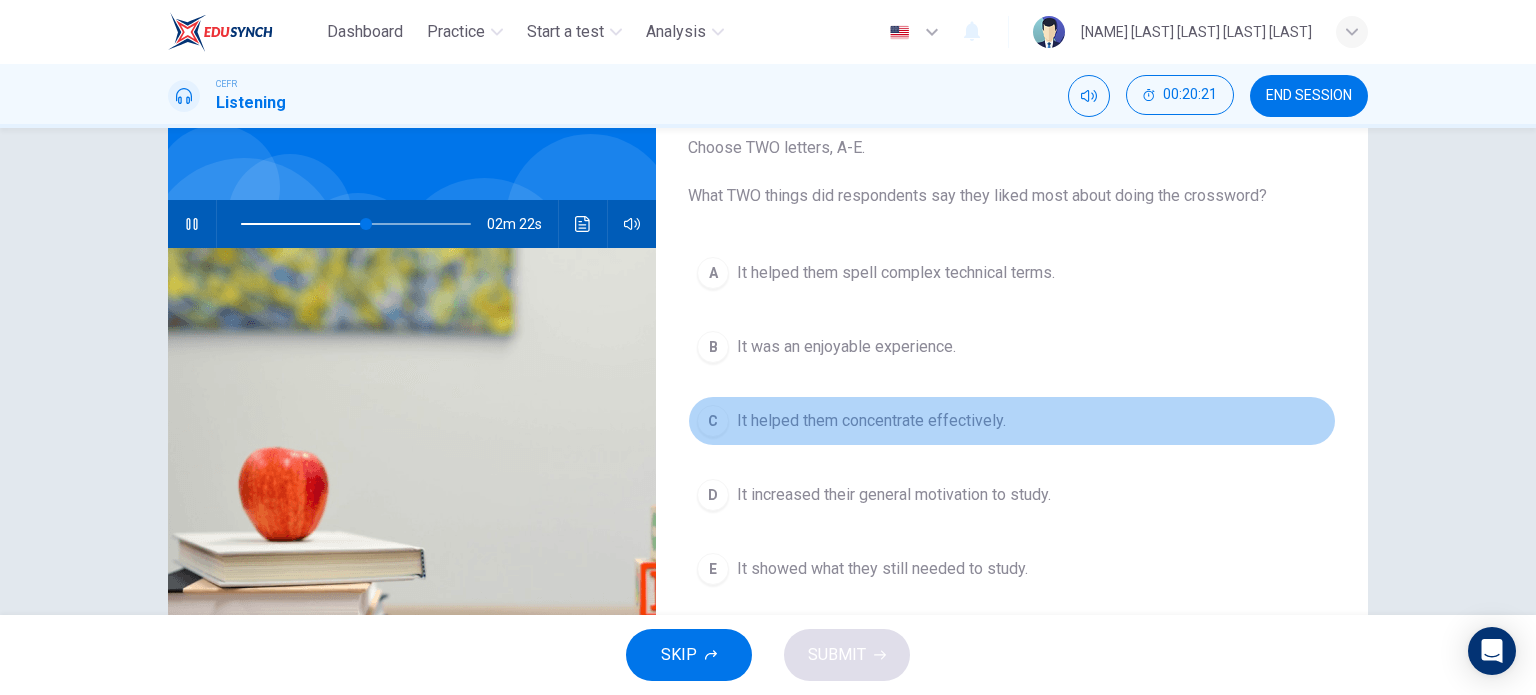 click on "It helped them concentrate effectively." at bounding box center (896, 273) 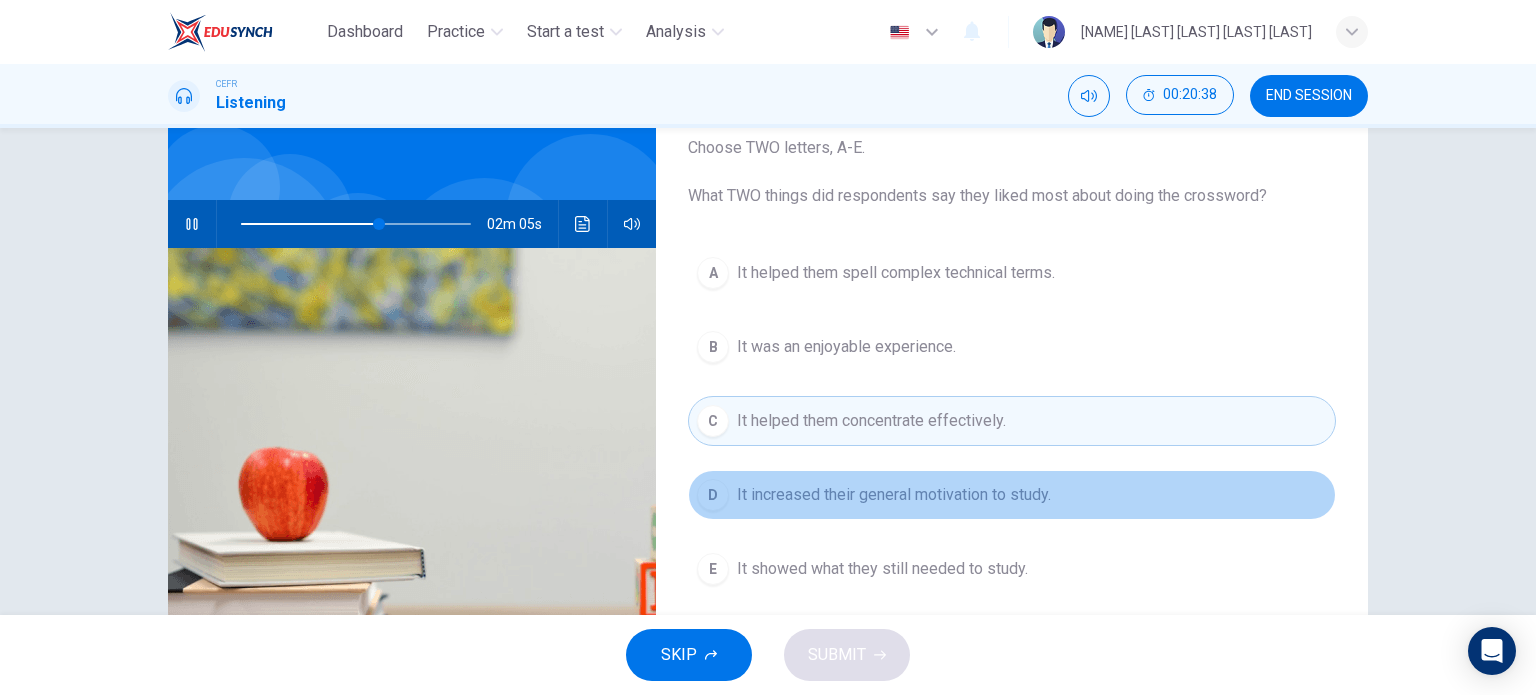 click on "D It increased their general motivation to study." at bounding box center (1012, 495) 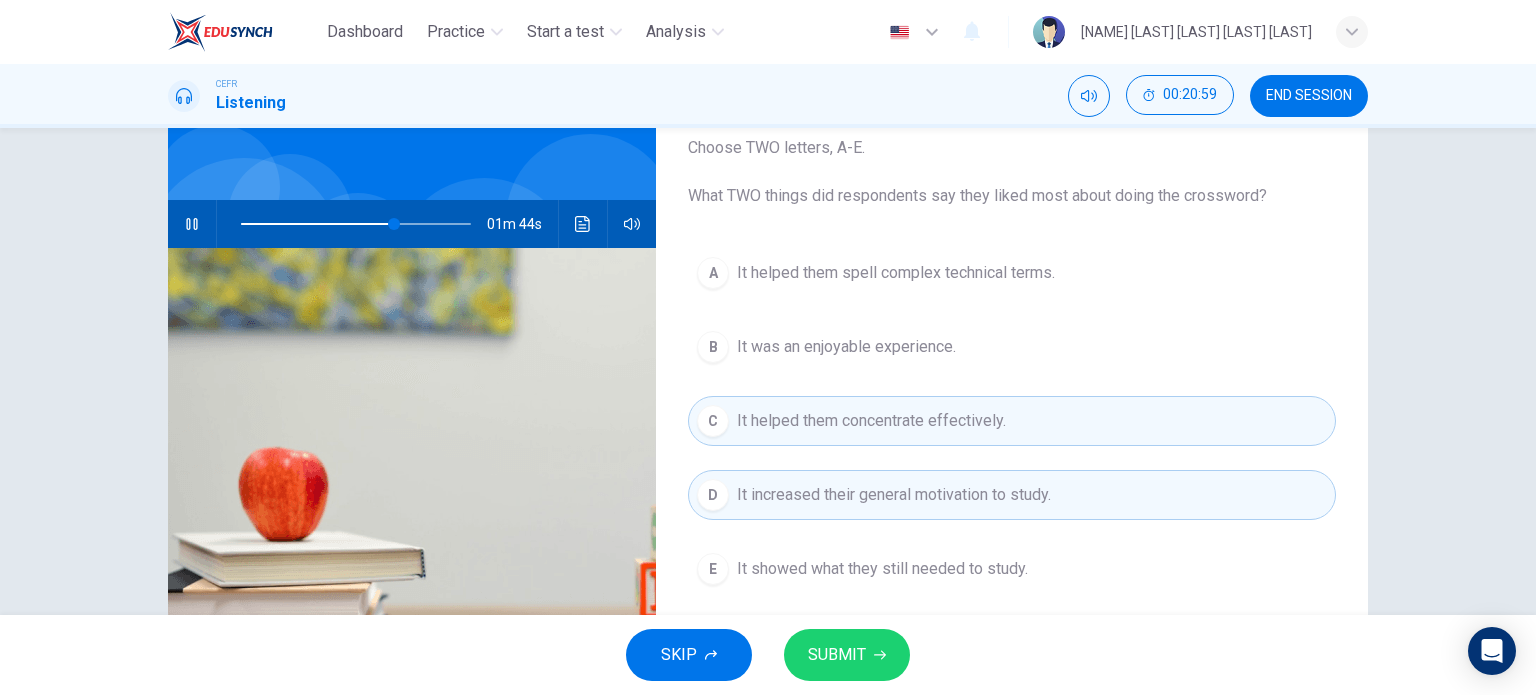 click on "It was an enjoyable experience." at bounding box center (896, 273) 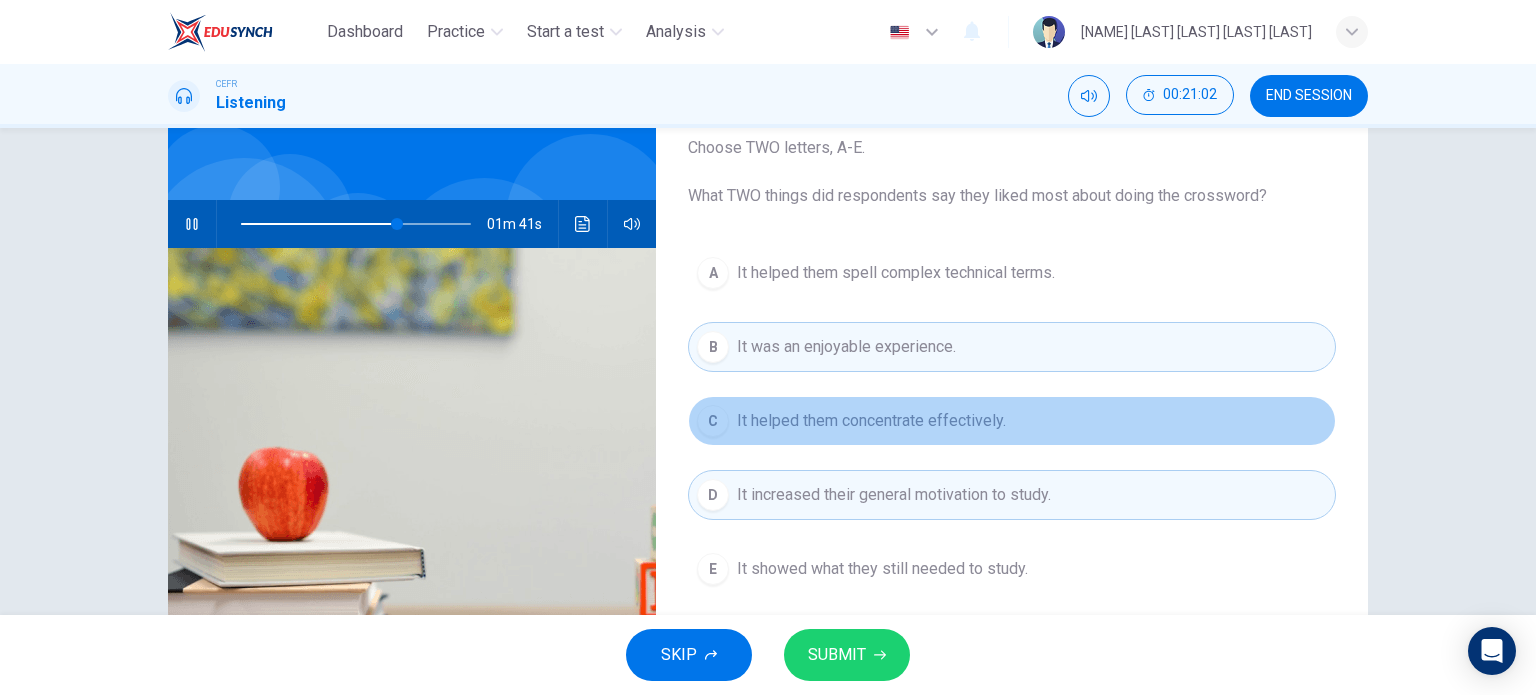 click on "It helped them concentrate effectively." at bounding box center [896, 273] 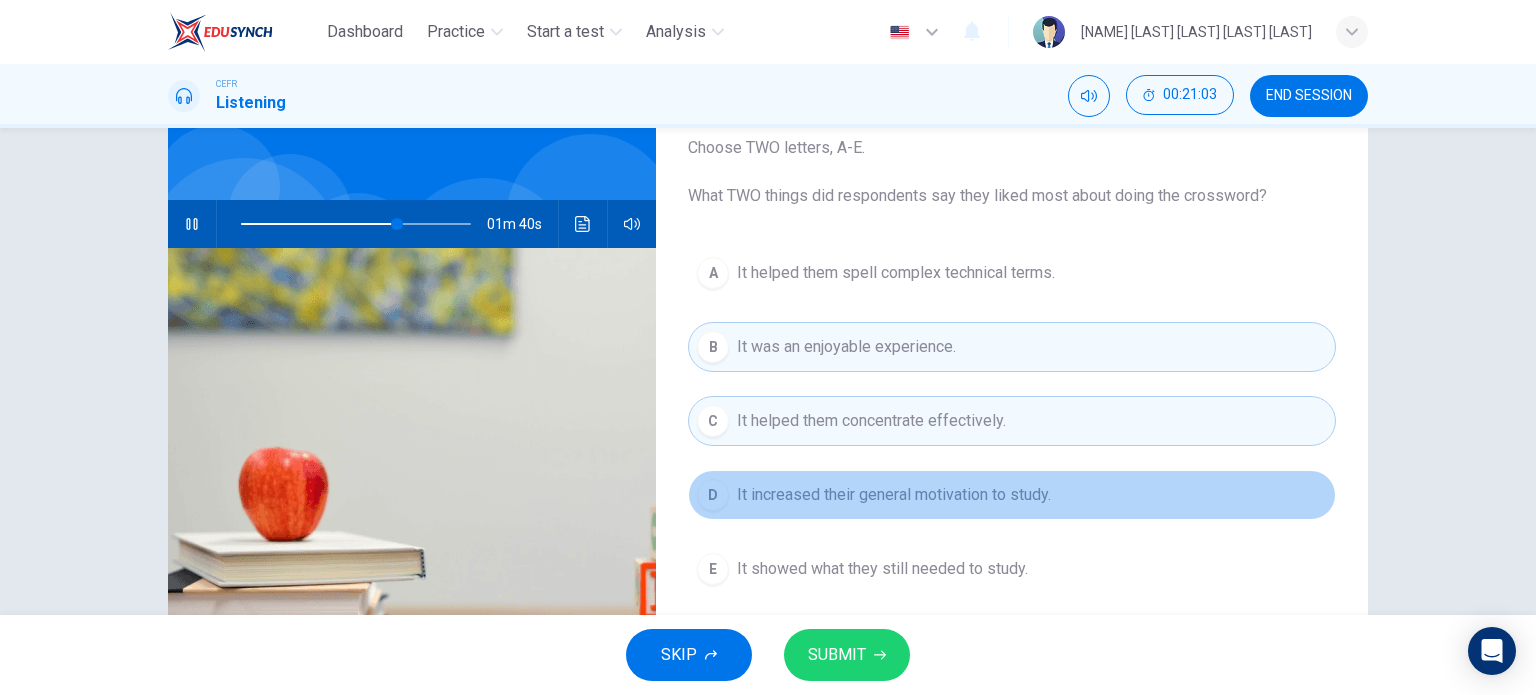 click on "It increased their general motivation to study." at bounding box center [896, 273] 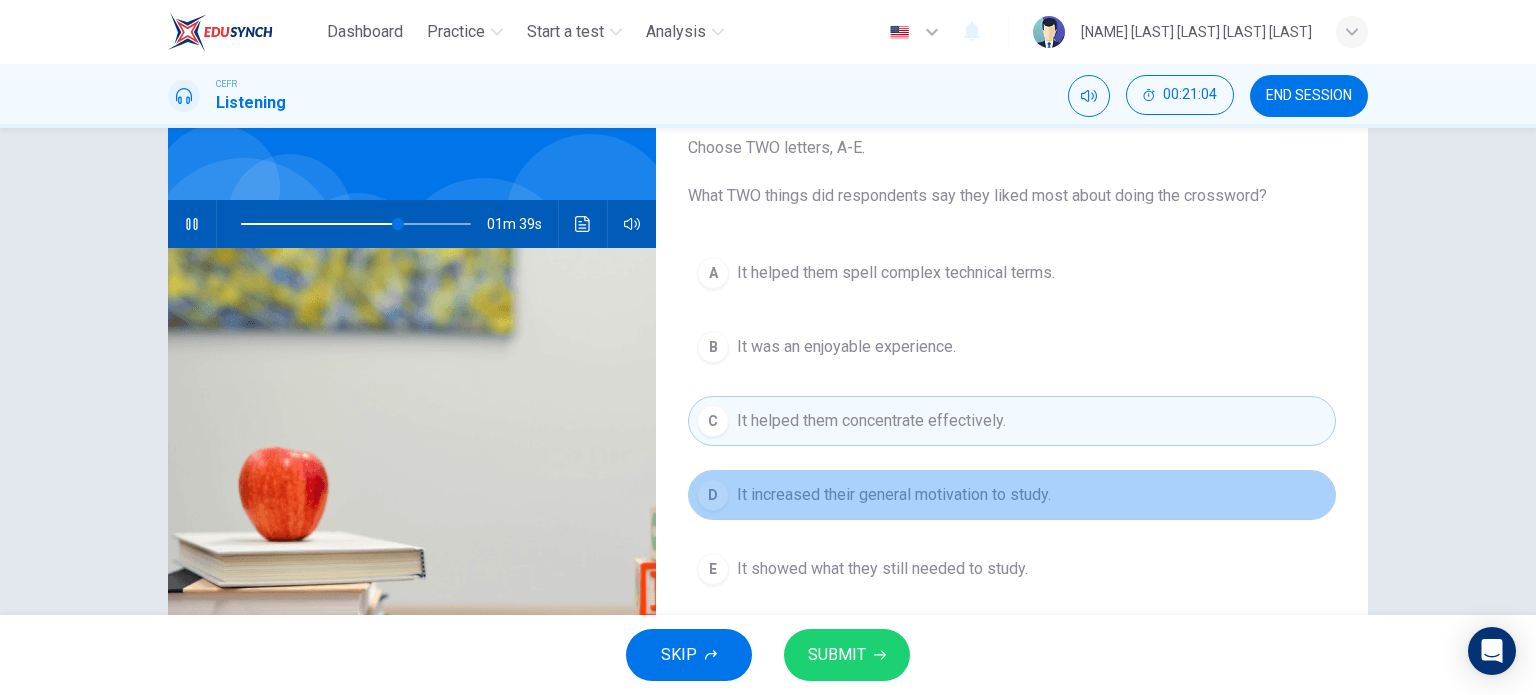 click on "It increased their general motivation to study." at bounding box center (871, 421) 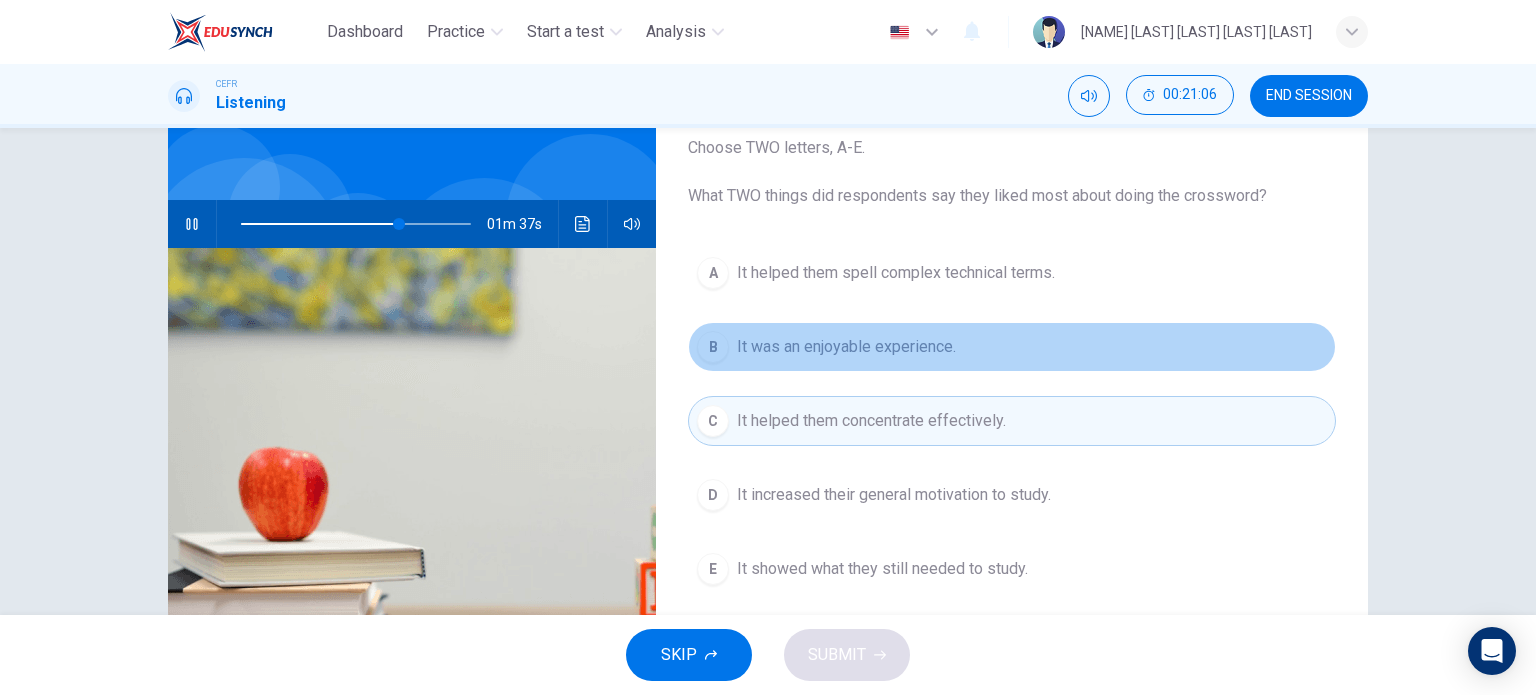 click on "It was an enjoyable experience." at bounding box center [896, 273] 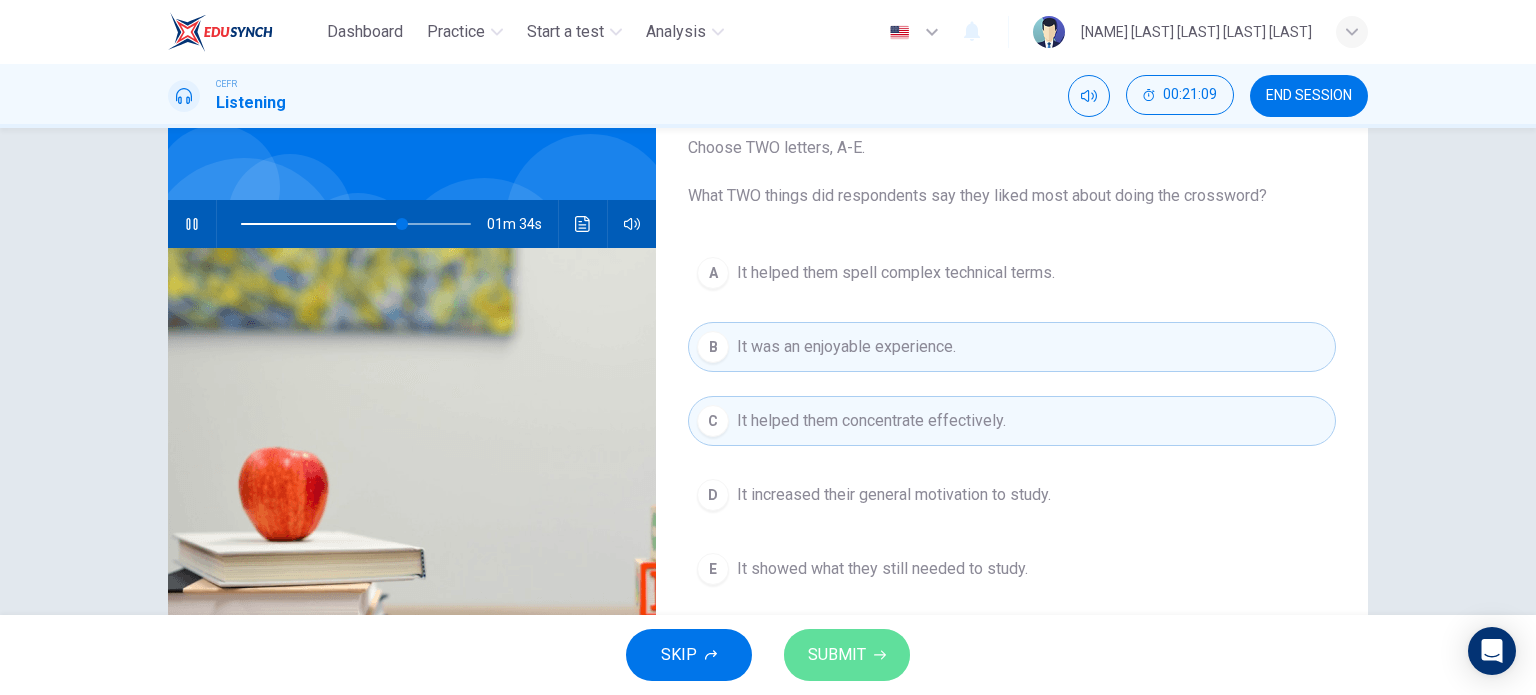 click on "SUBMIT" at bounding box center (837, 655) 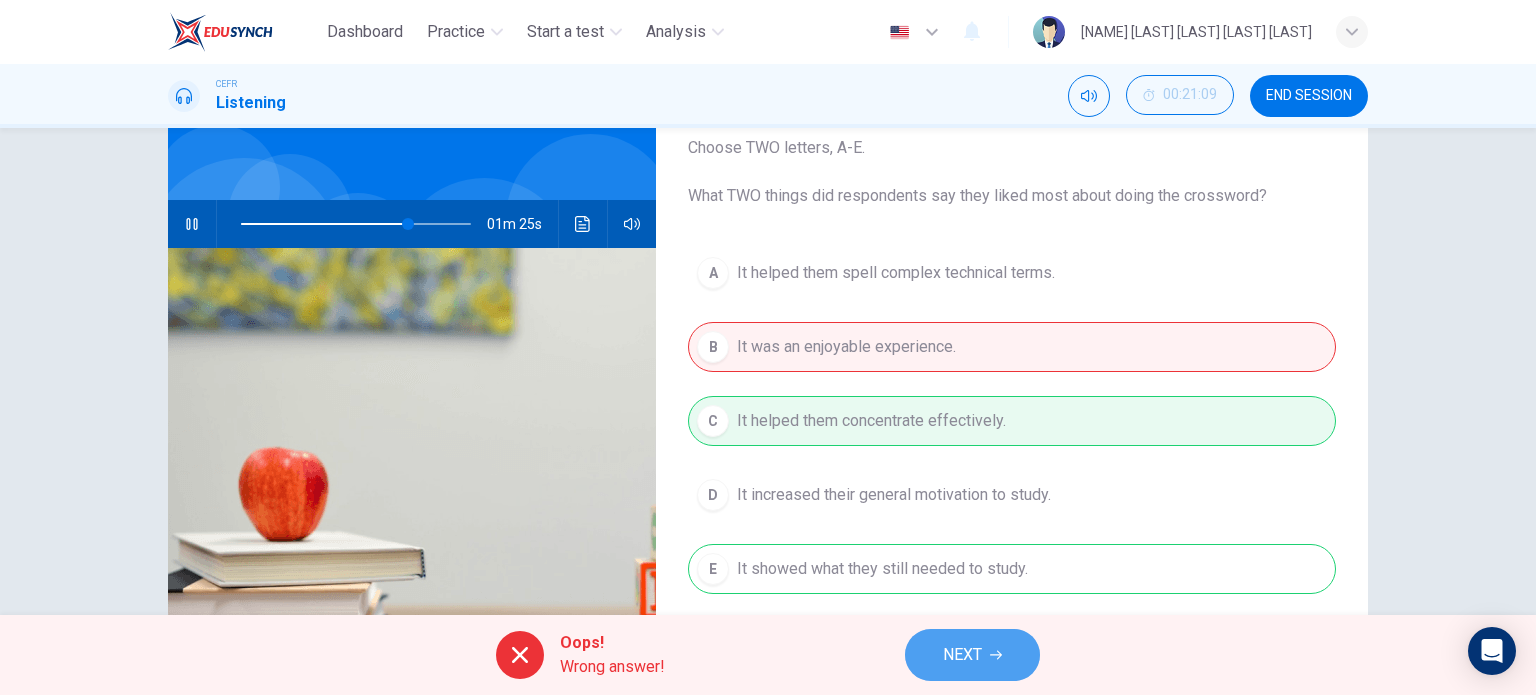 click on "NEXT" at bounding box center (972, 655) 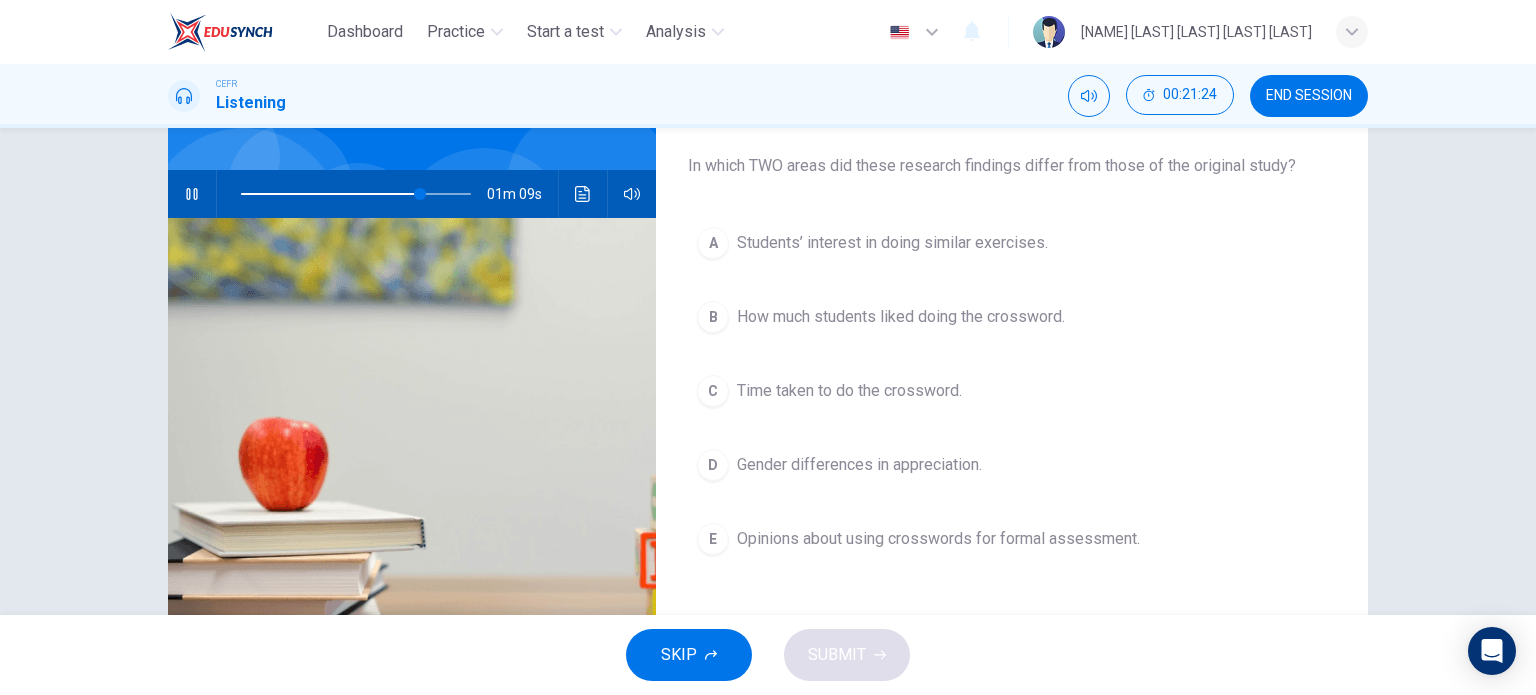 scroll, scrollTop: 158, scrollLeft: 0, axis: vertical 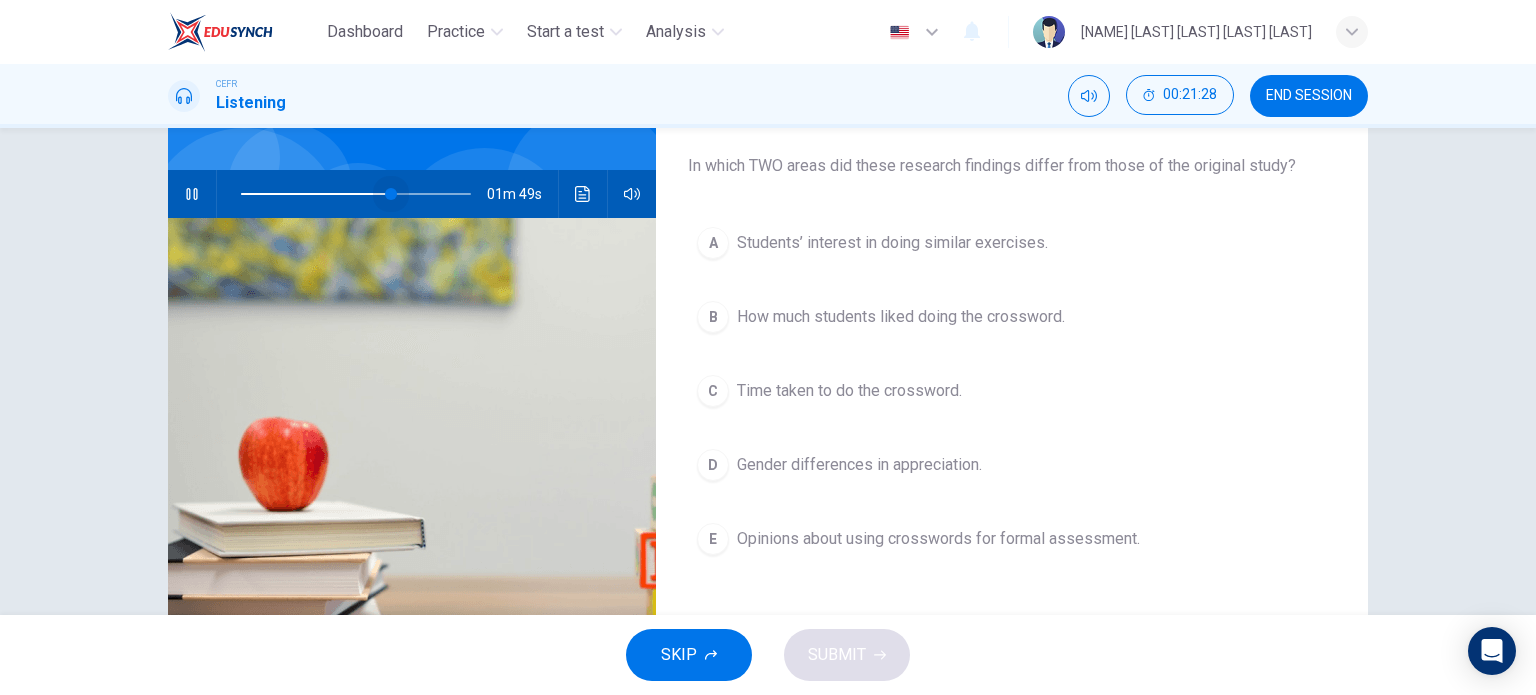 click at bounding box center (356, 194) 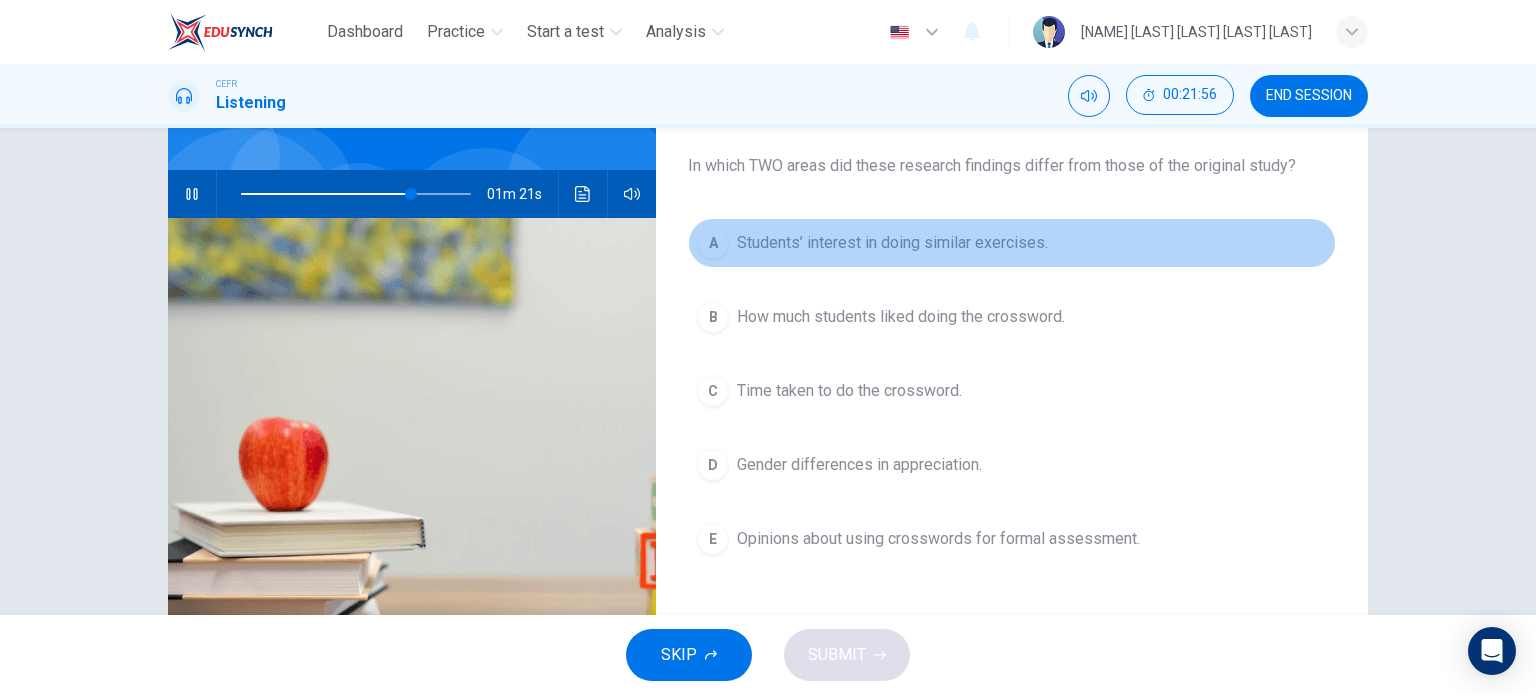 click on "Students’ interest in doing similar exercises." at bounding box center (892, 243) 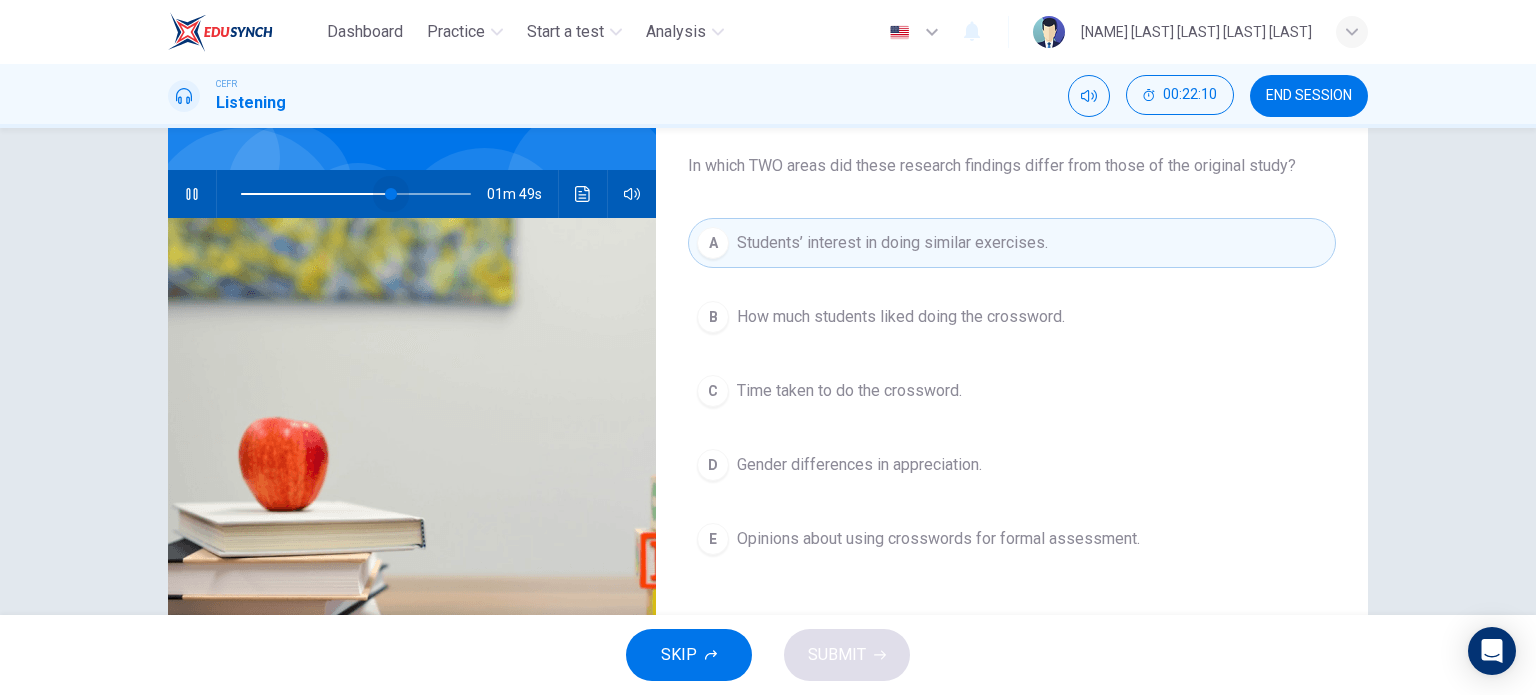 click at bounding box center (356, 194) 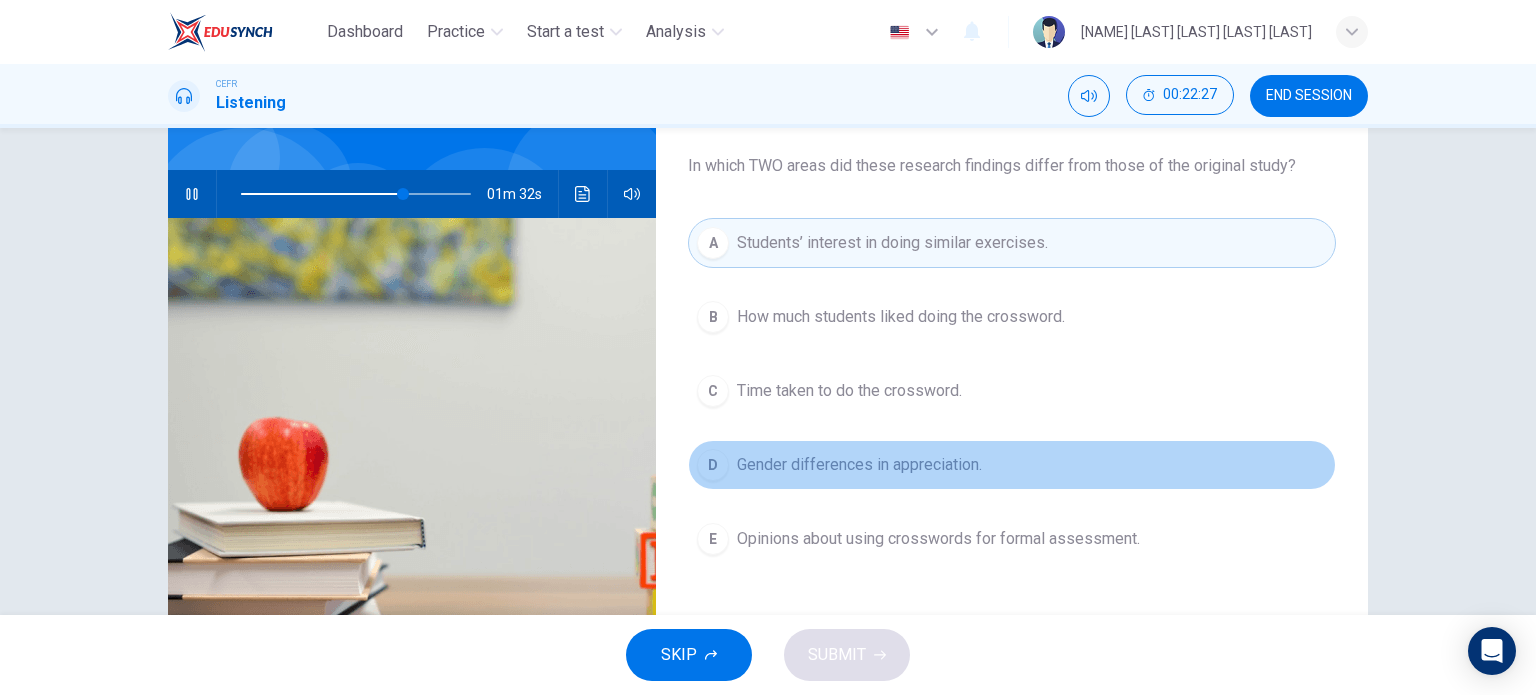 click on "Gender differences in appreciation." at bounding box center [901, 317] 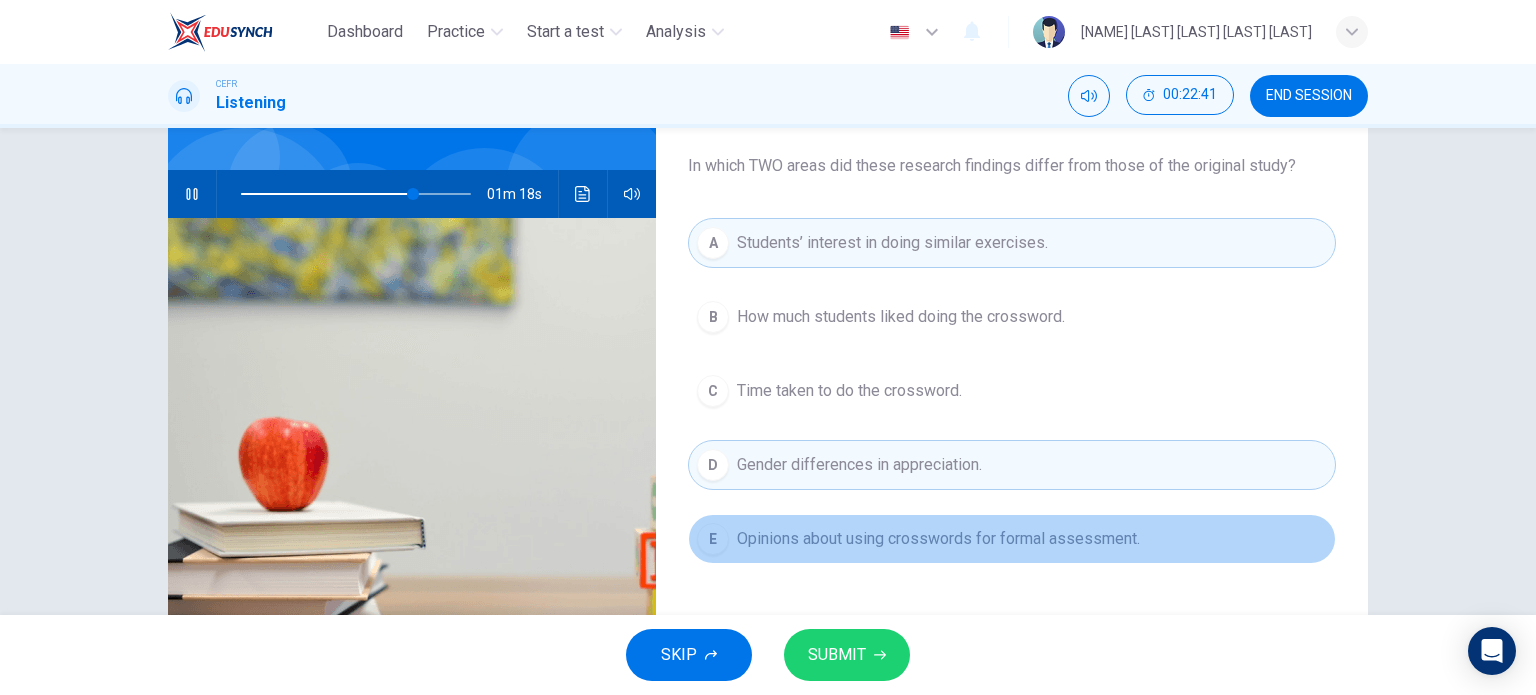 click on "Opinions about using crosswords for formal assessment." at bounding box center (901, 317) 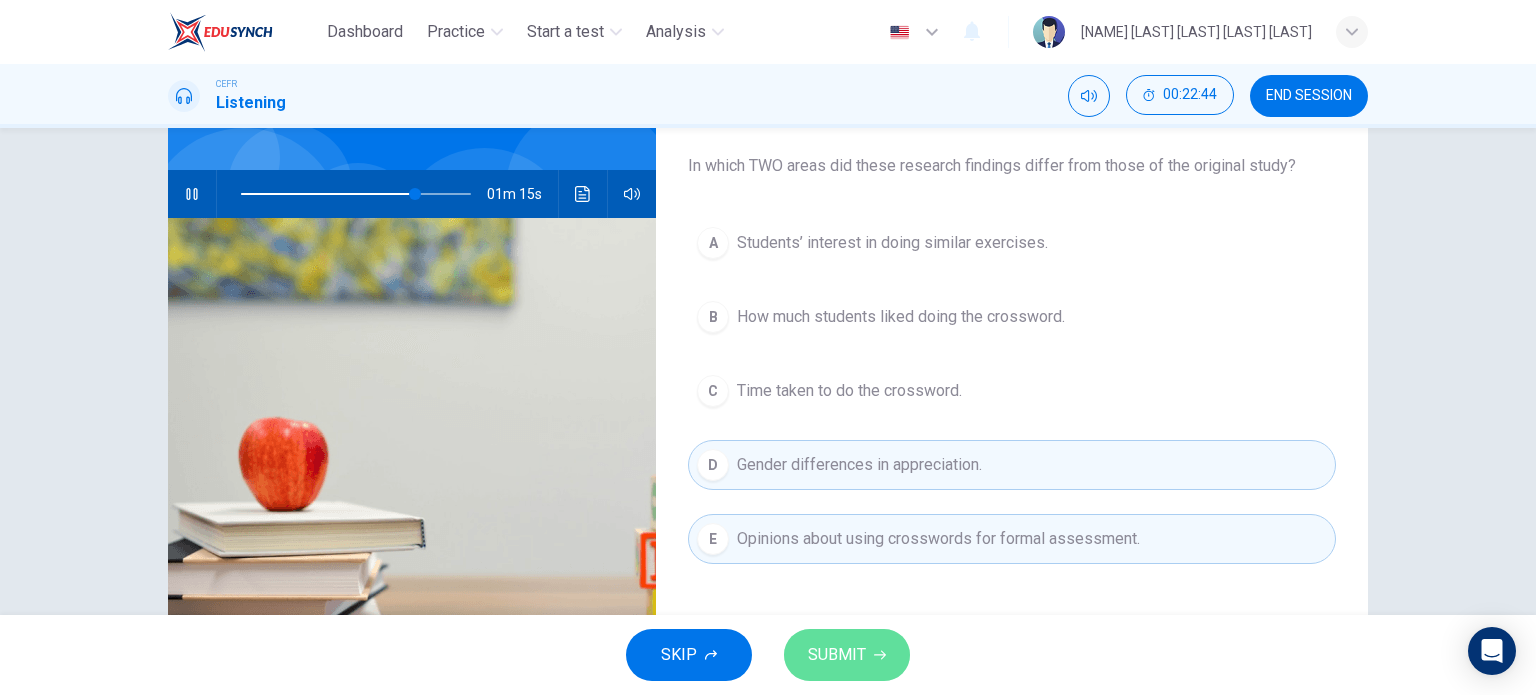 click on "SUBMIT" at bounding box center (837, 655) 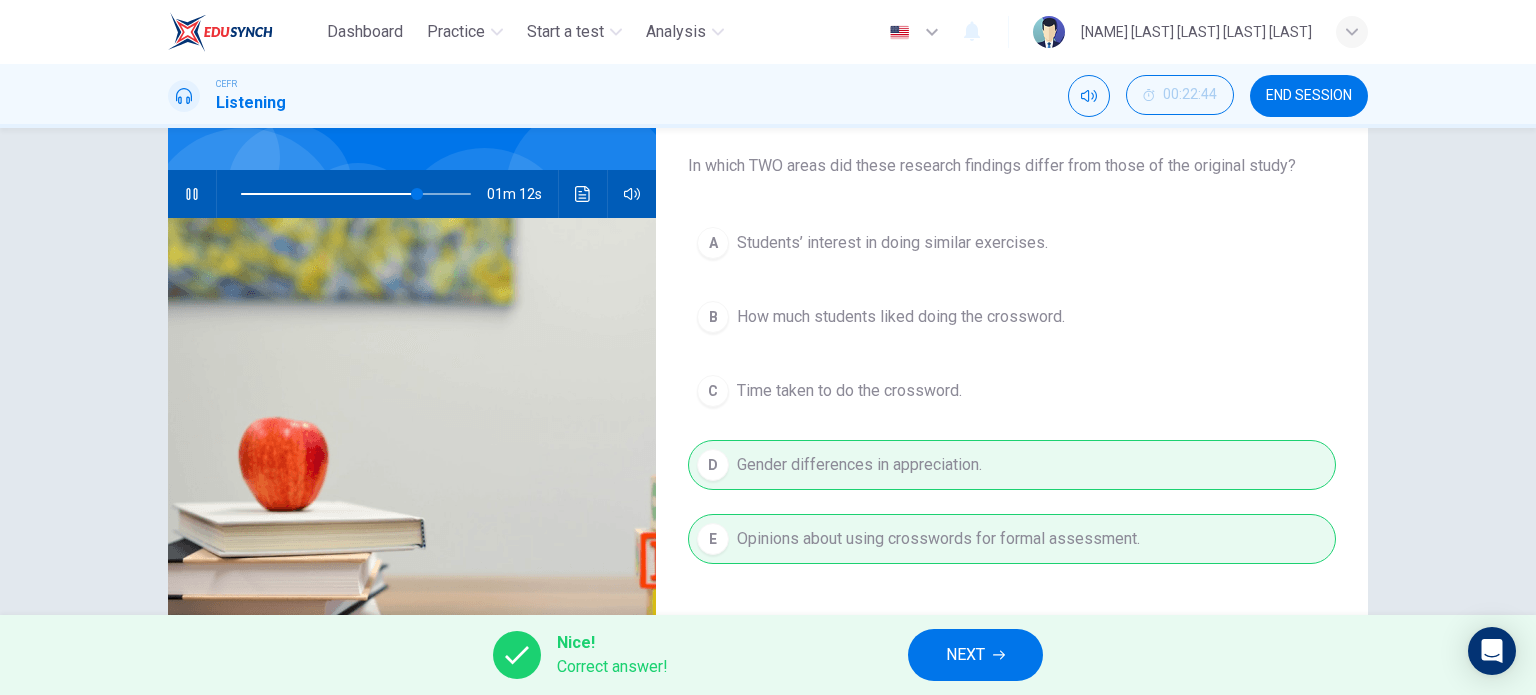 click on "Nice! Correct answer! NEXT" at bounding box center (768, 655) 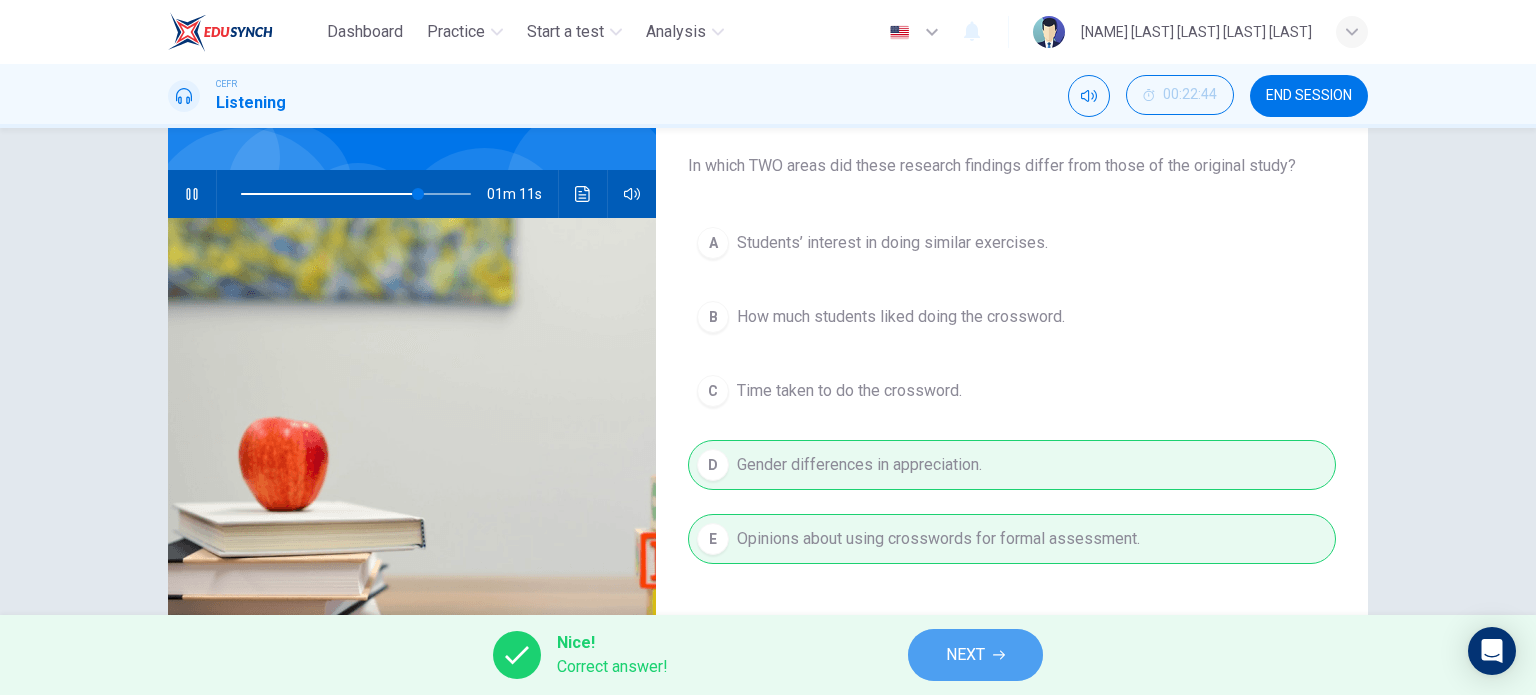 click on "NEXT" at bounding box center [965, 655] 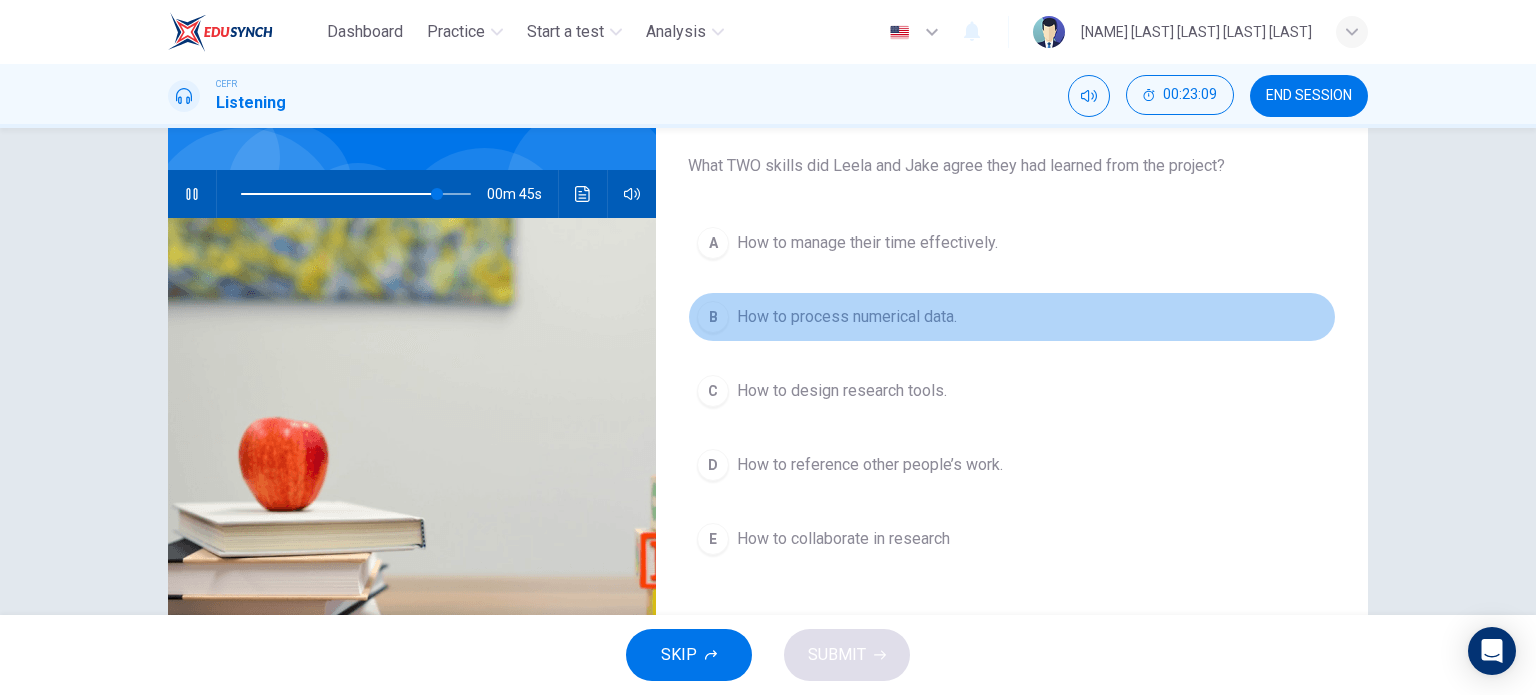 click on "B How to process numerical data." at bounding box center [1012, 317] 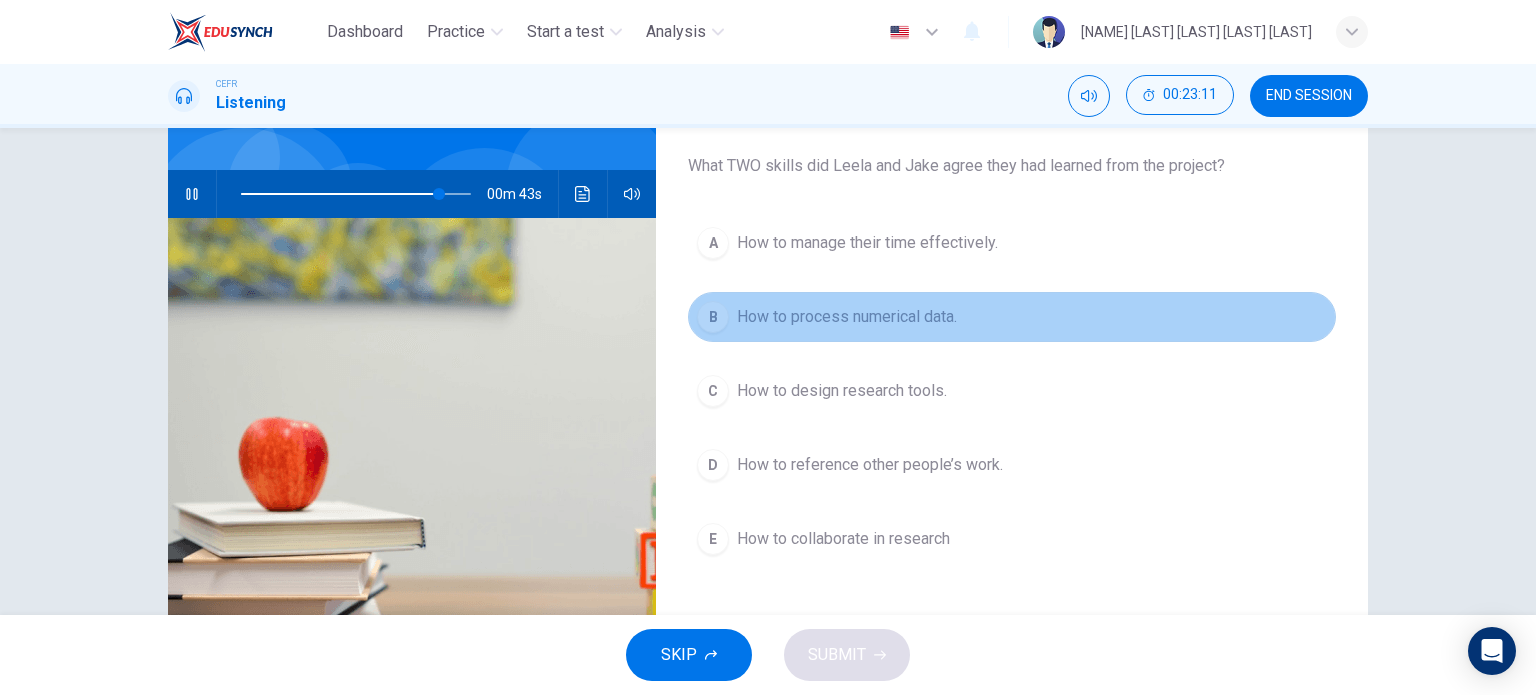 click on "B How to process numerical data." at bounding box center [1012, 317] 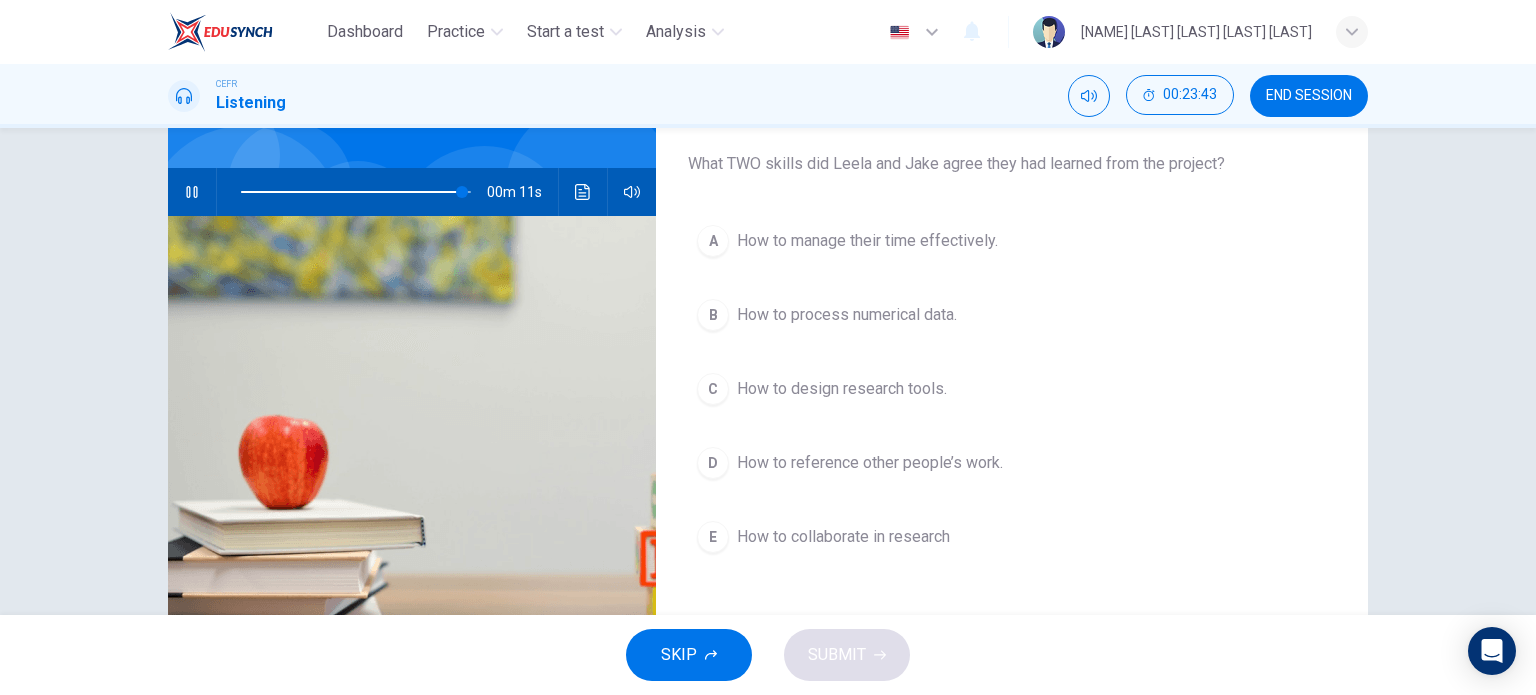 scroll, scrollTop: 160, scrollLeft: 0, axis: vertical 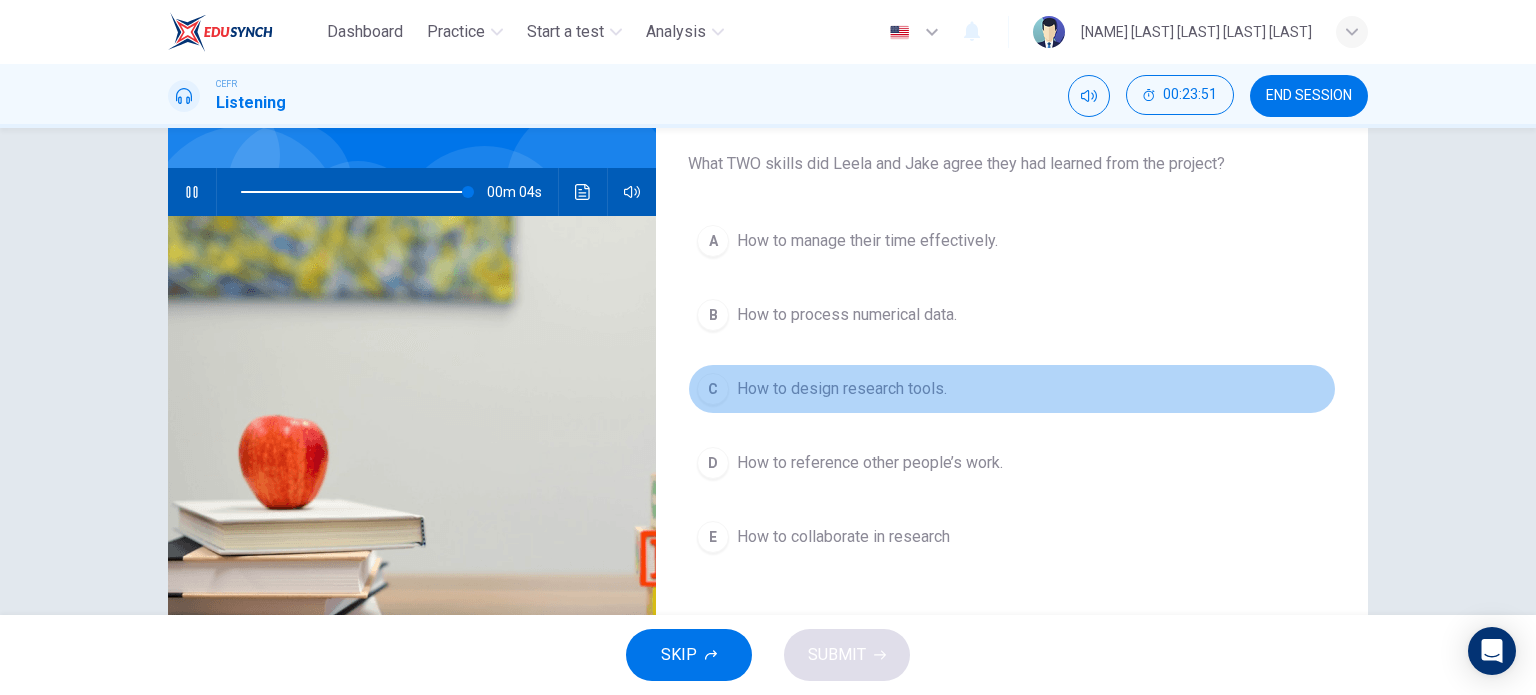 click on "How to design research tools." at bounding box center [867, 241] 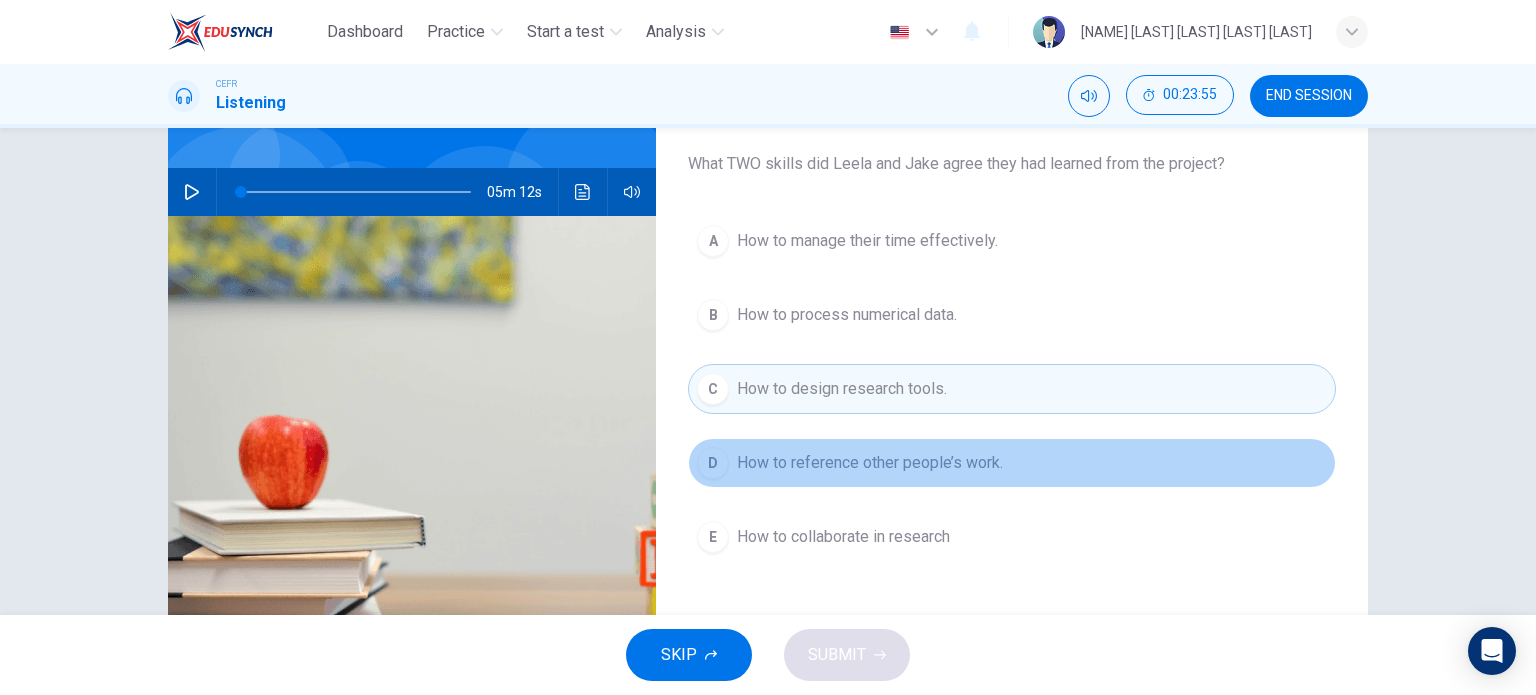 click on "How to reference other people’s work." at bounding box center (867, 241) 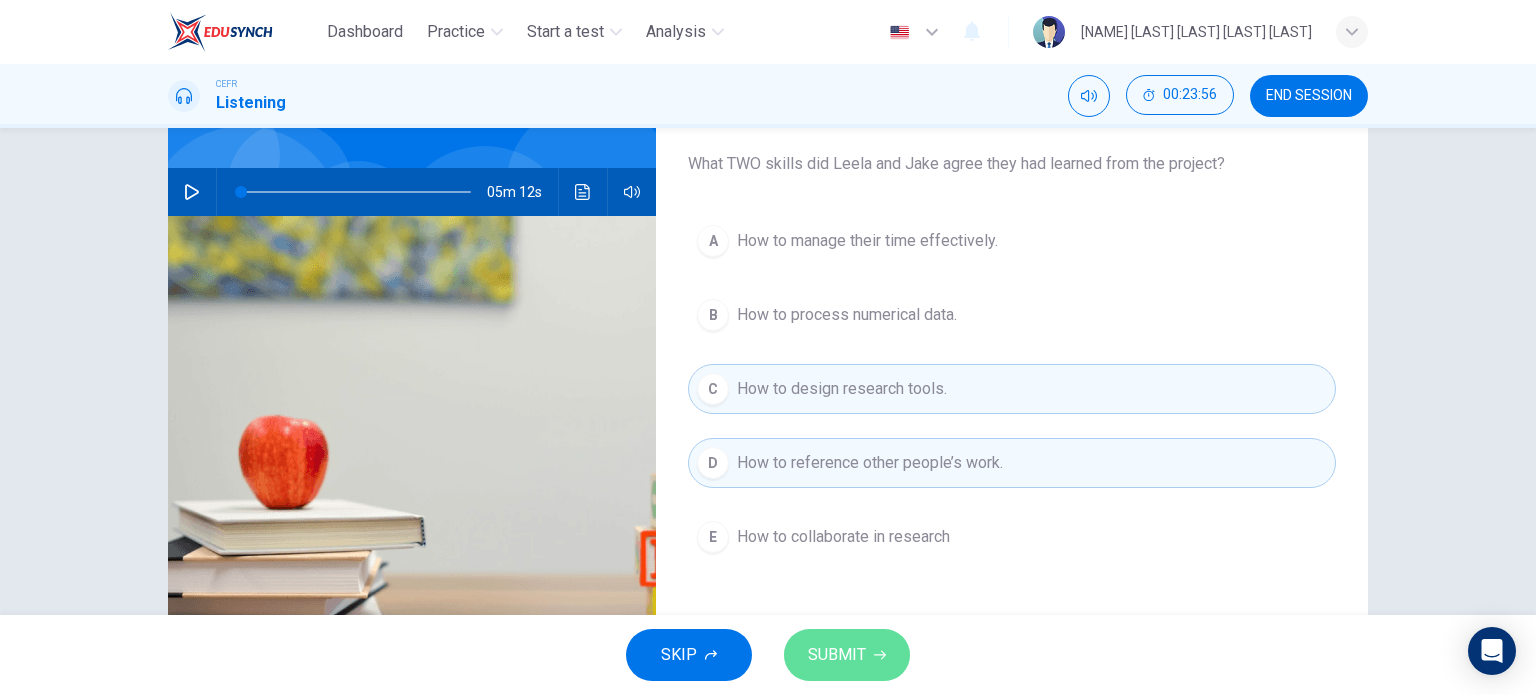 click on "SUBMIT" at bounding box center (837, 655) 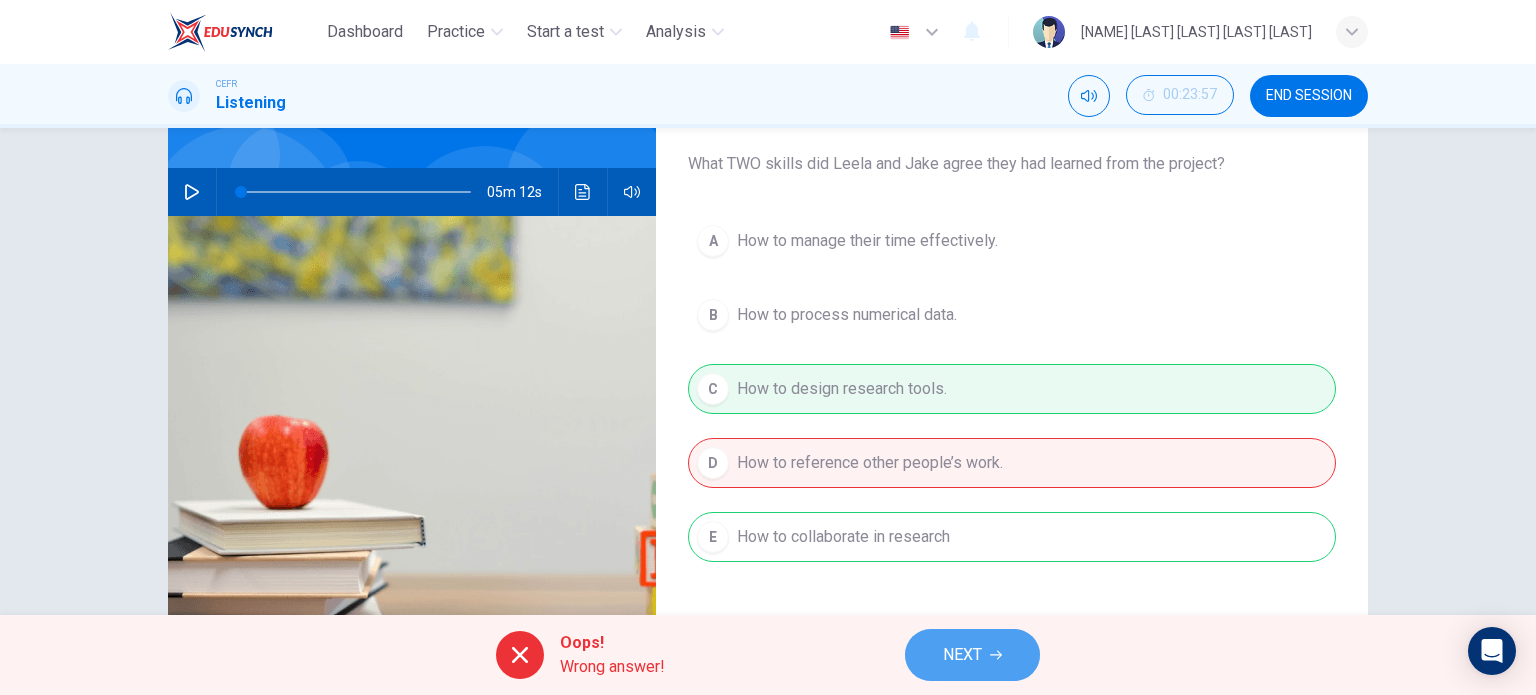 click on "NEXT" at bounding box center (972, 655) 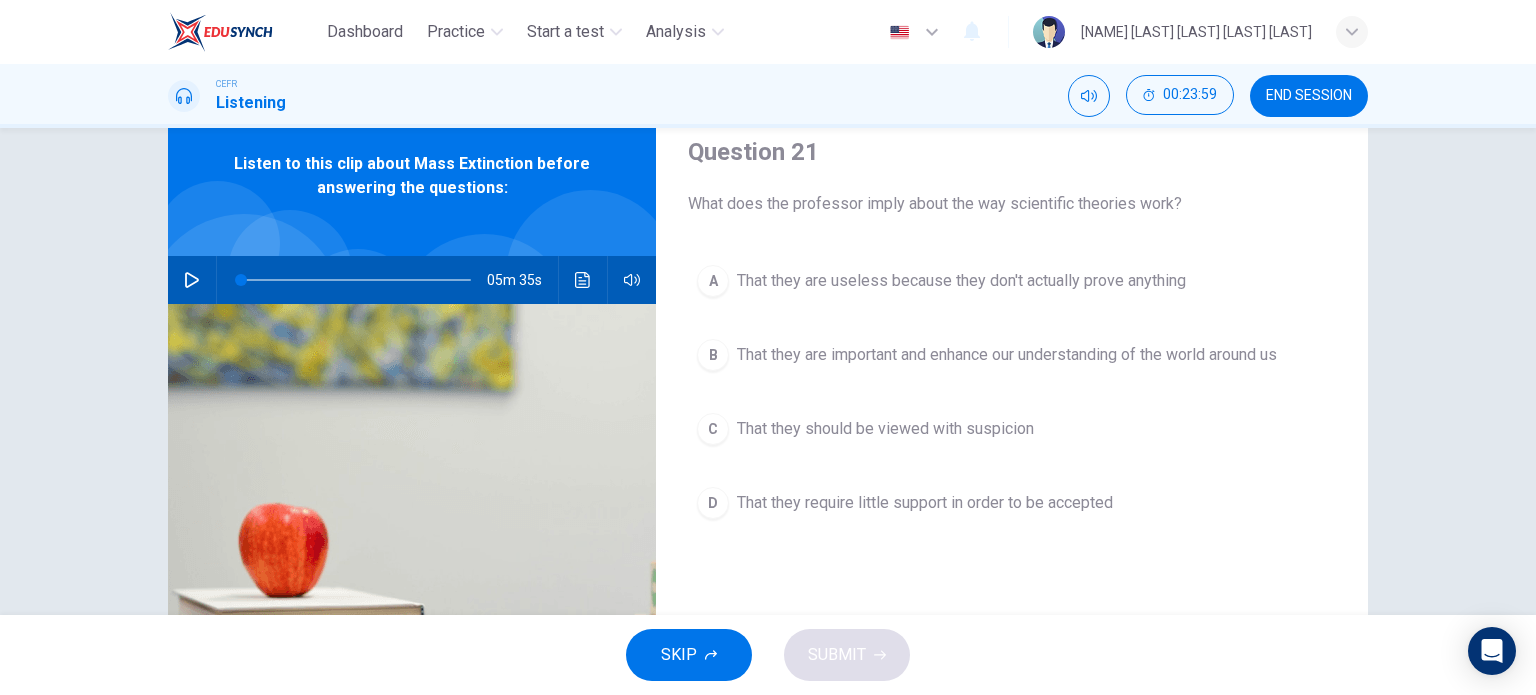scroll, scrollTop: 74, scrollLeft: 0, axis: vertical 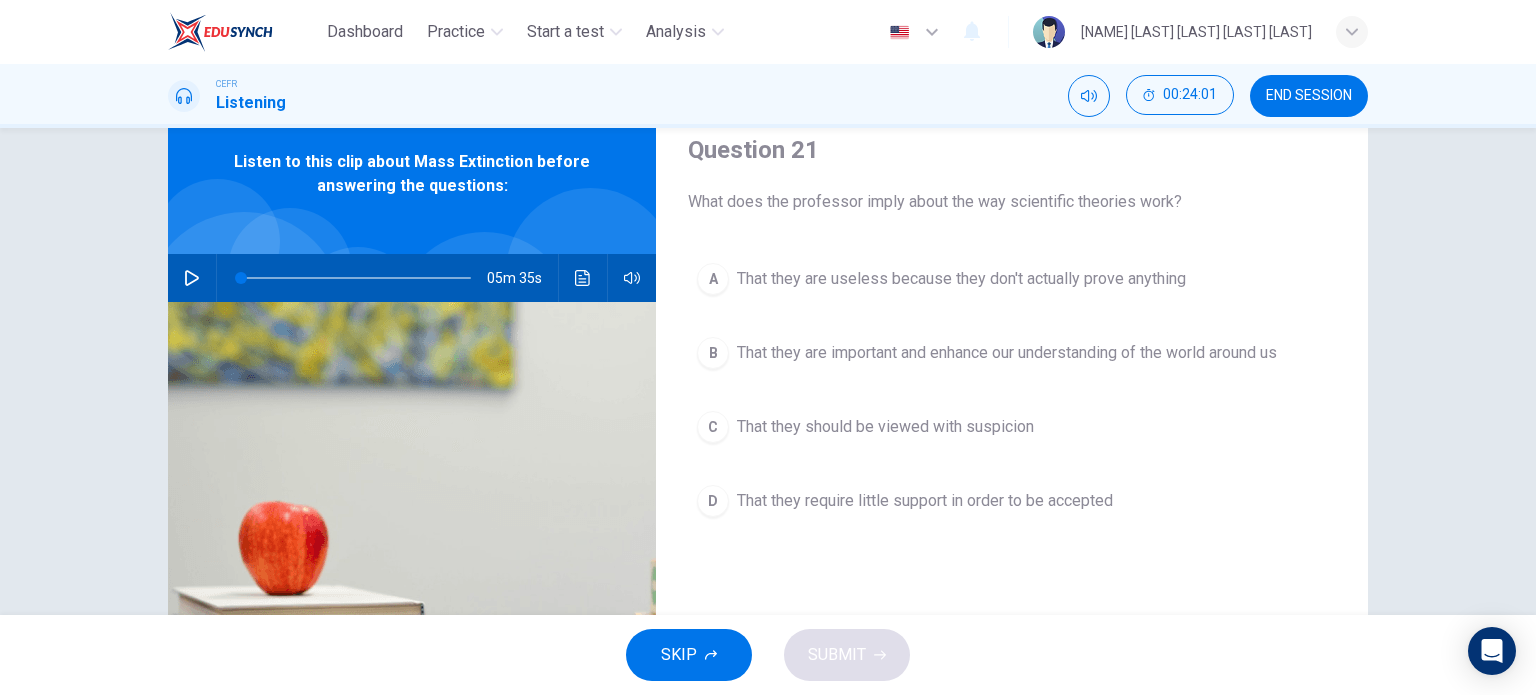 click at bounding box center (412, 545) 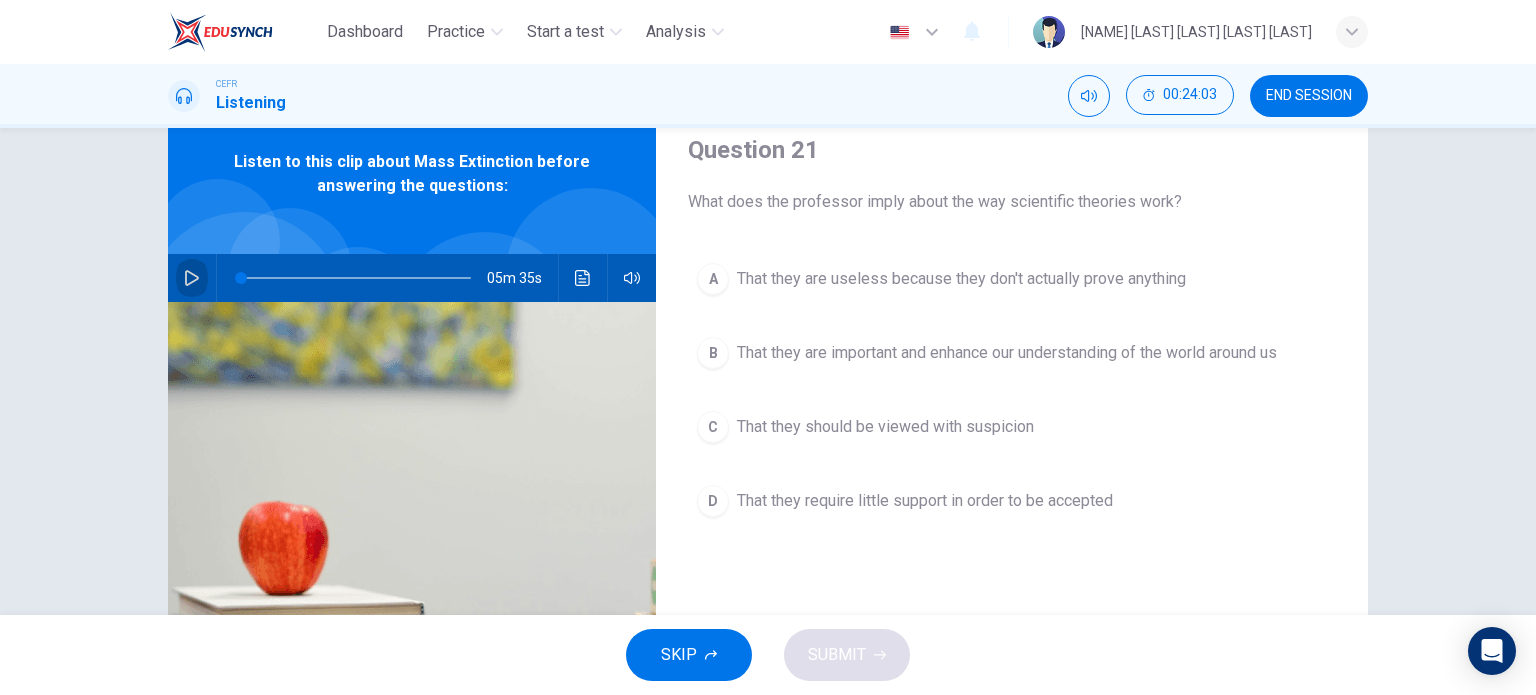 click at bounding box center [192, 278] 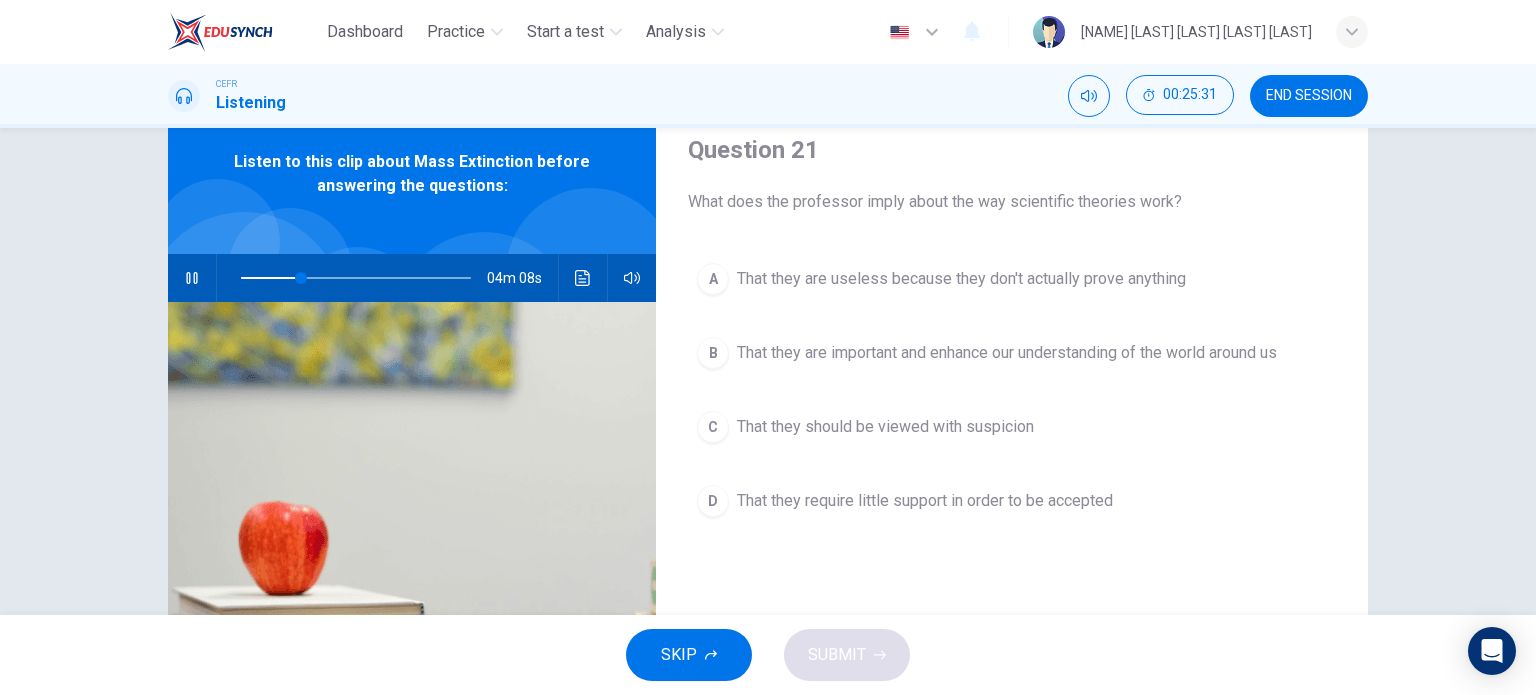 type 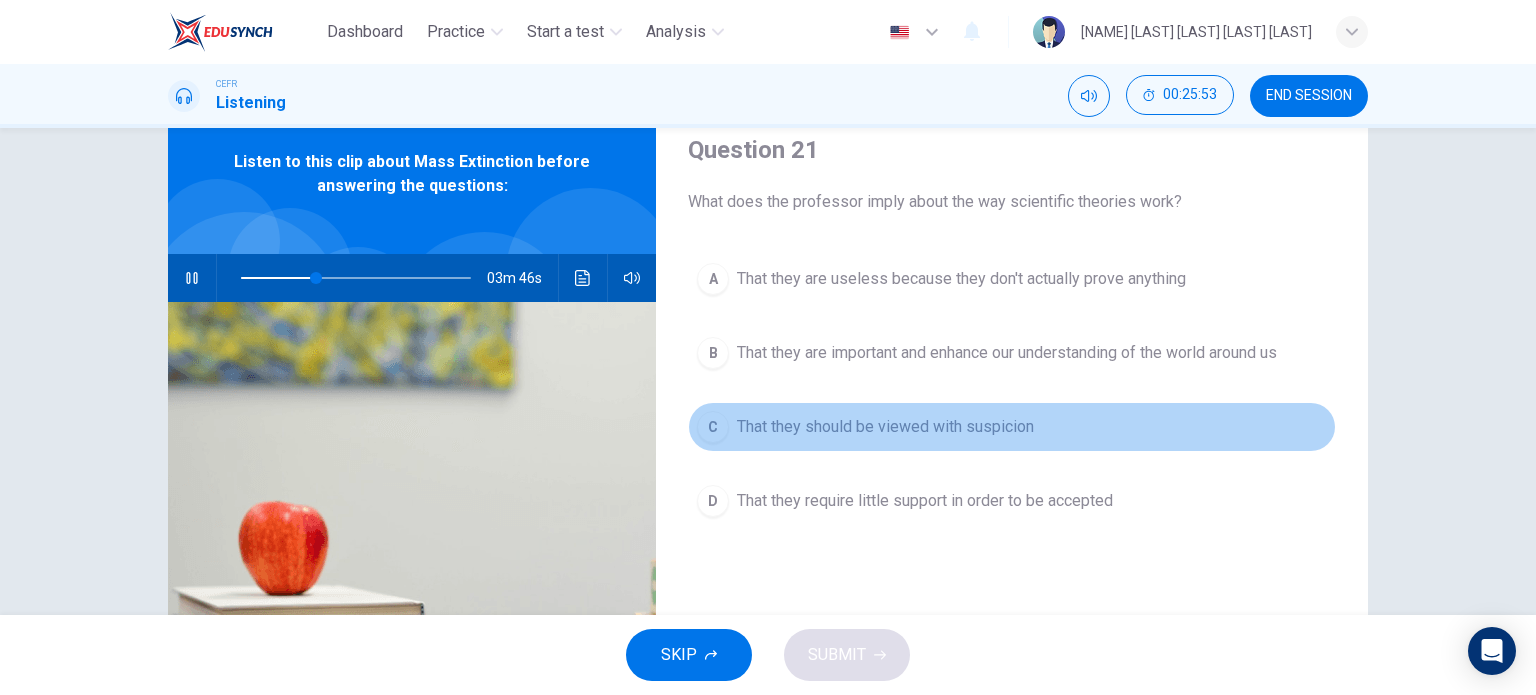 click on "That they should be viewed with suspicion" at bounding box center [961, 279] 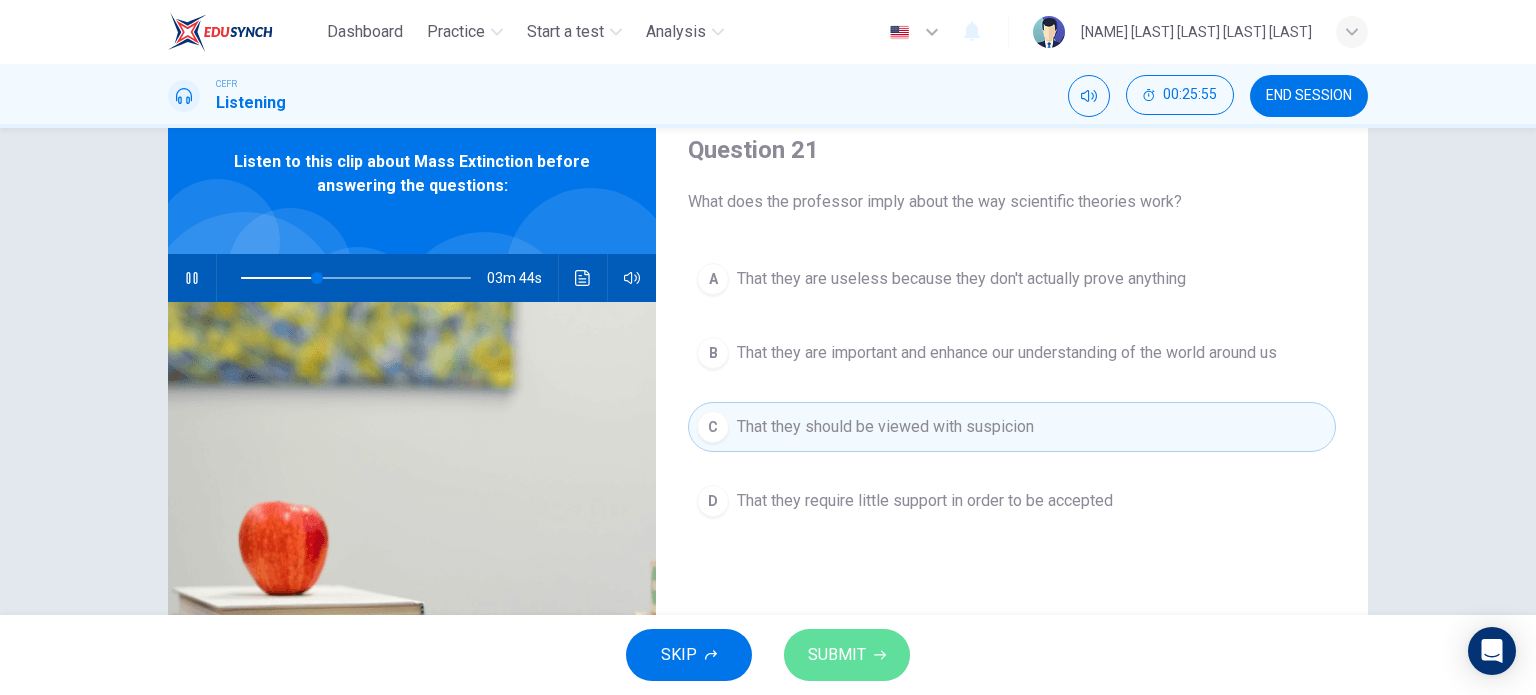 click on "SUBMIT" at bounding box center (837, 655) 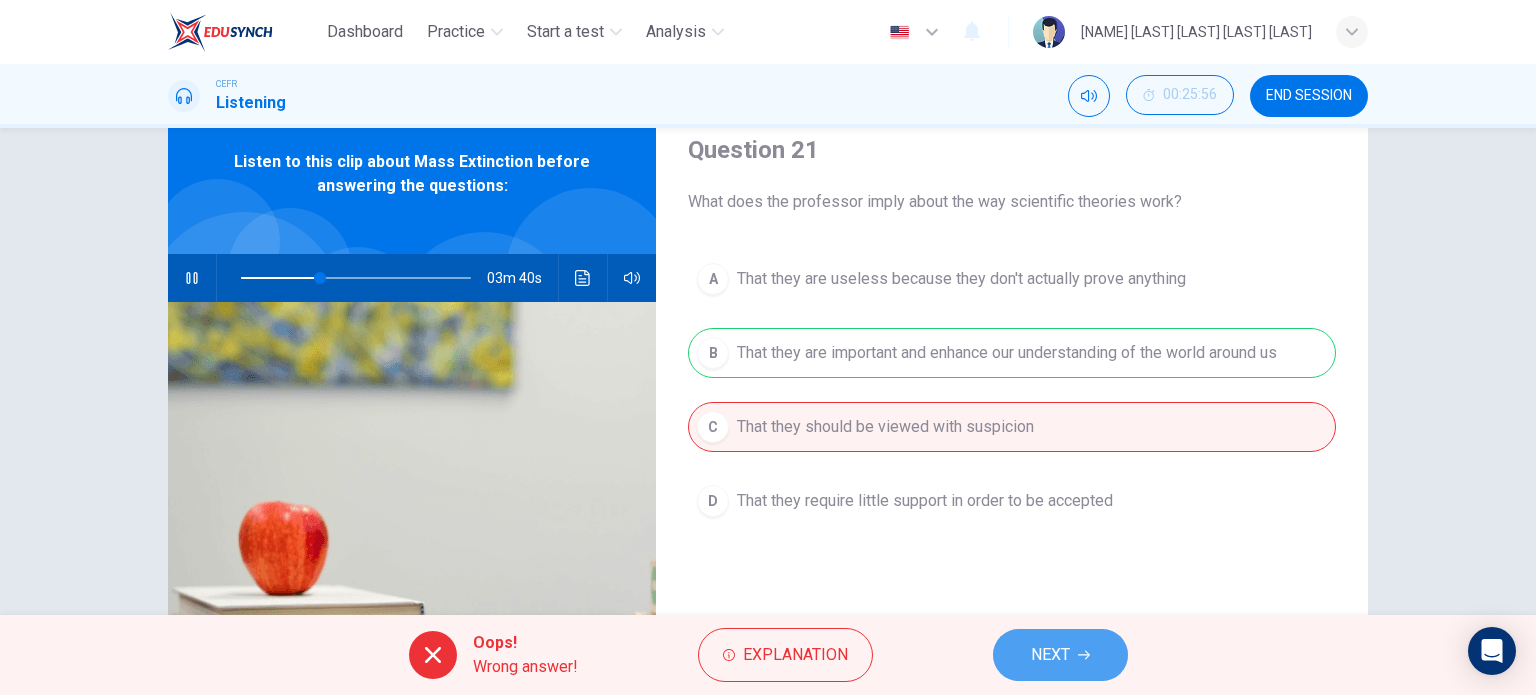 click on "NEXT" at bounding box center (1060, 655) 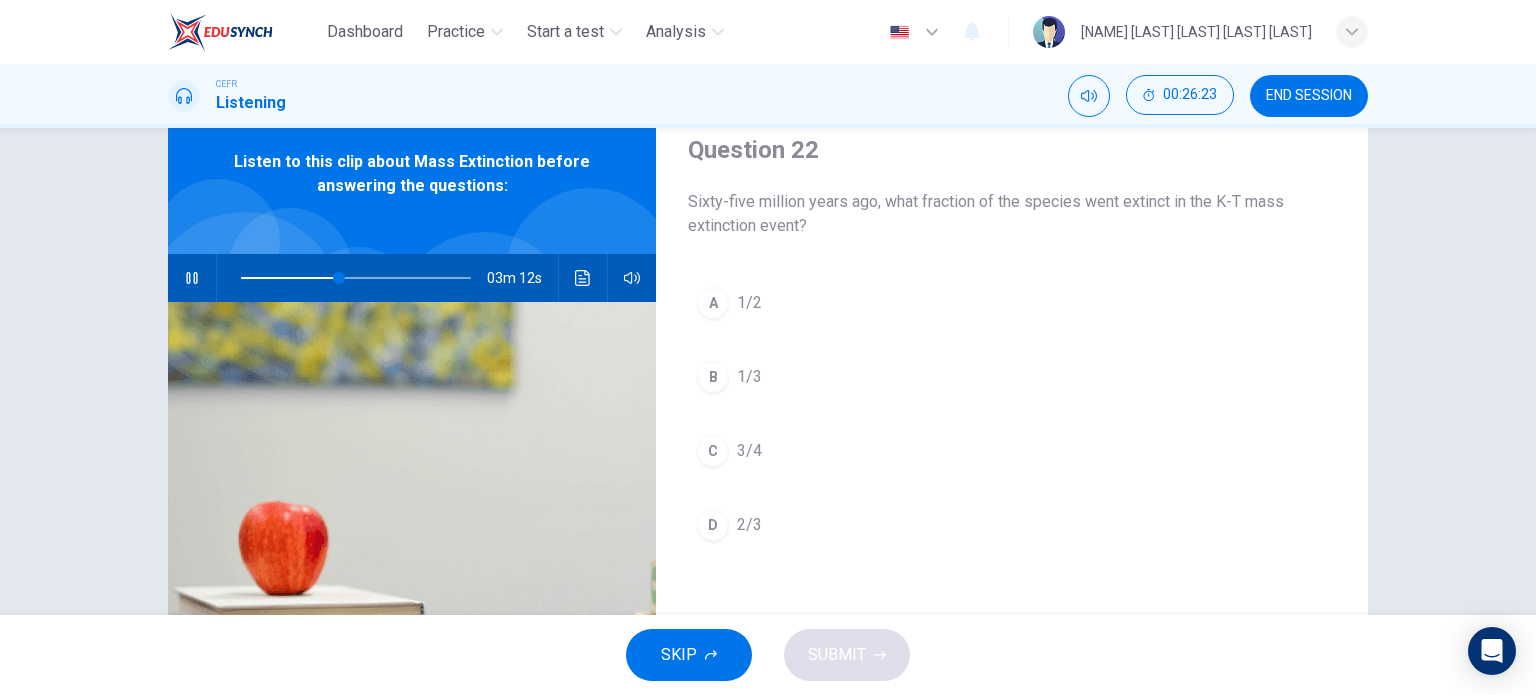 drag, startPoint x: 565, startPoint y: 294, endPoint x: 576, endPoint y: 275, distance: 21.954498 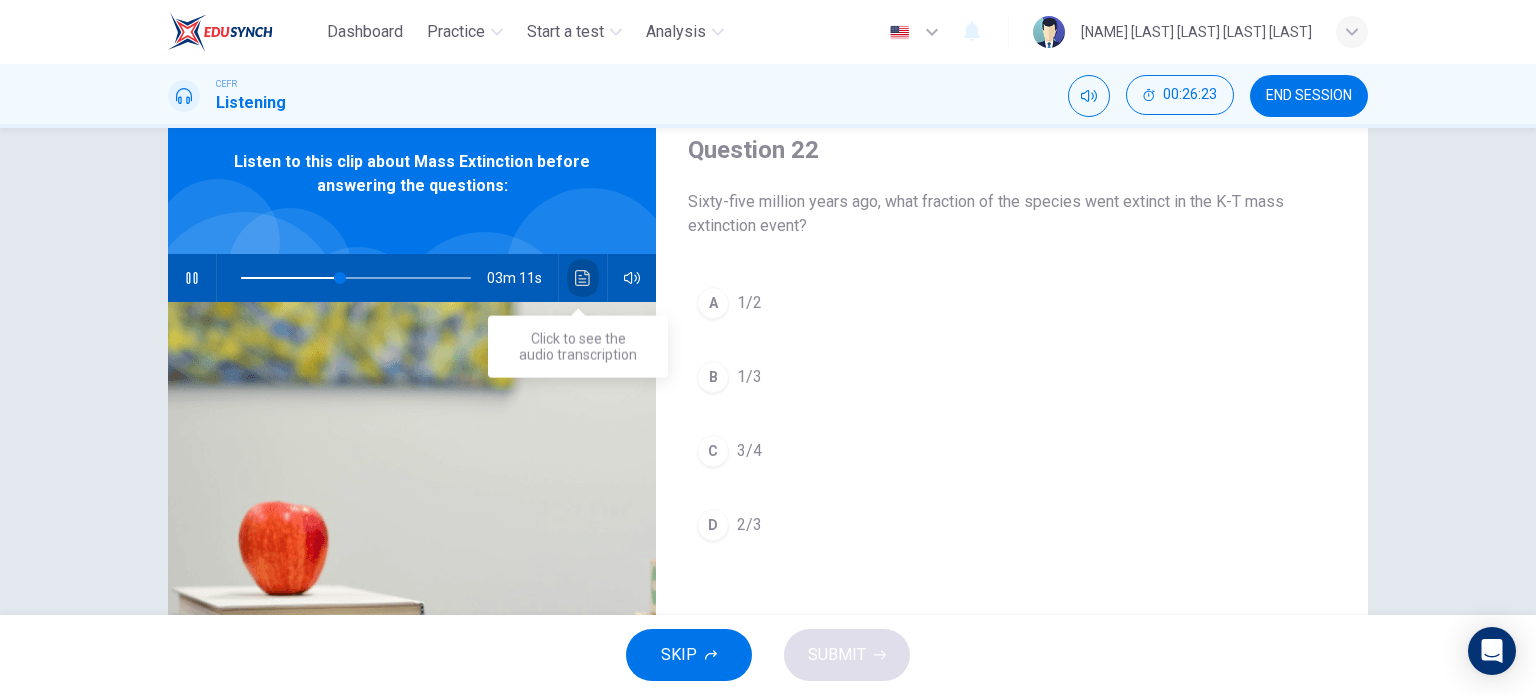 click at bounding box center (582, 278) 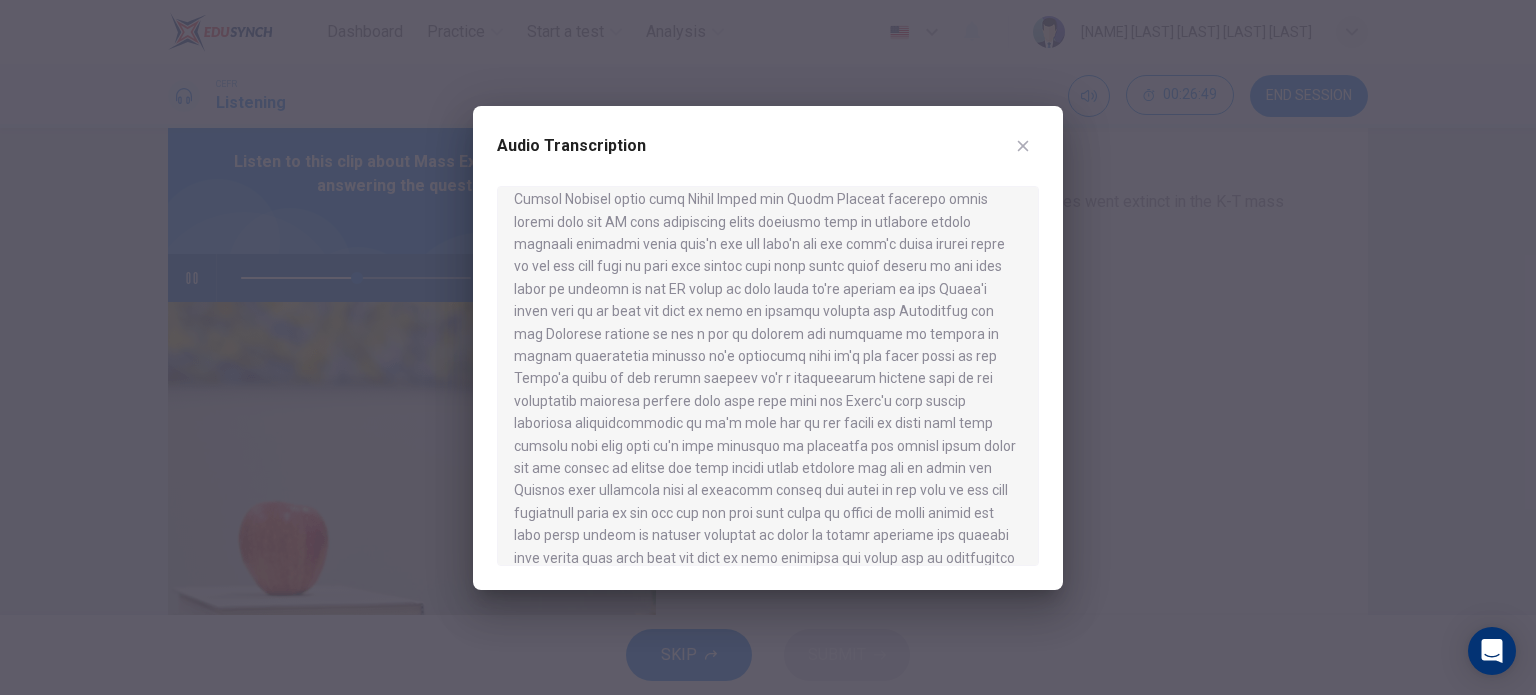 scroll, scrollTop: 464, scrollLeft: 0, axis: vertical 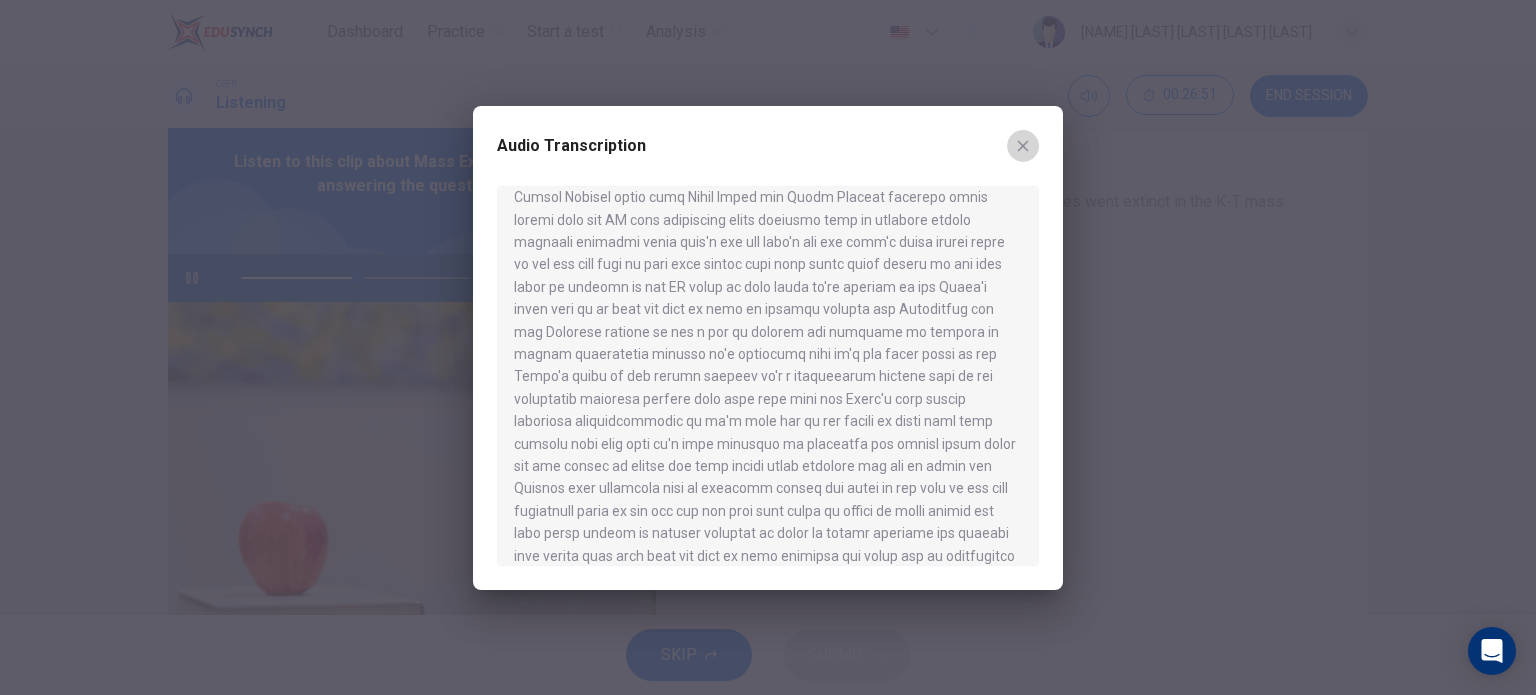 click at bounding box center [1023, 146] 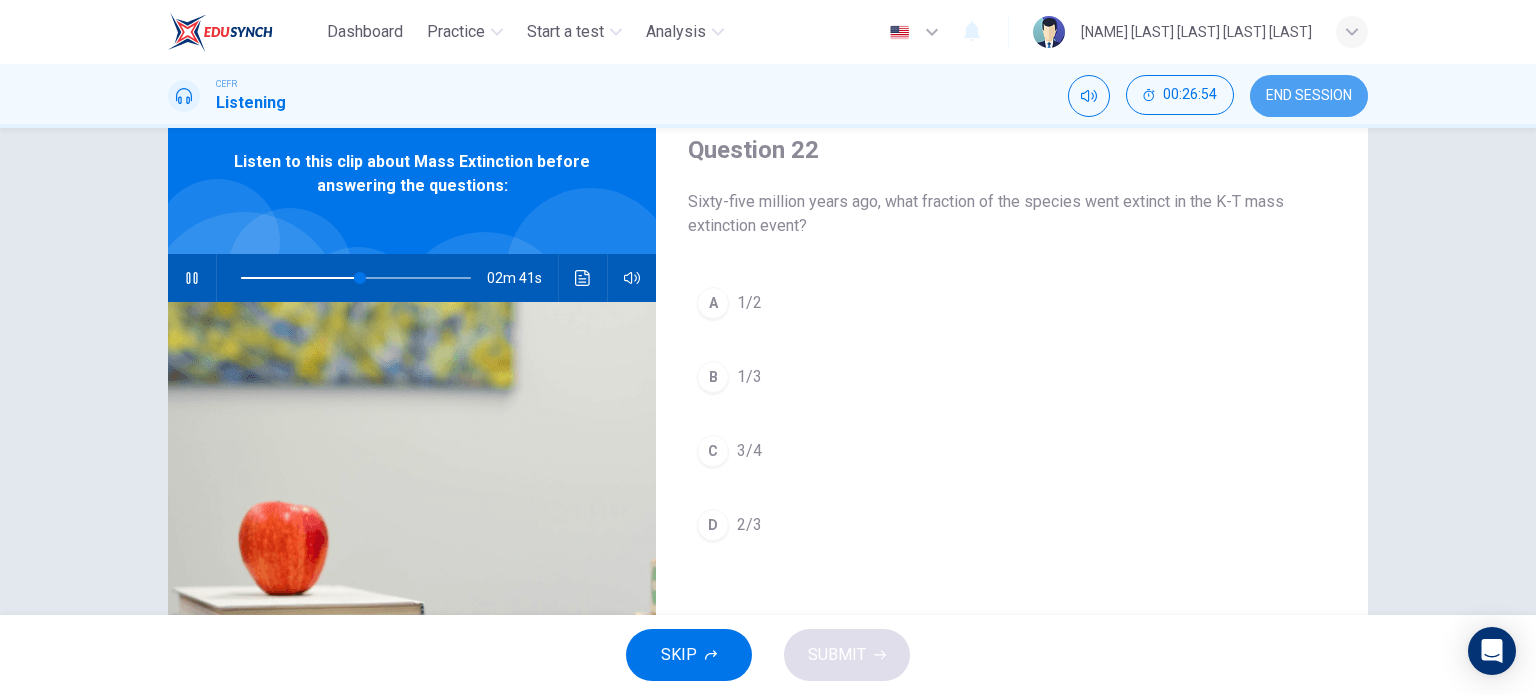 click on "END SESSION" at bounding box center [1309, 96] 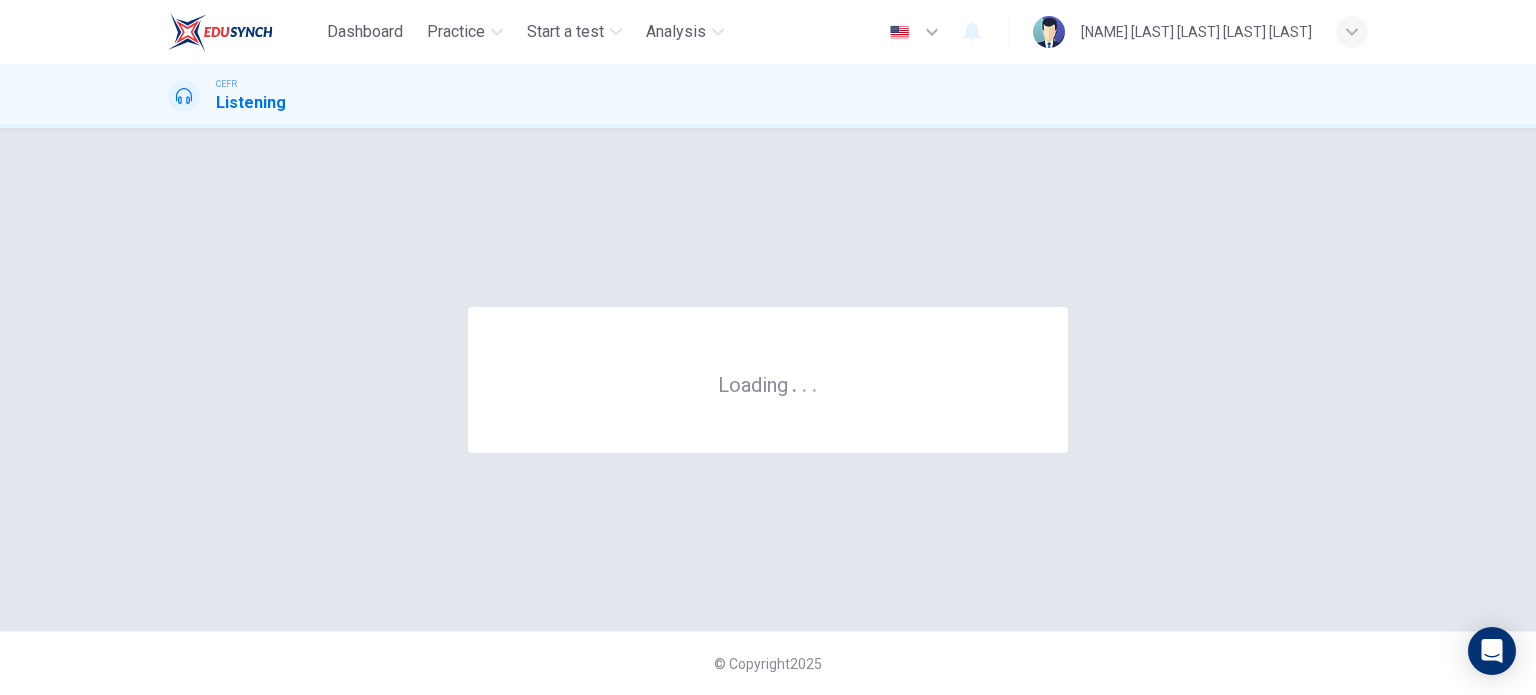 scroll, scrollTop: 0, scrollLeft: 0, axis: both 